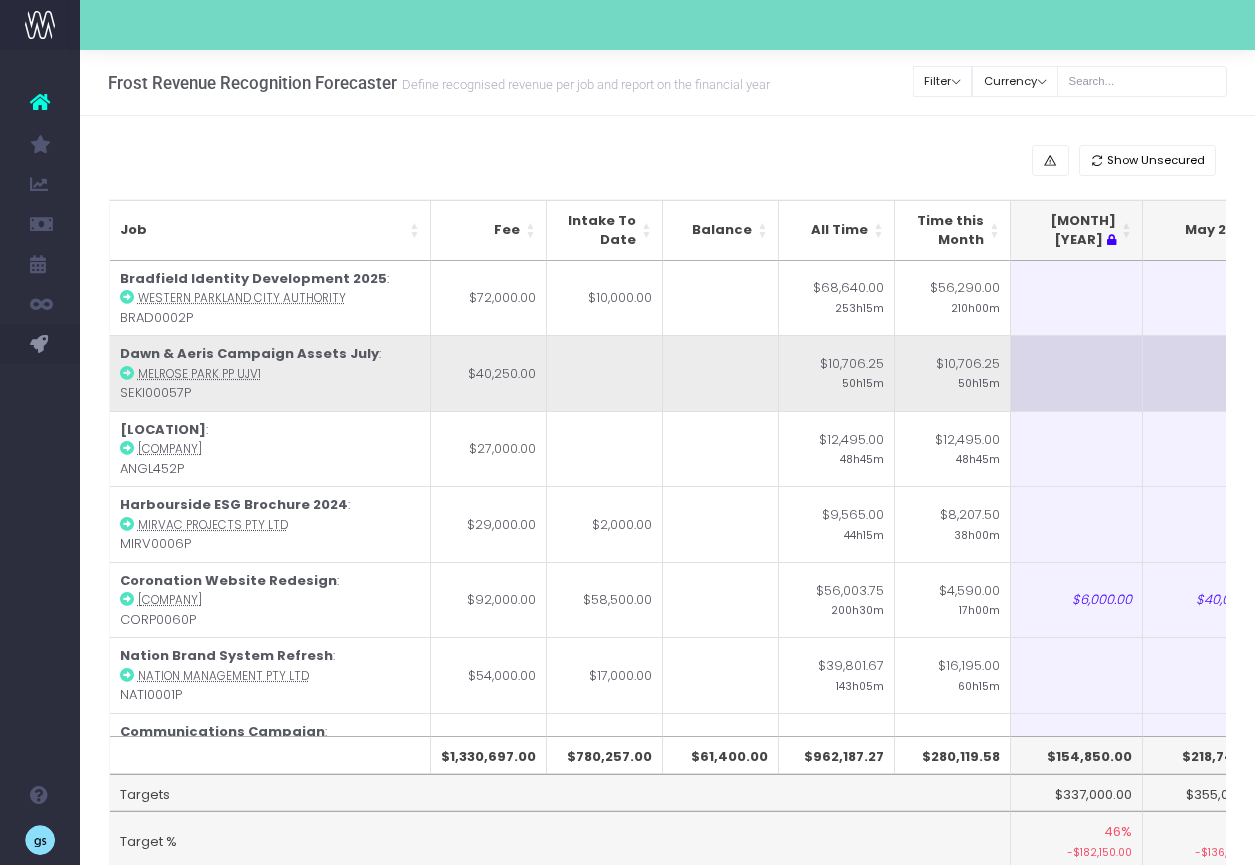 scroll, scrollTop: 0, scrollLeft: 0, axis: both 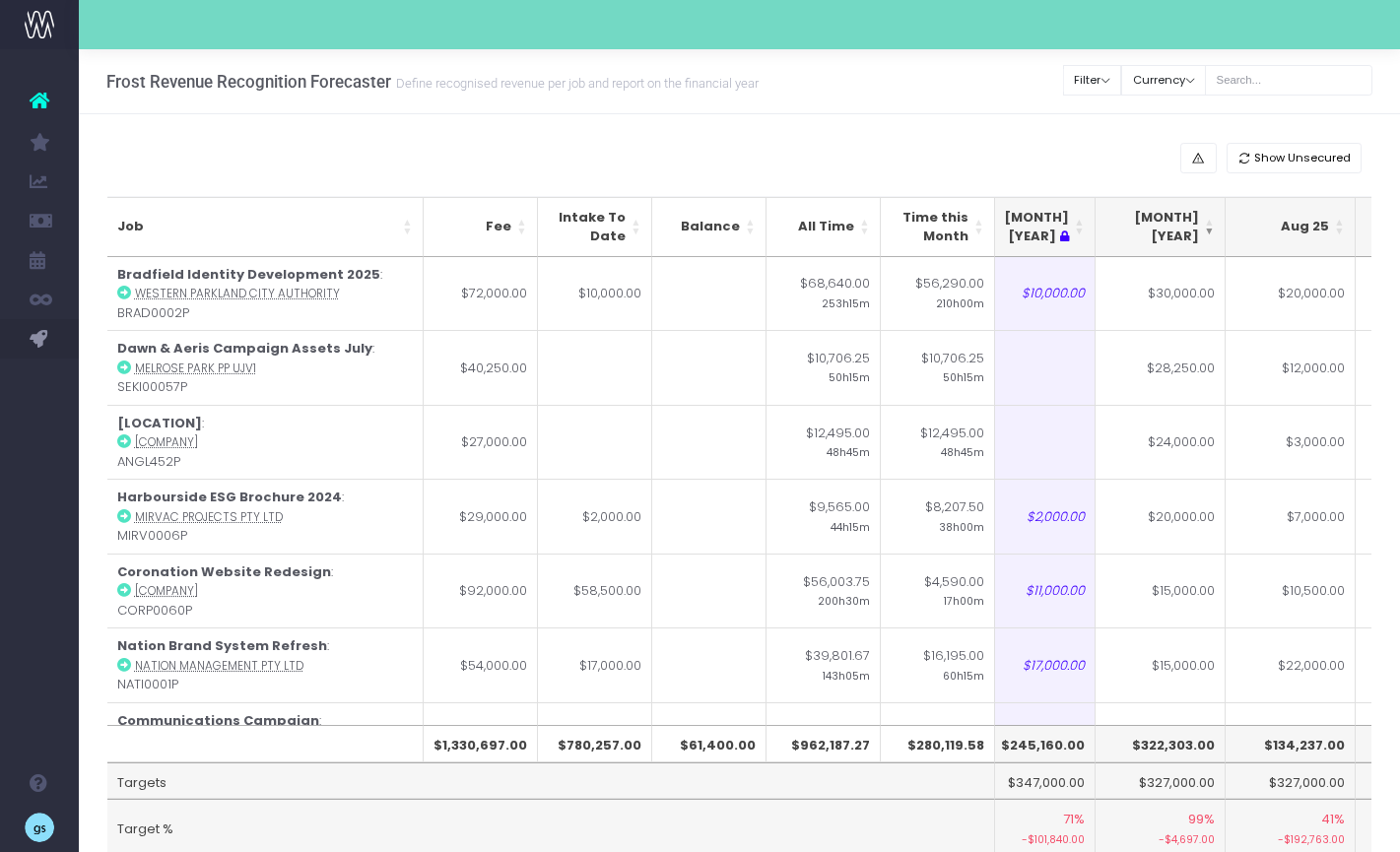 click at bounding box center (1289, 80) 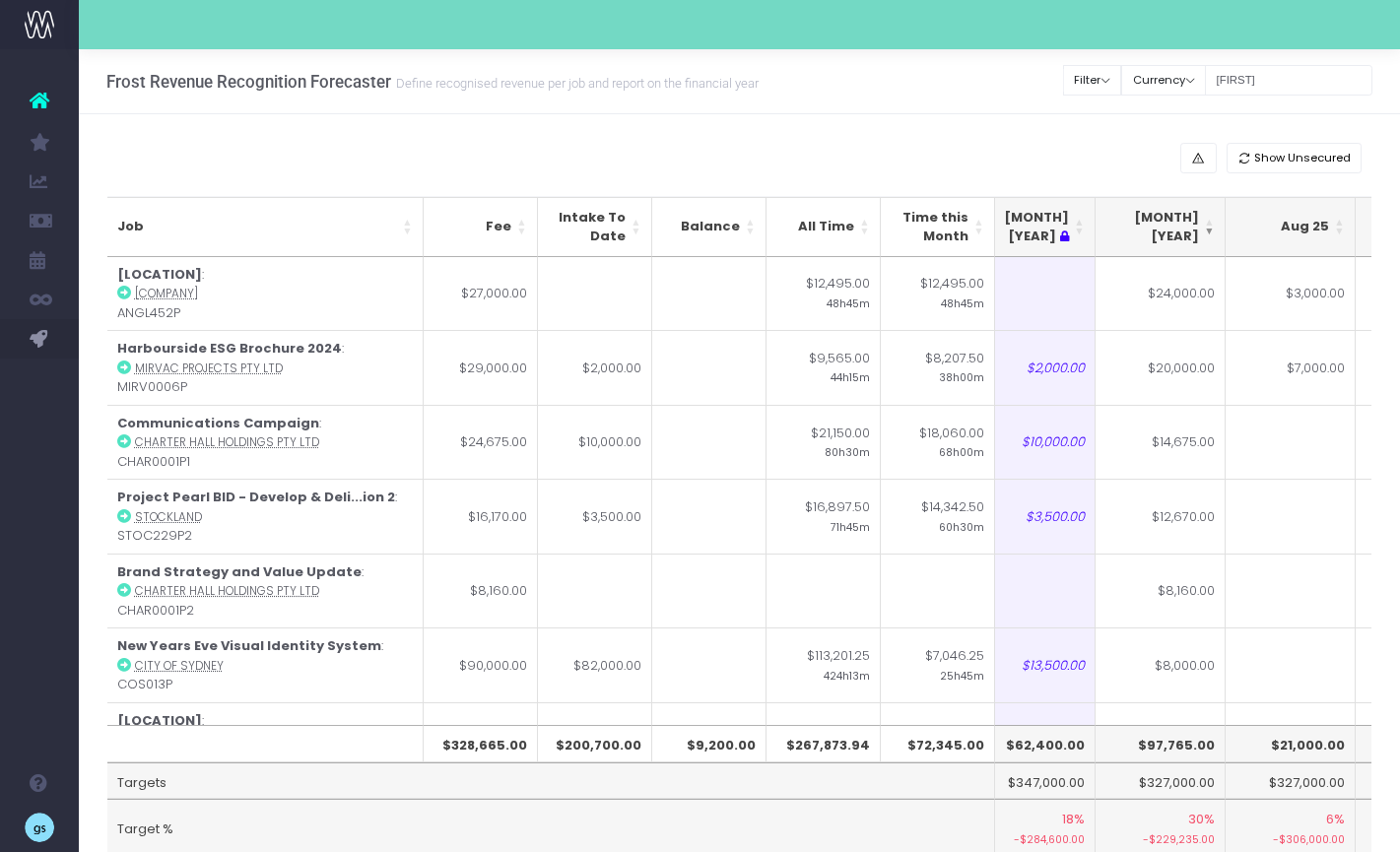 type on "[FIRST]" 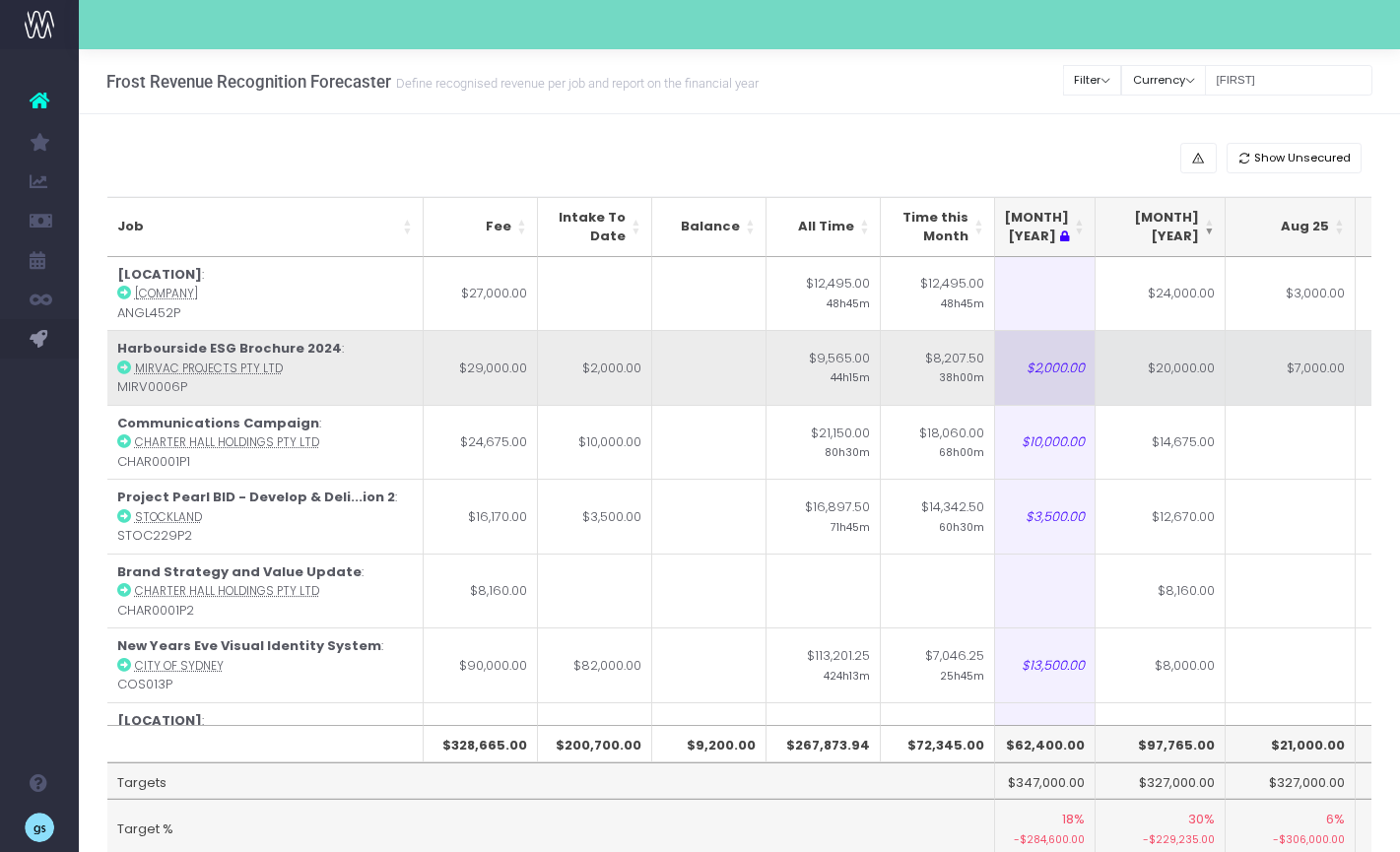 scroll, scrollTop: 0, scrollLeft: 361, axis: horizontal 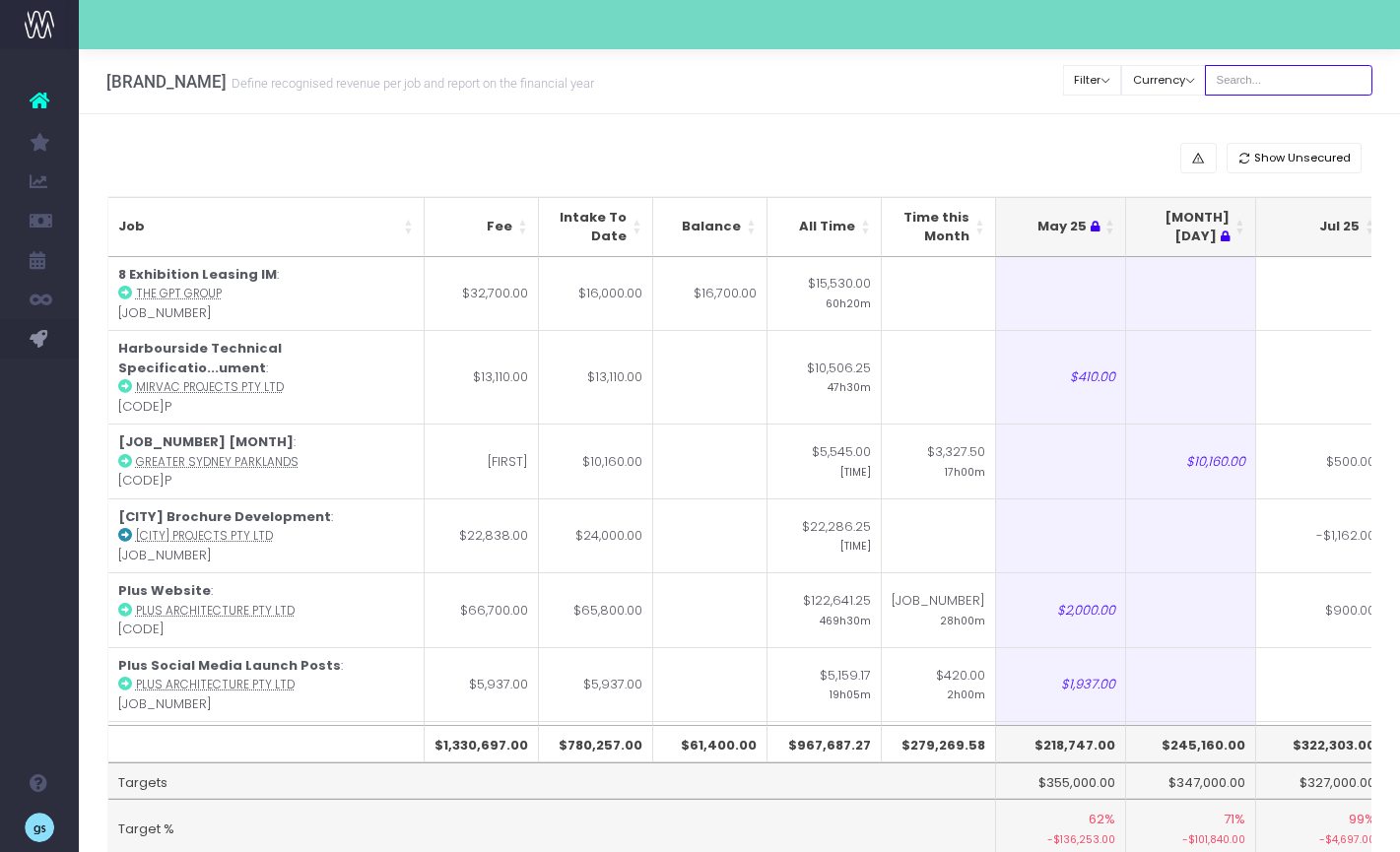 click at bounding box center (1289, 80) 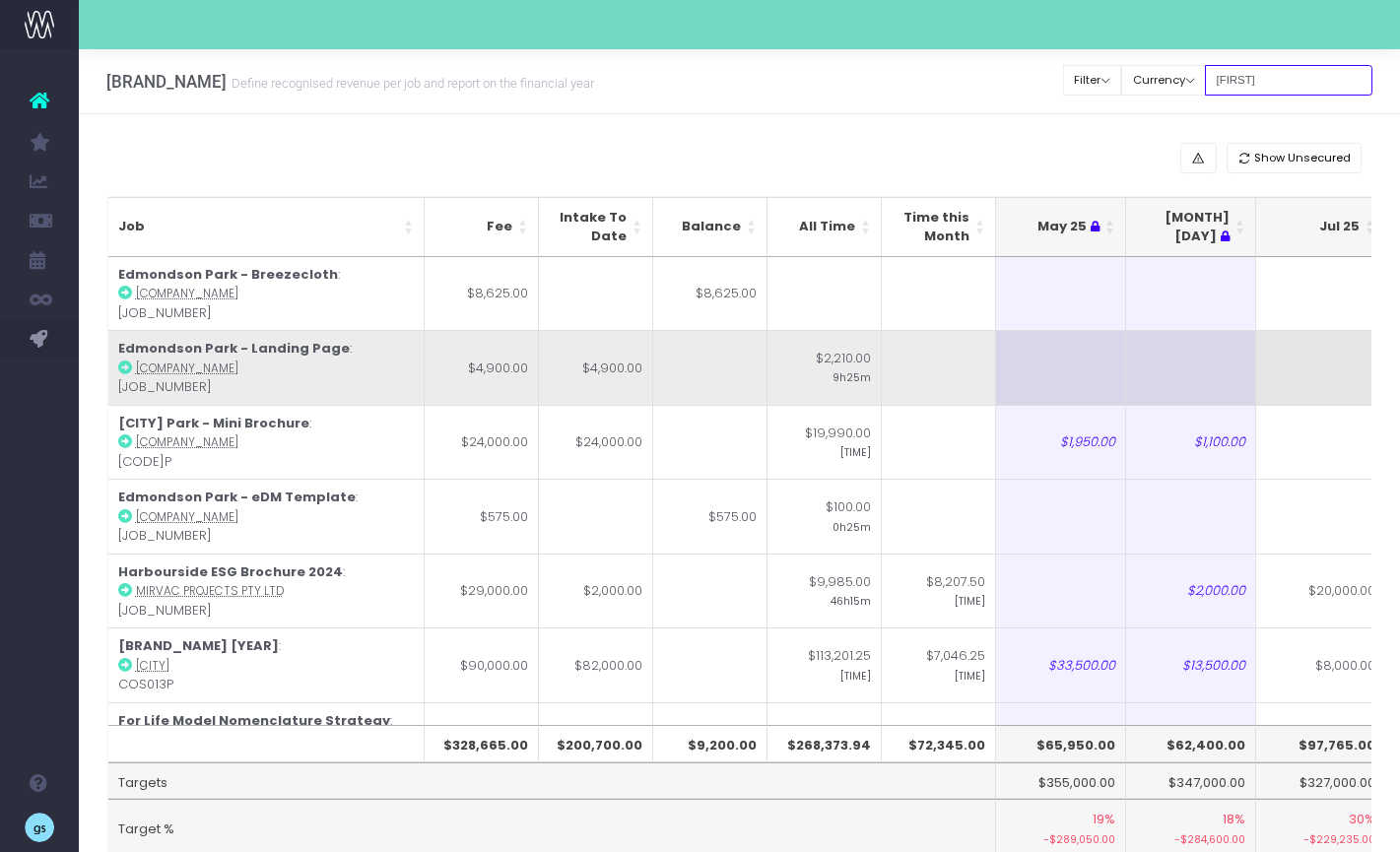 scroll, scrollTop: 0, scrollLeft: 50, axis: horizontal 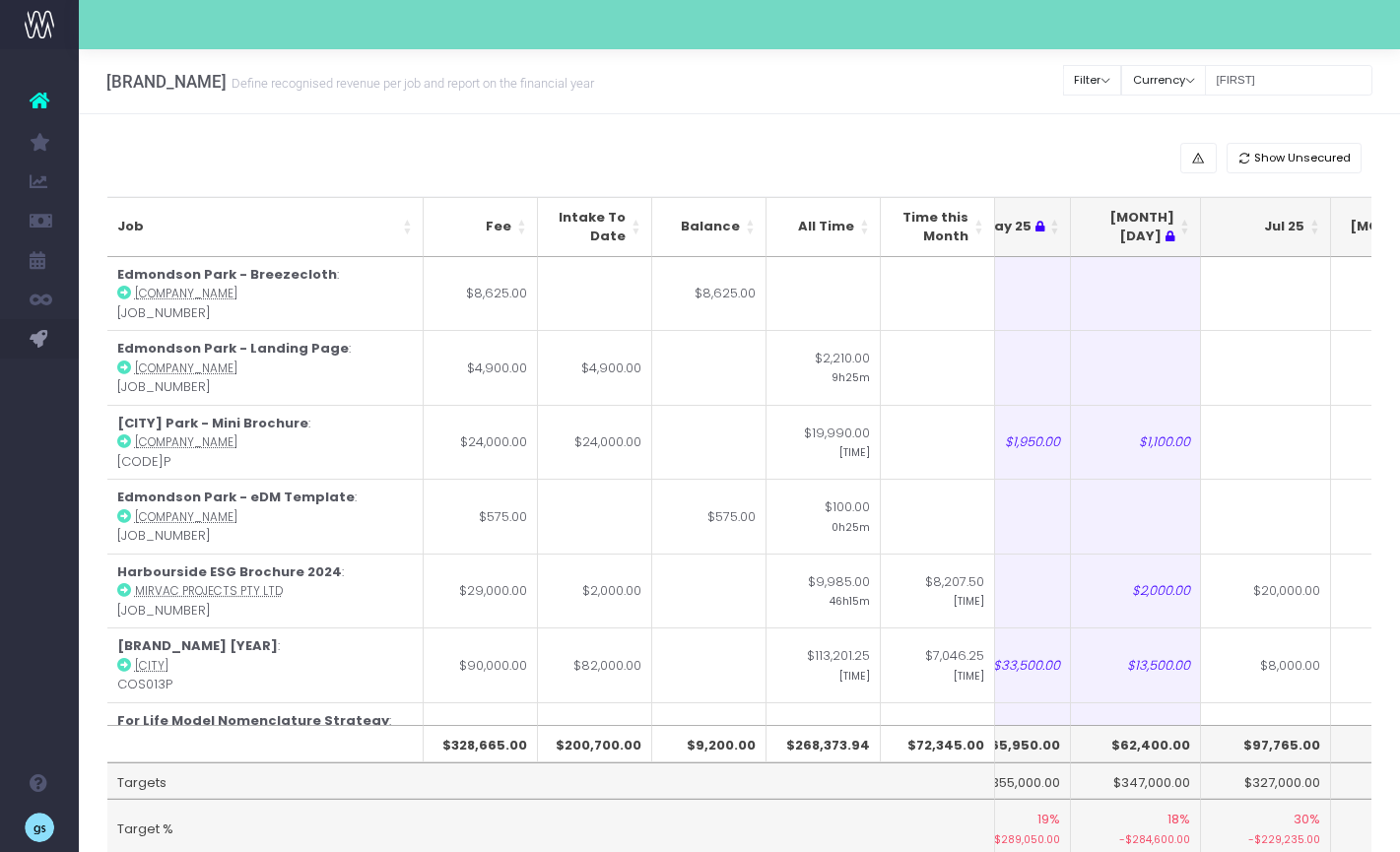 click on "[MONTH] [YEAR]" at bounding box center [1266, 227] 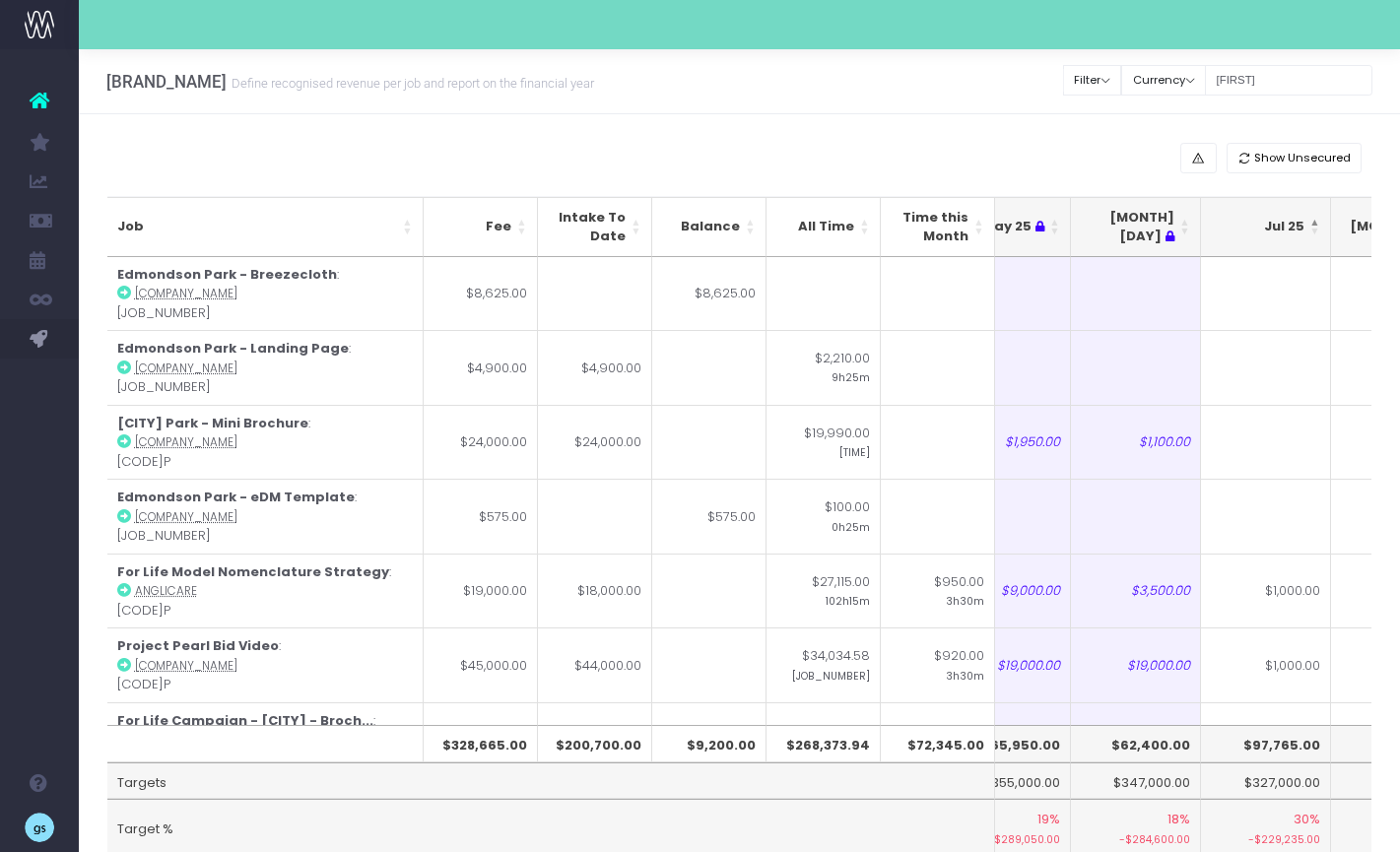 click on "[MONTH] [YEAR]" at bounding box center (1266, 227) 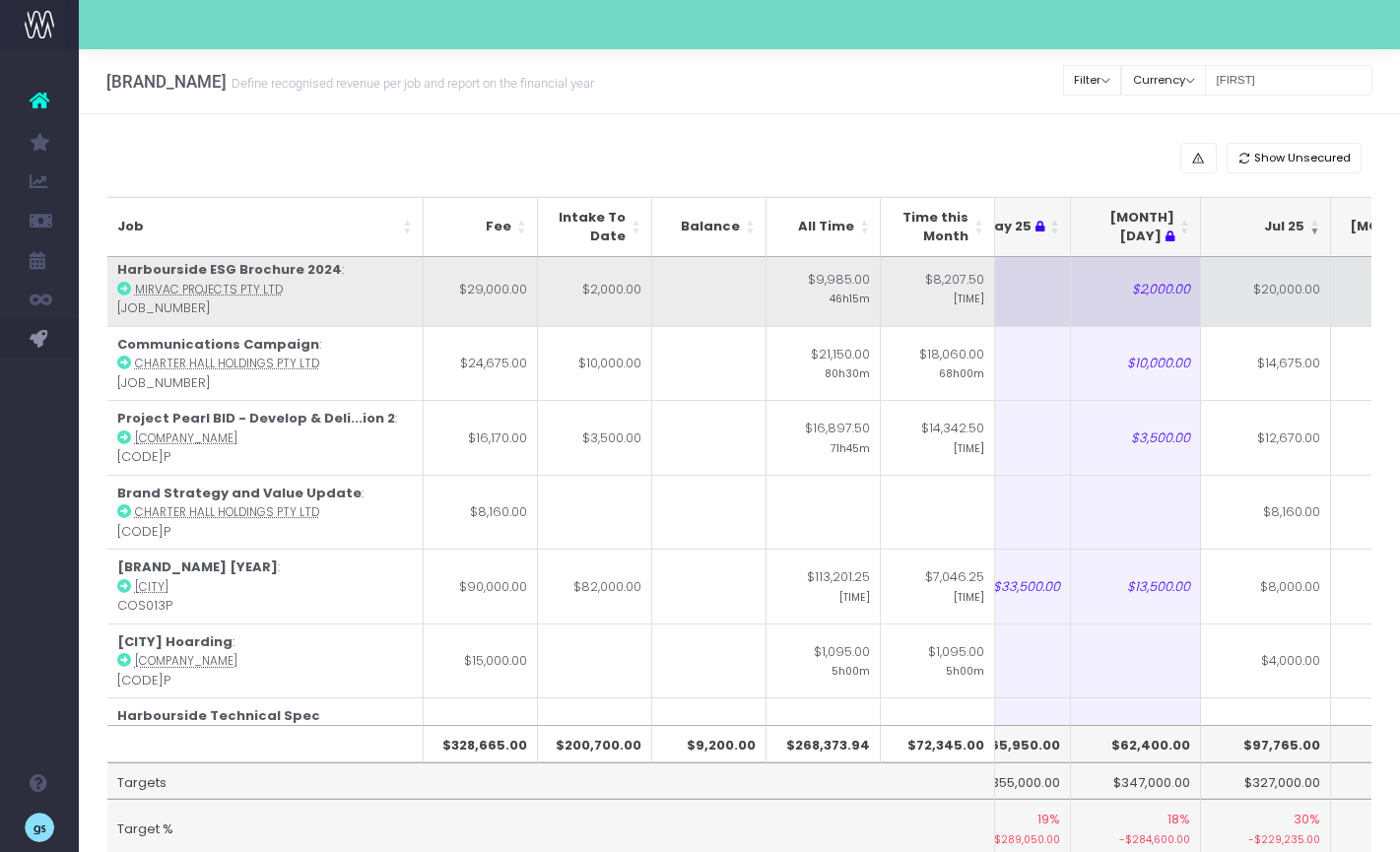 scroll, scrollTop: 79, scrollLeft: 102, axis: both 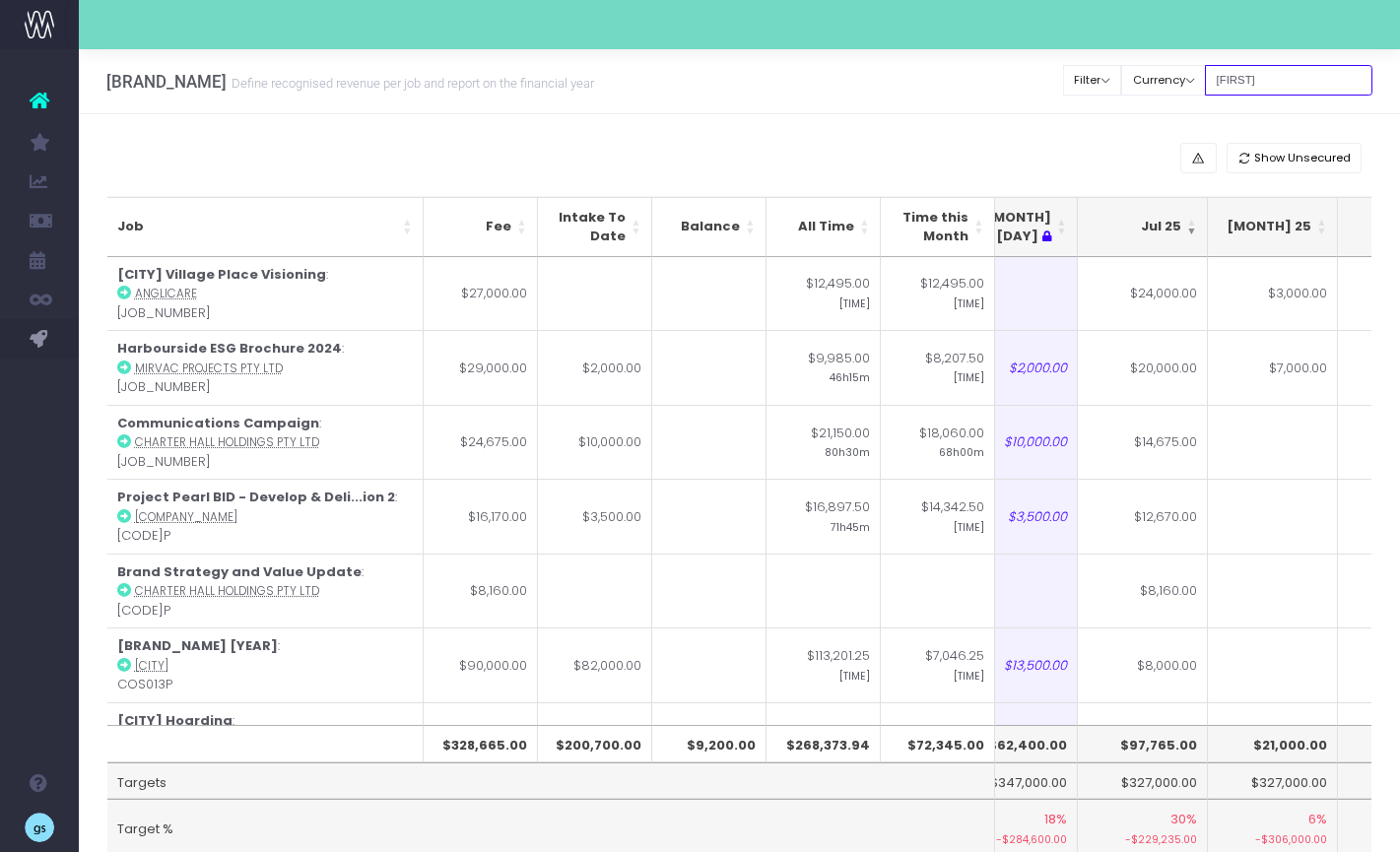click on "georgia" at bounding box center (1289, 80) 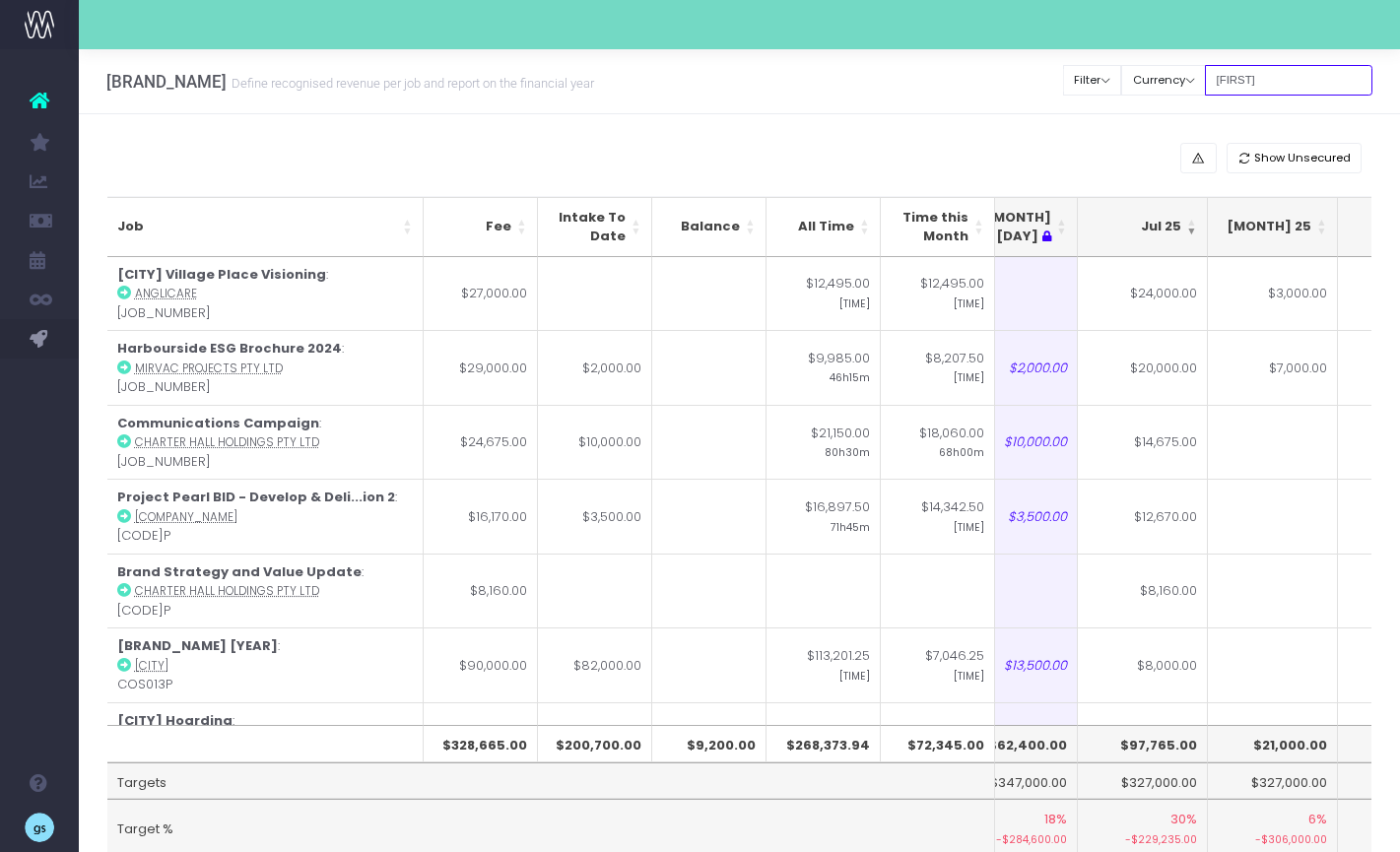 type on "g" 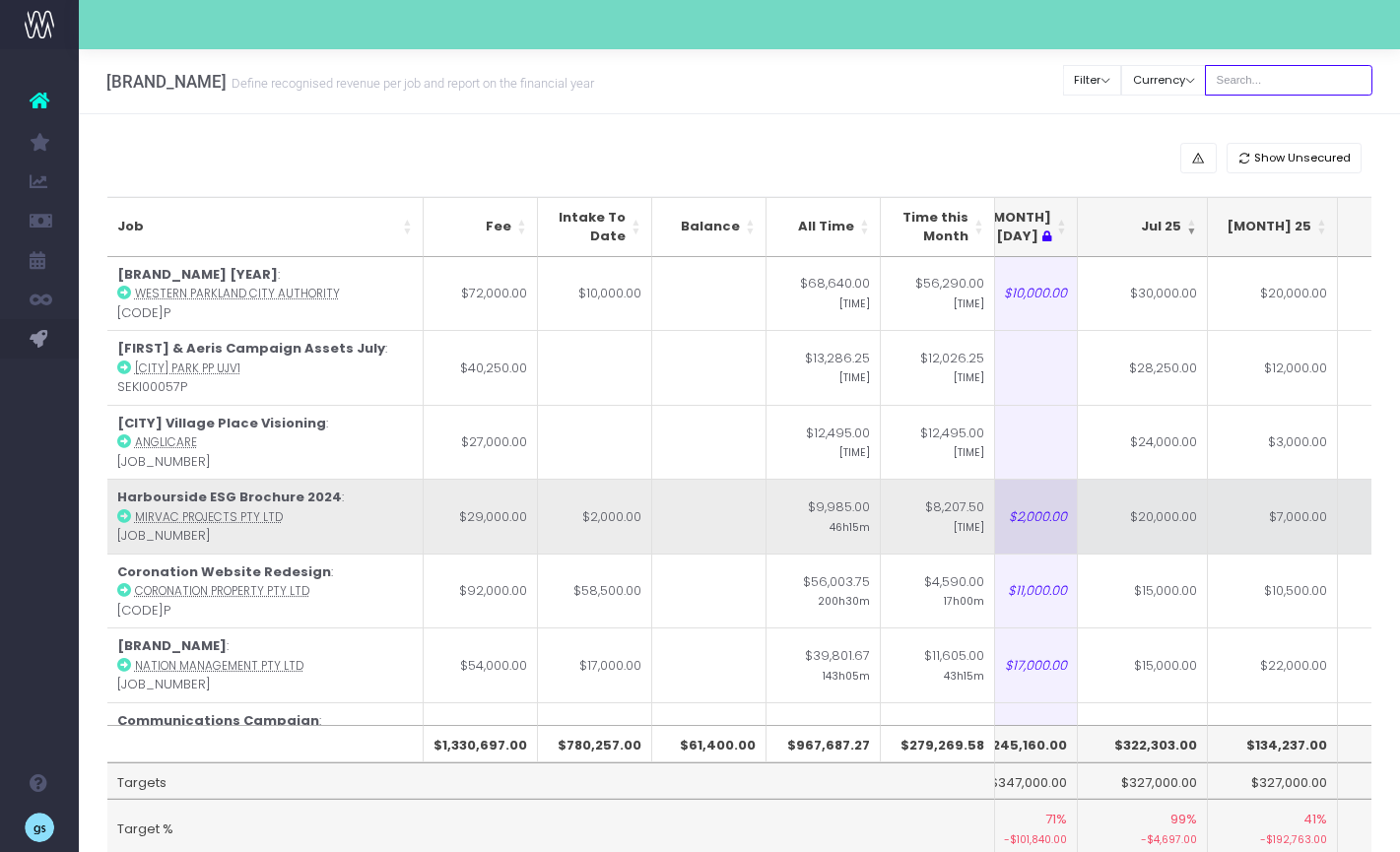scroll, scrollTop: 0, scrollLeft: 210, axis: horizontal 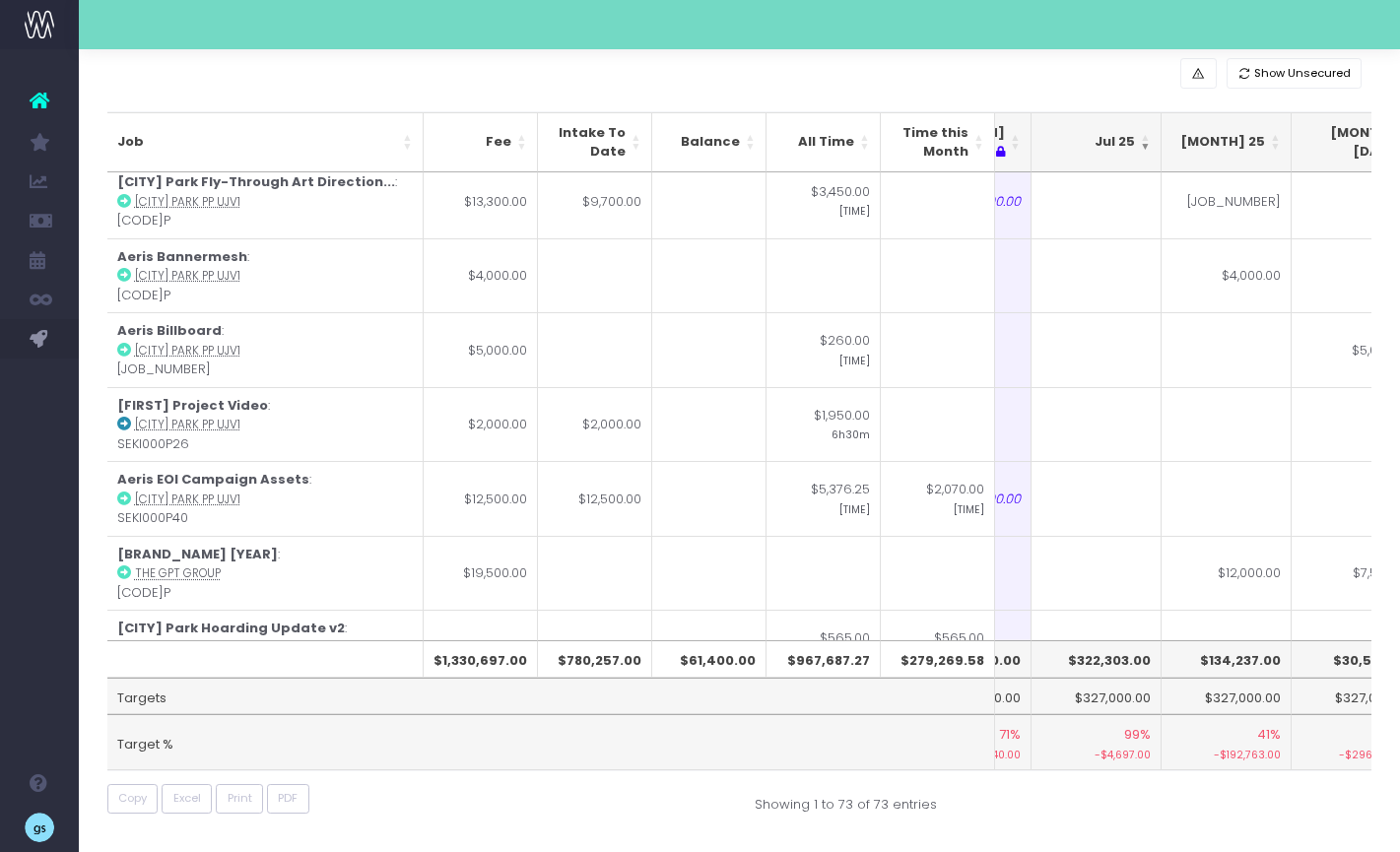 type 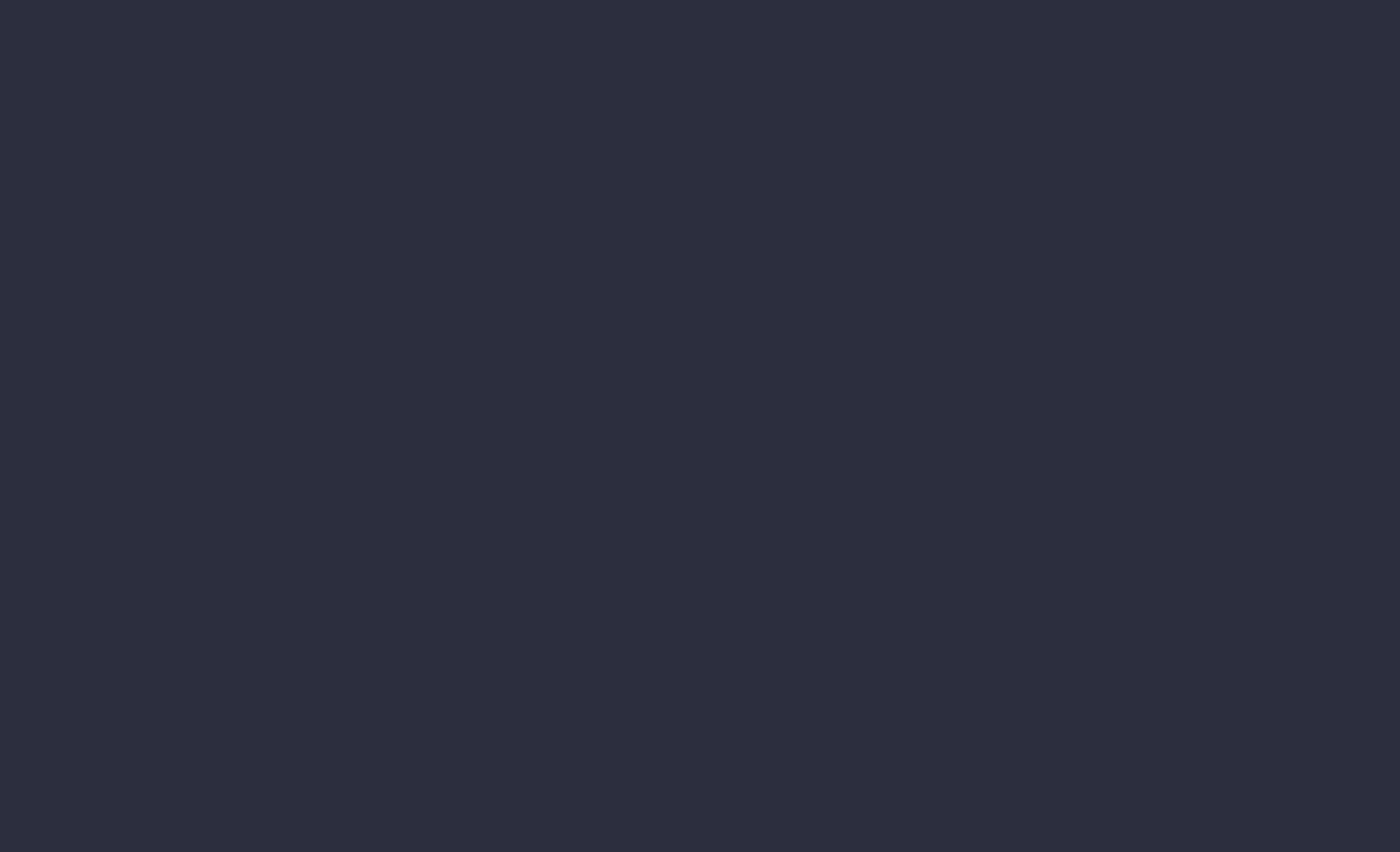 scroll, scrollTop: 0, scrollLeft: 0, axis: both 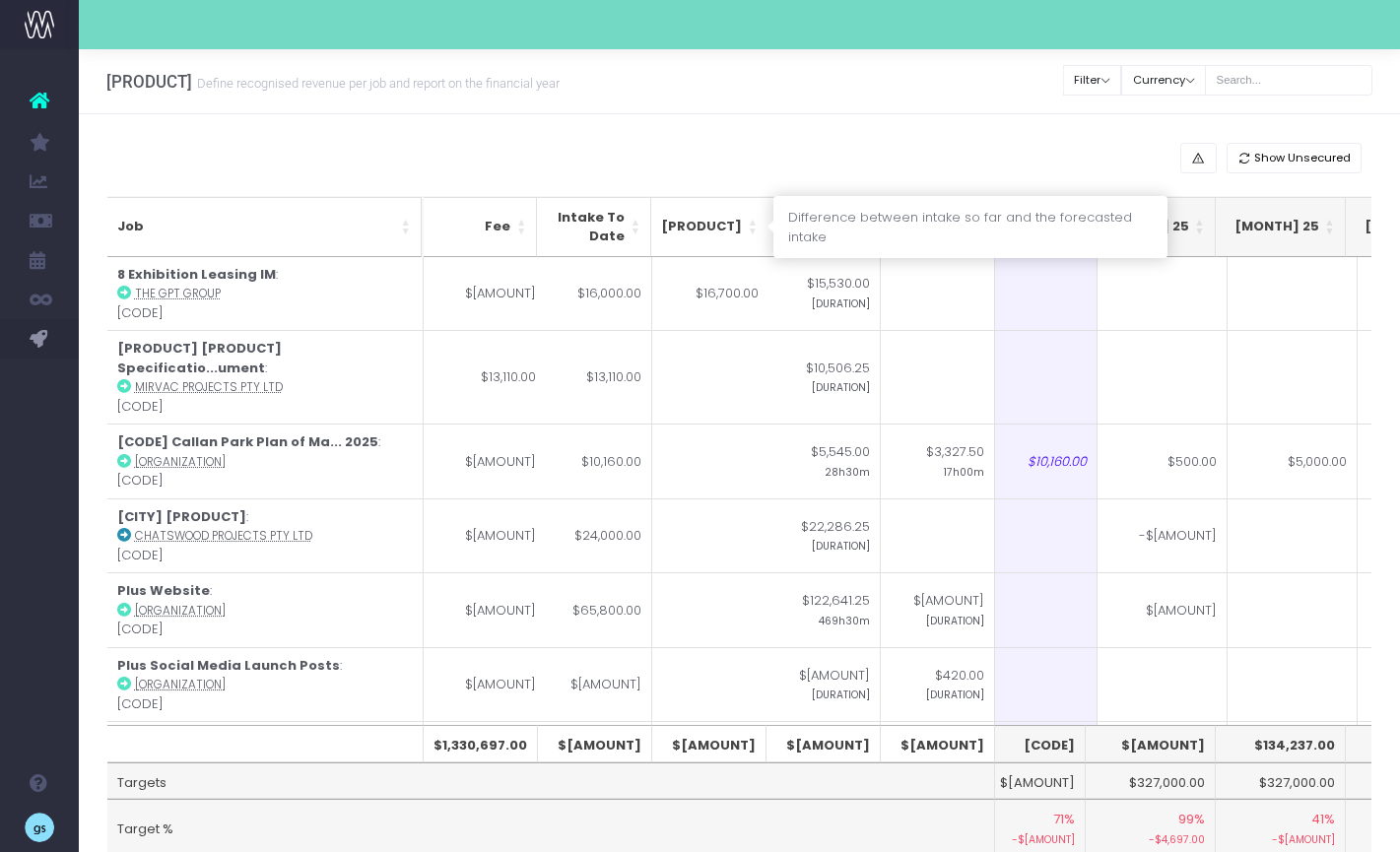 click on "Balance" at bounding box center (710, 227) 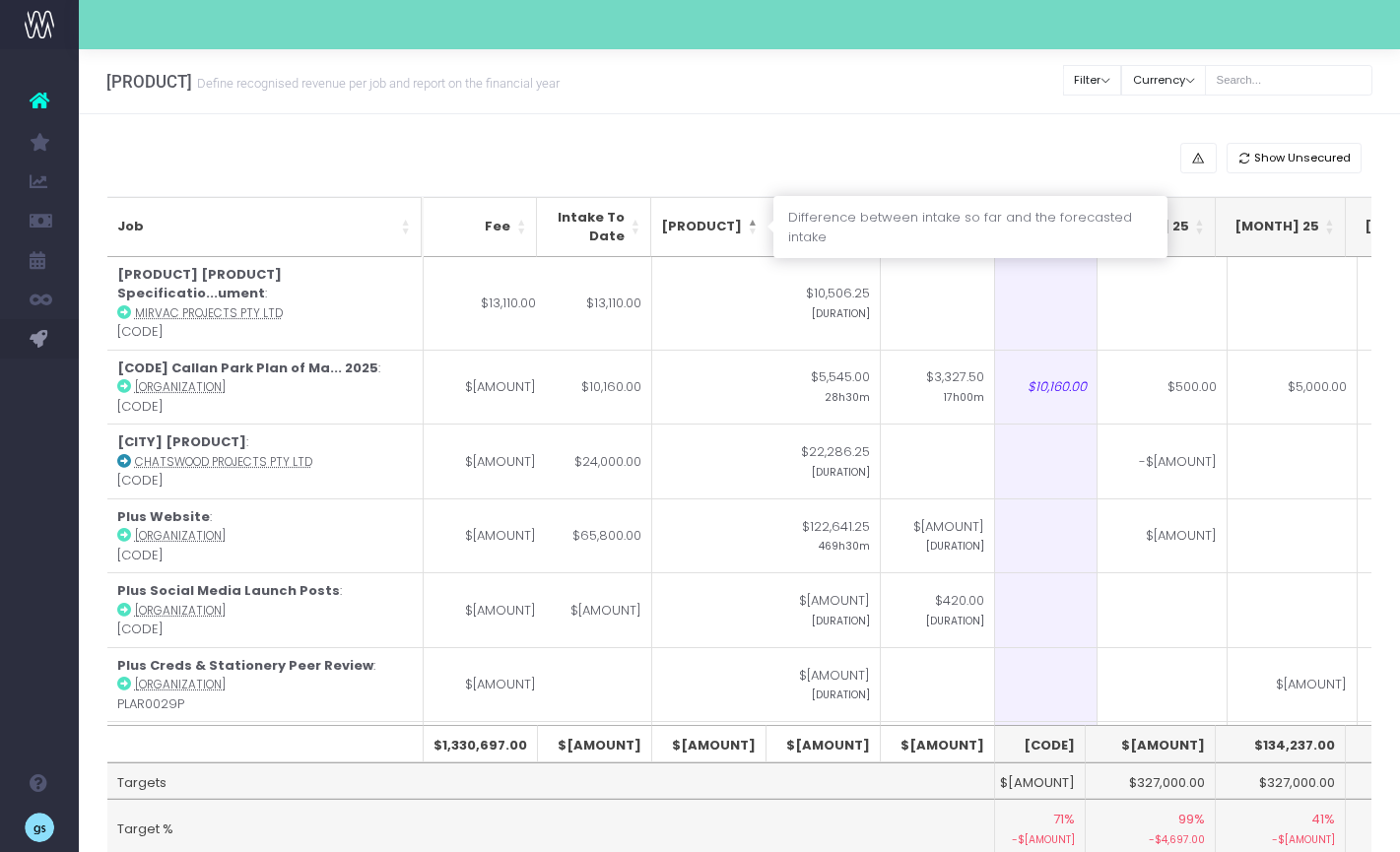 click on "Balance" at bounding box center [710, 227] 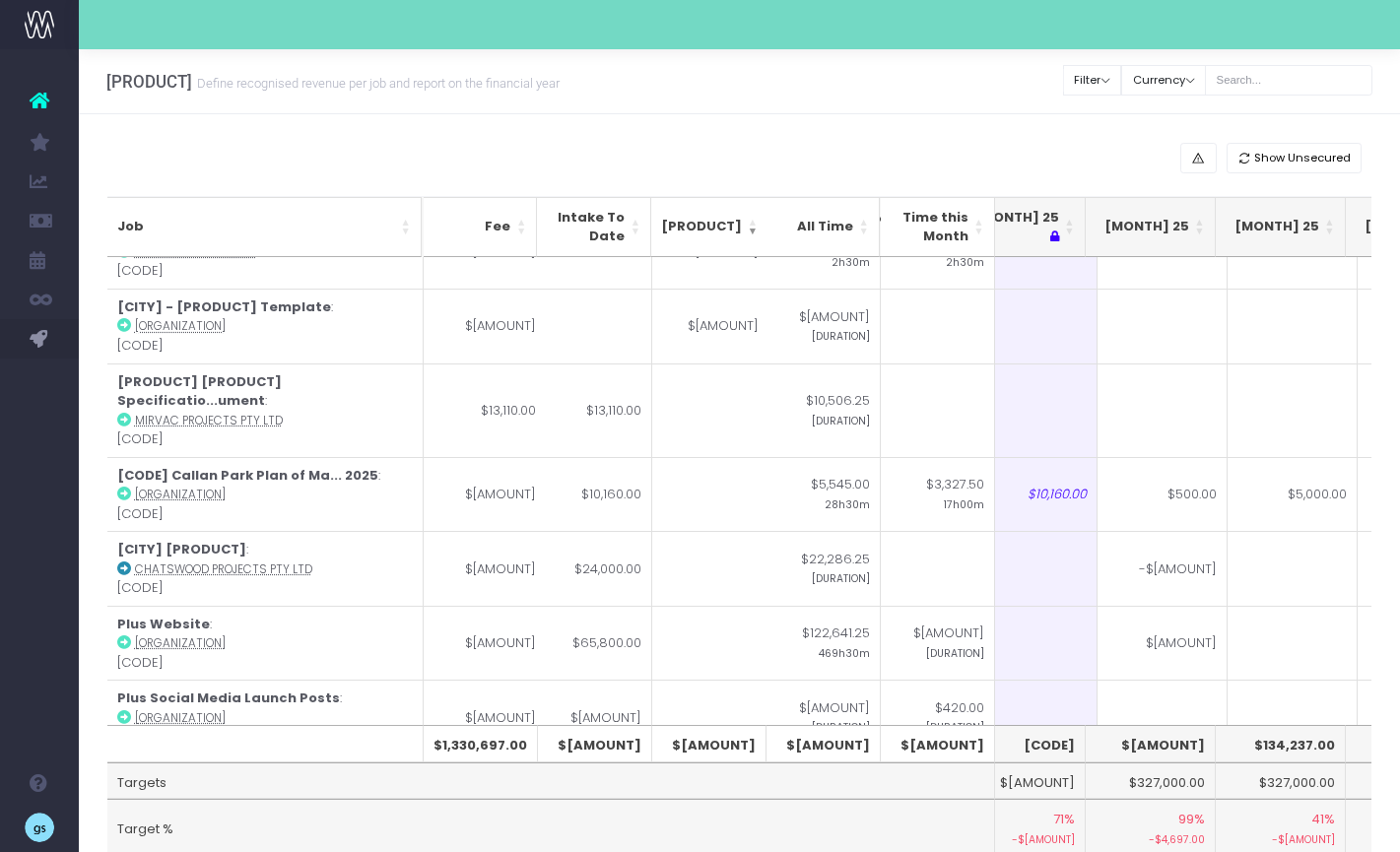 scroll, scrollTop: 0, scrollLeft: 170, axis: horizontal 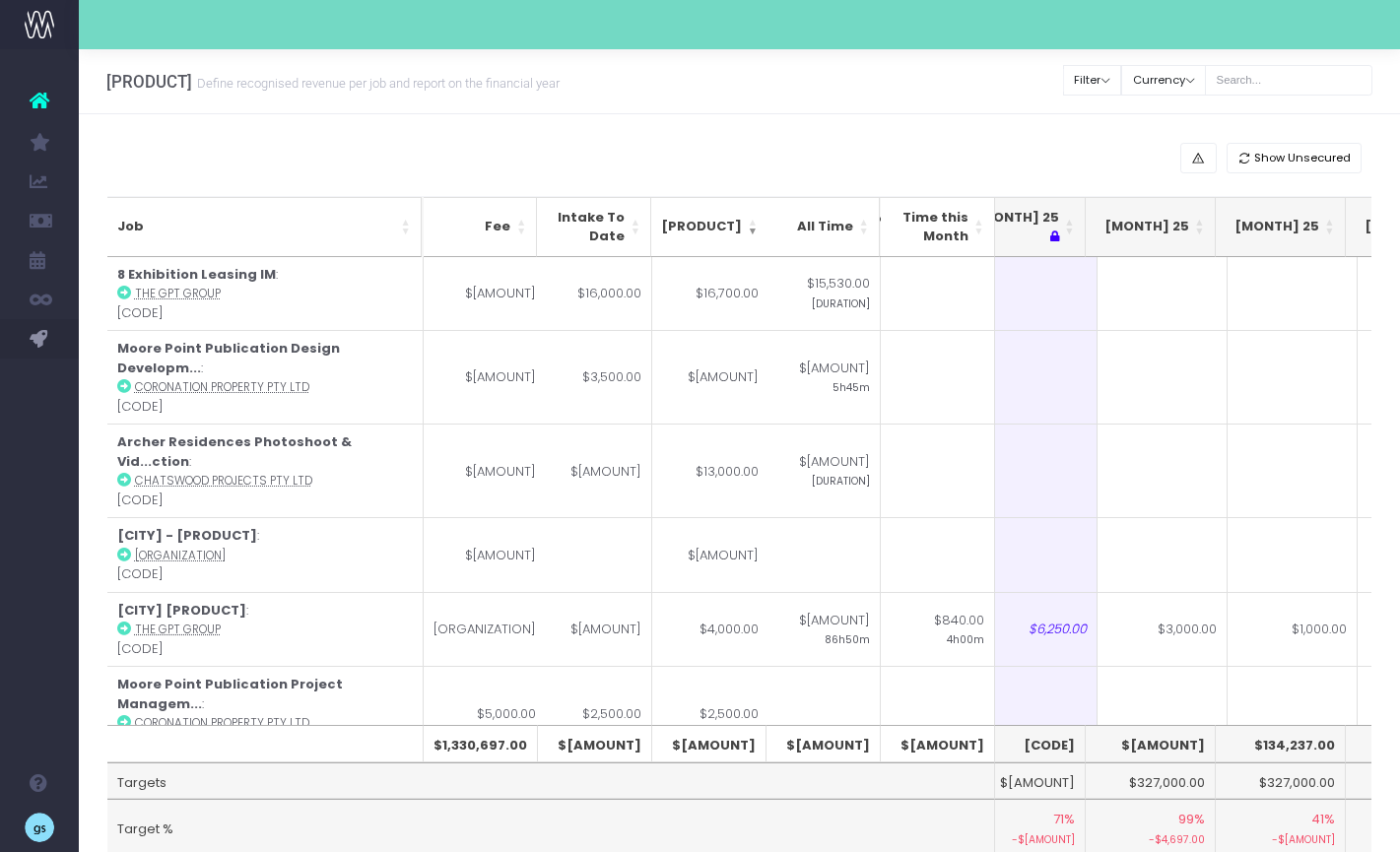 click on "Show Unsecured" at bounding box center [740, 158] 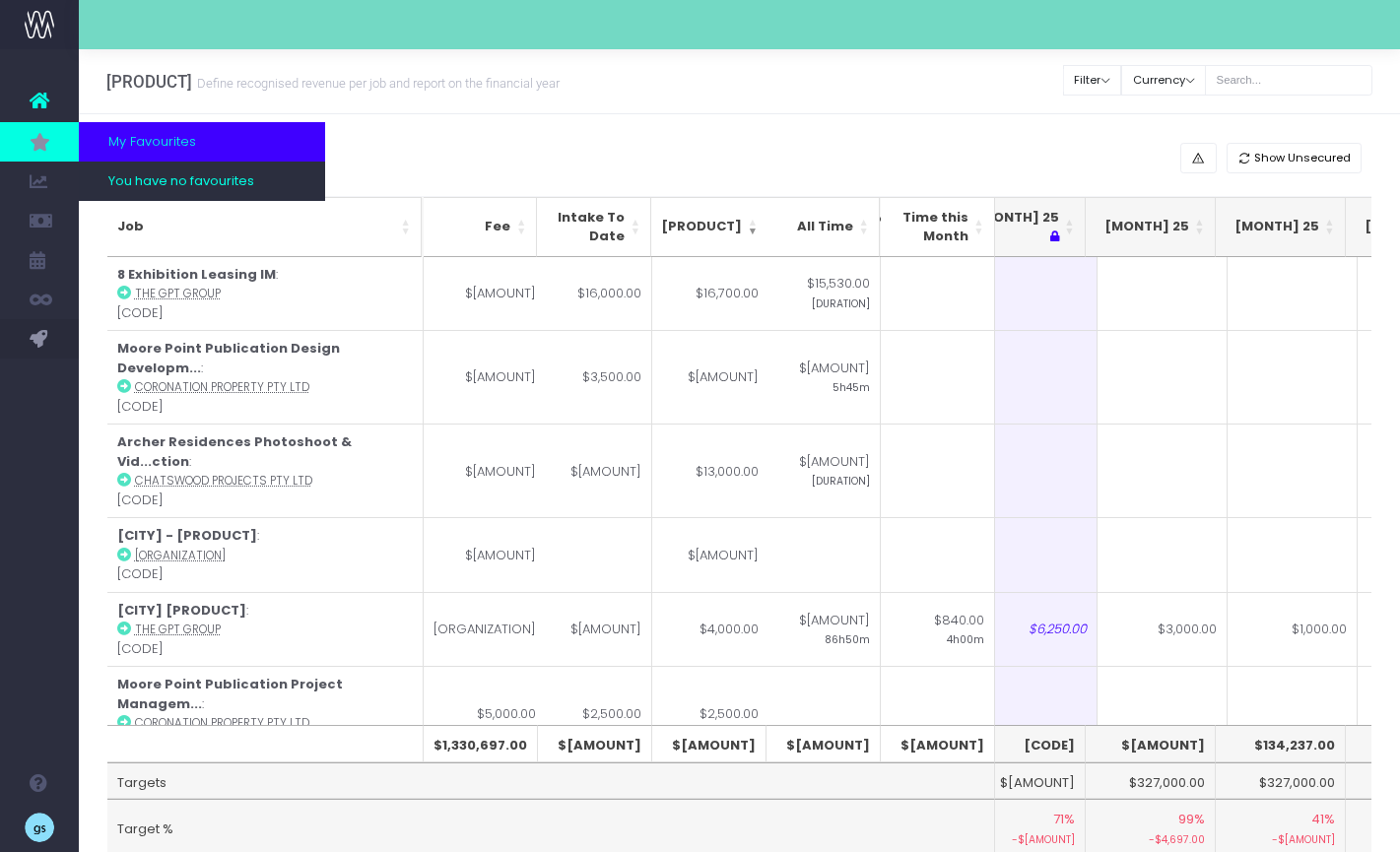 click at bounding box center (39, 142) 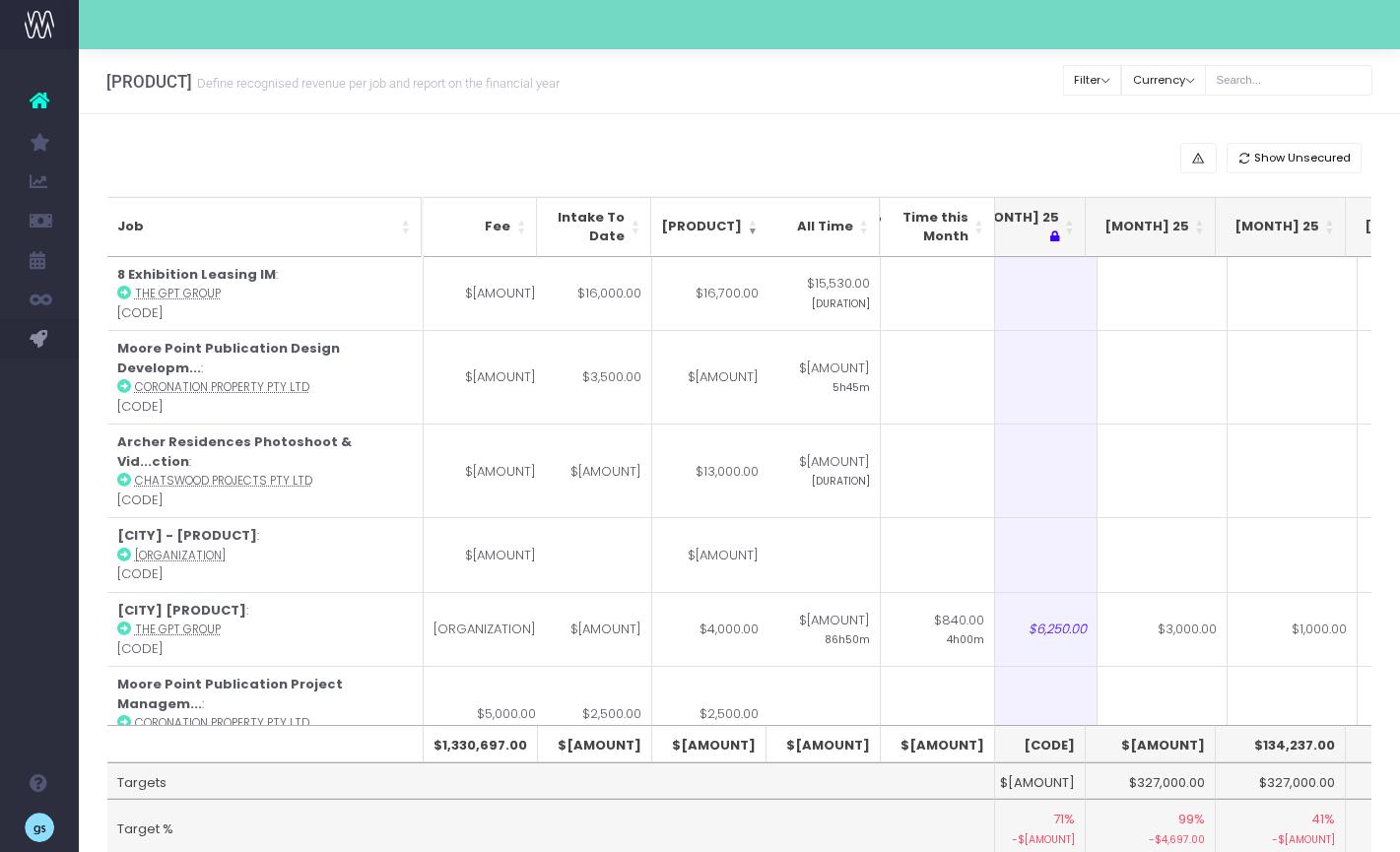 click at bounding box center [39, 100] 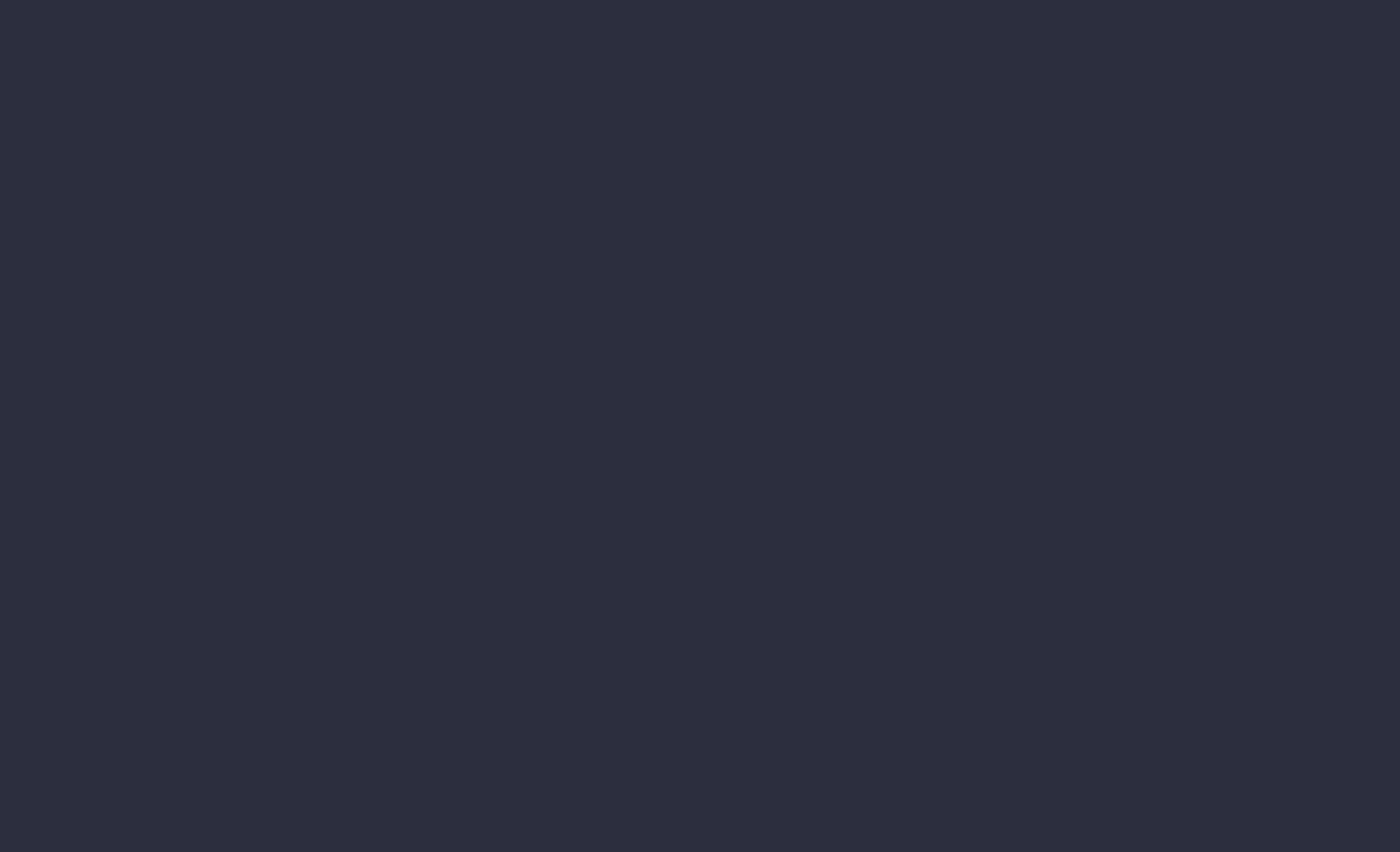 scroll, scrollTop: 0, scrollLeft: 0, axis: both 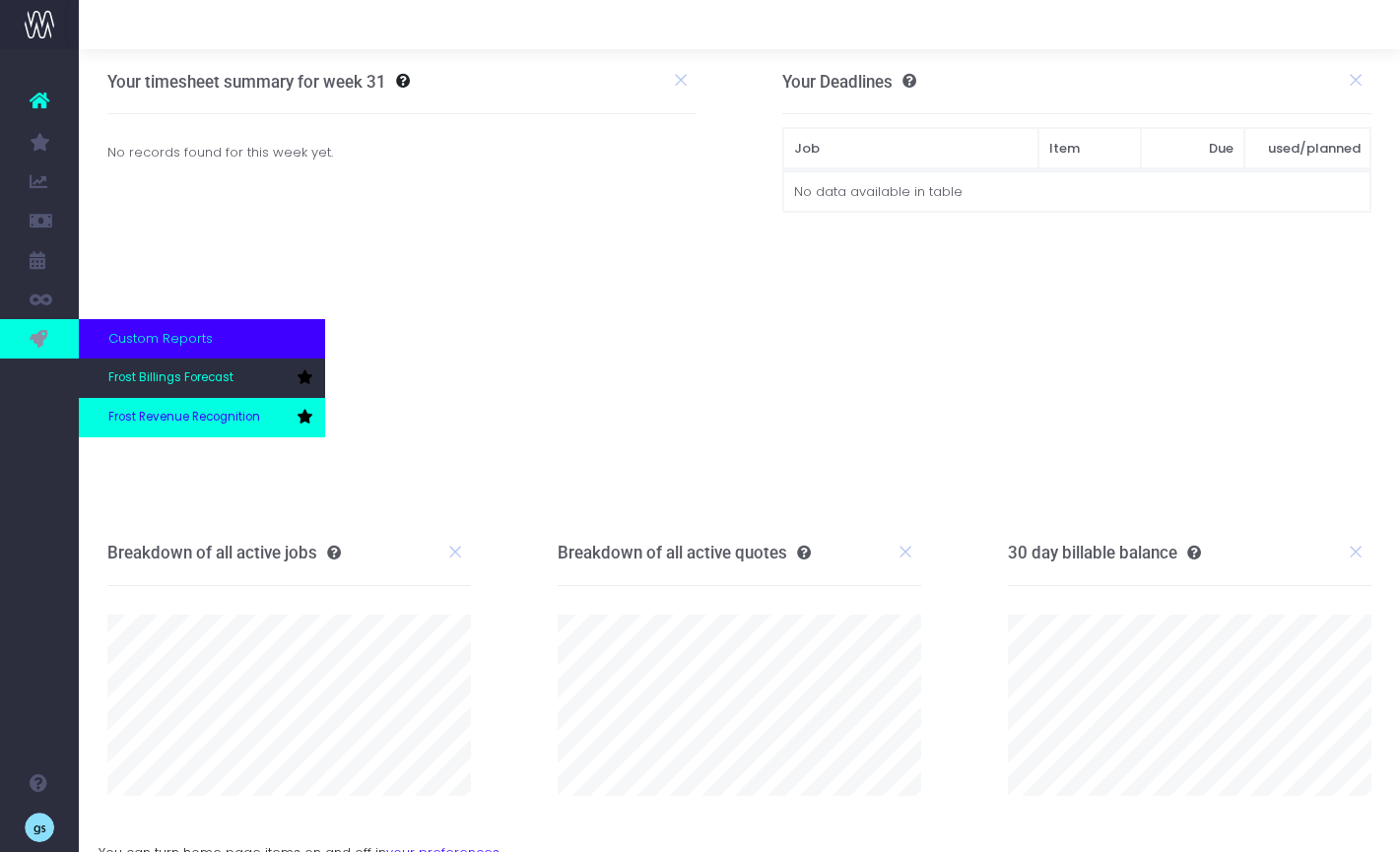 click on "Frost Revenue Recognition" at bounding box center [202, 418] 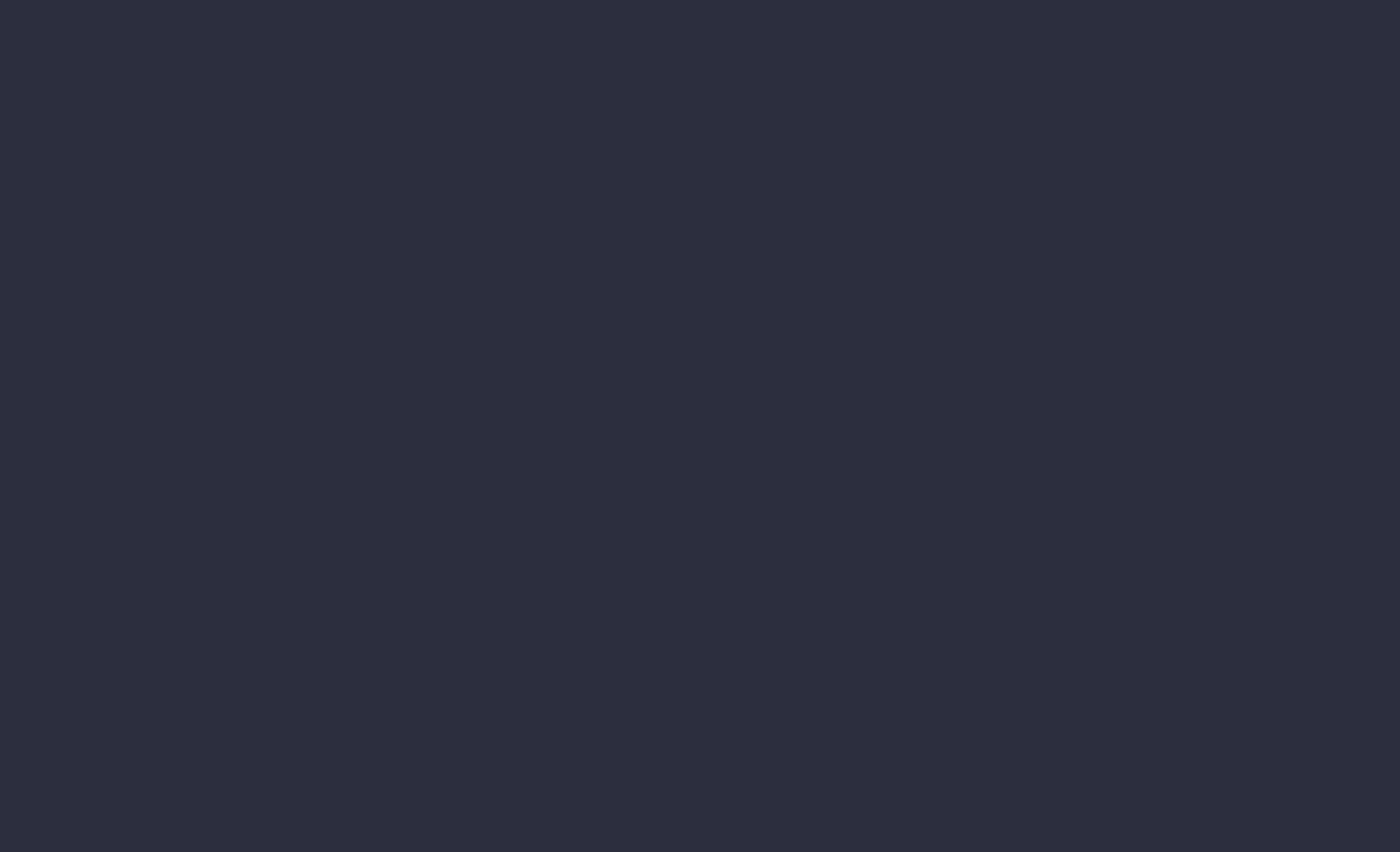 scroll, scrollTop: 0, scrollLeft: 0, axis: both 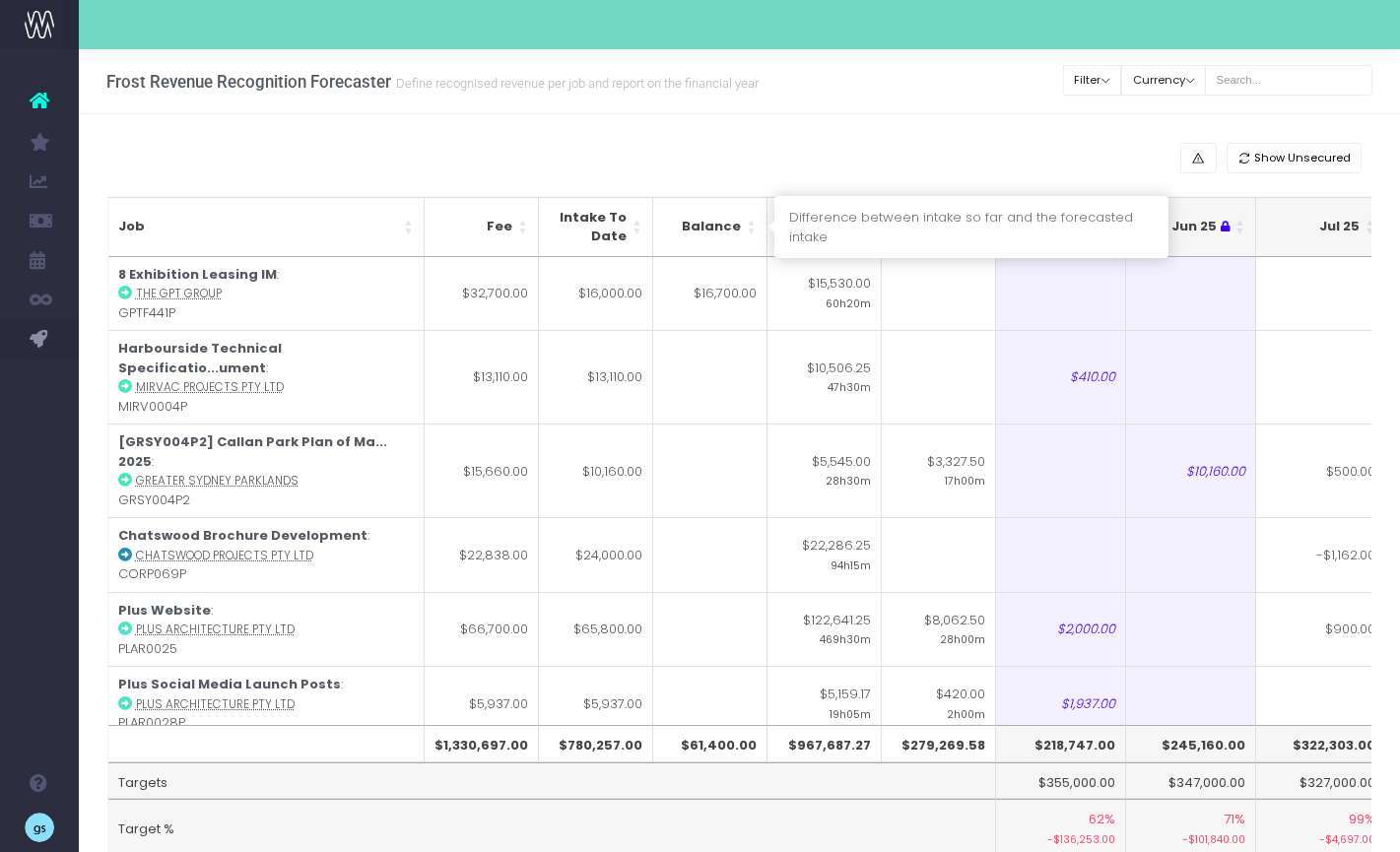 click on "Balance" at bounding box center [710, 227] 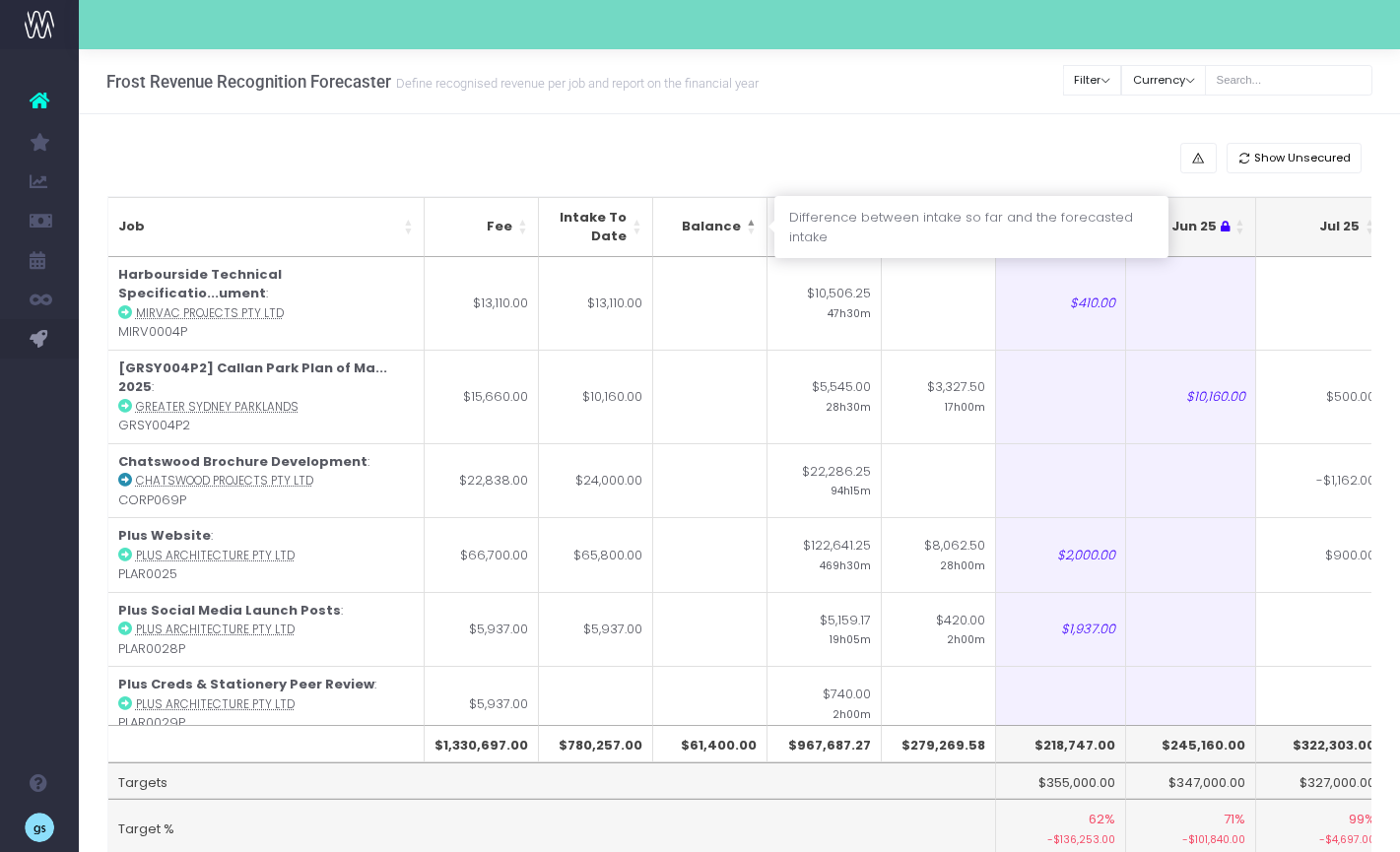 click on "Balance" at bounding box center (710, 227) 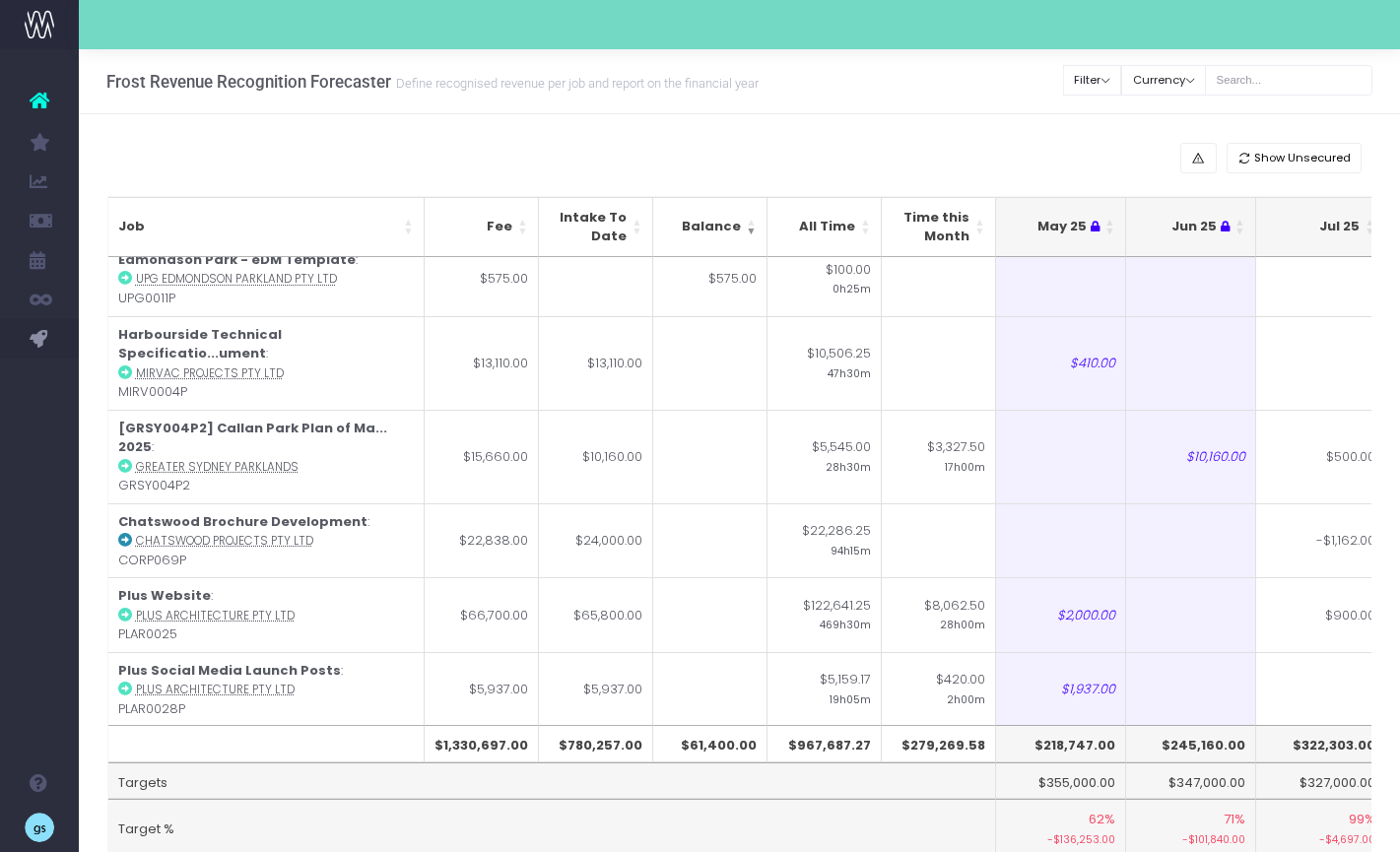 scroll, scrollTop: 0, scrollLeft: 0, axis: both 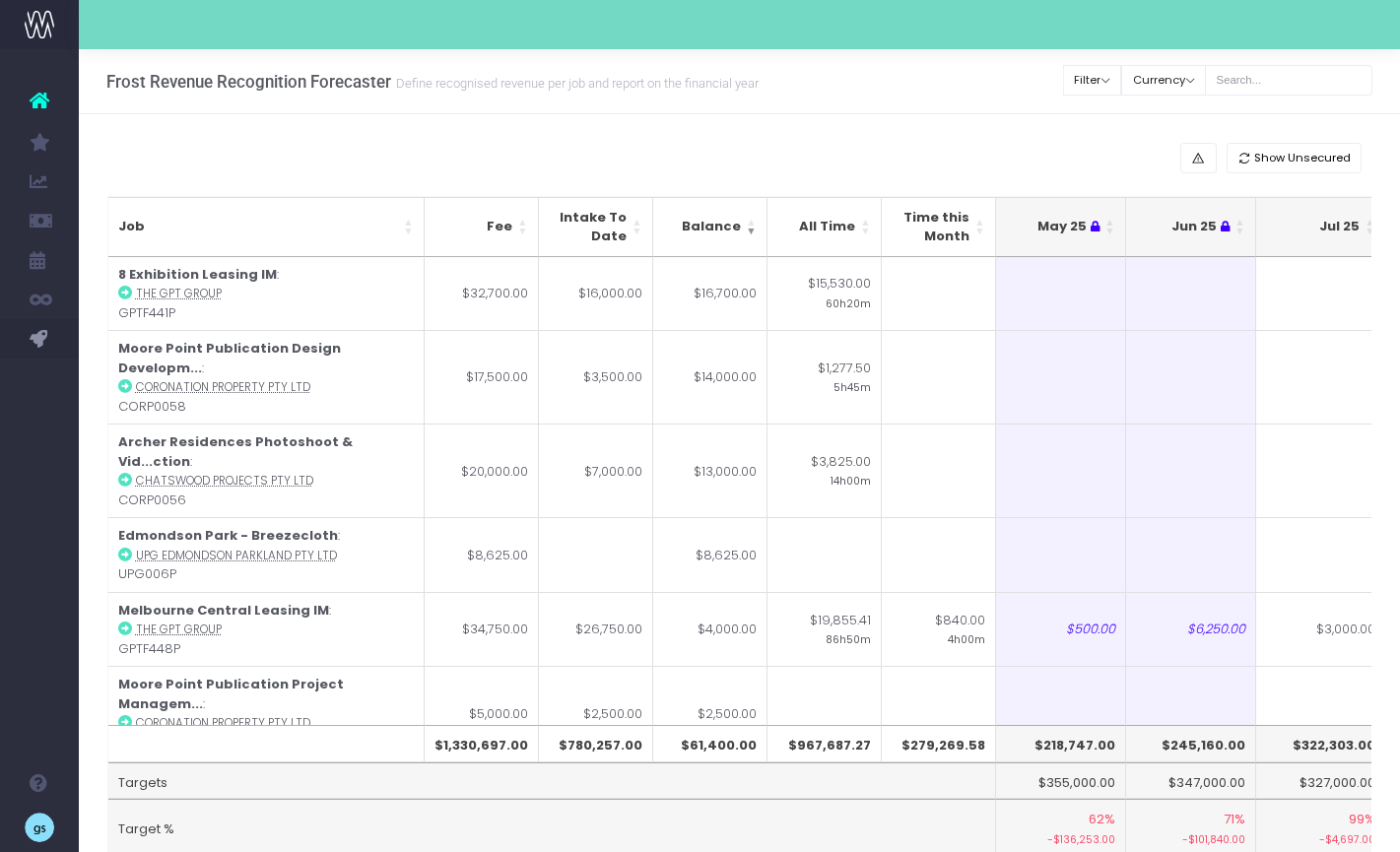 click at bounding box center (39, 25) 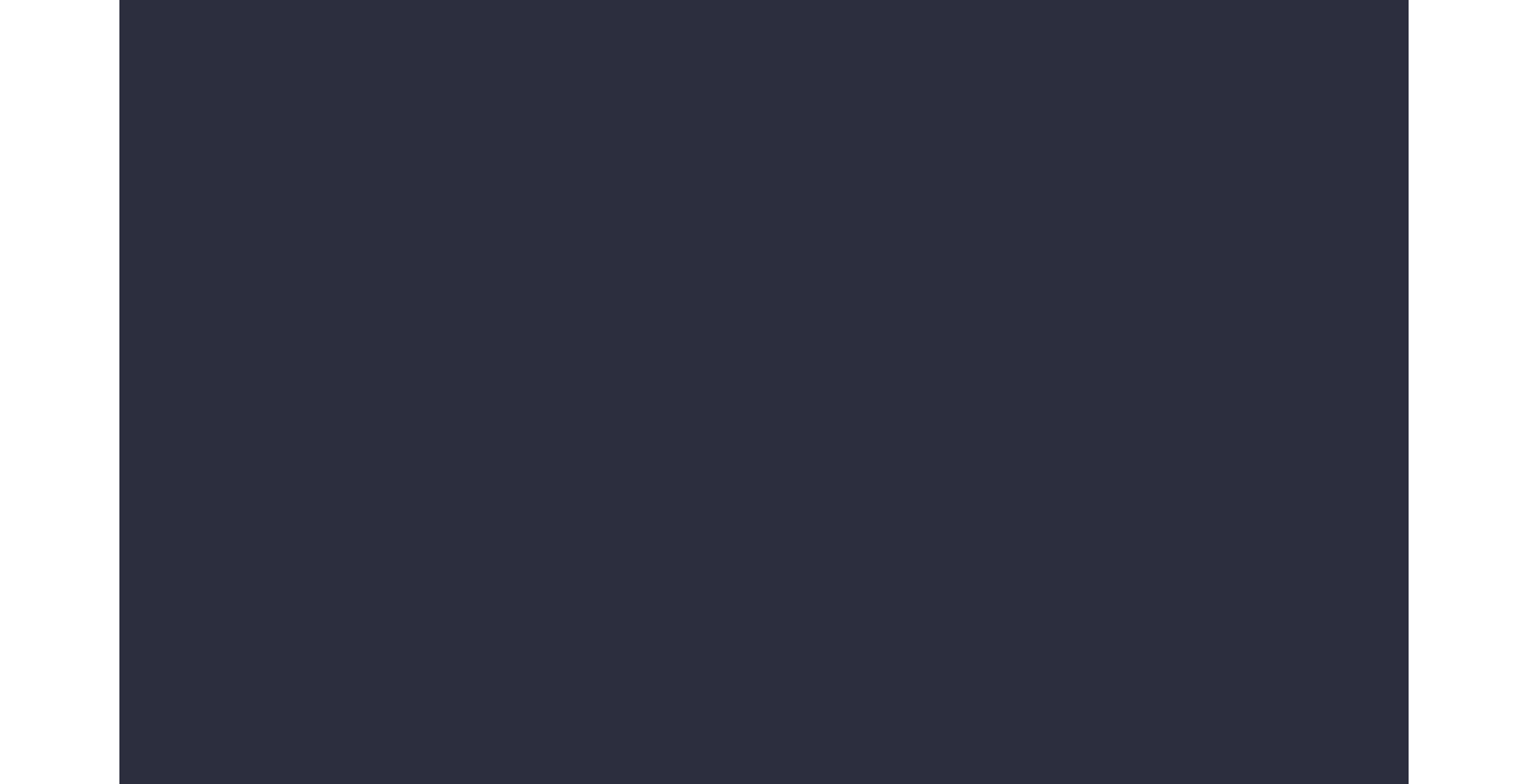 scroll, scrollTop: 0, scrollLeft: 0, axis: both 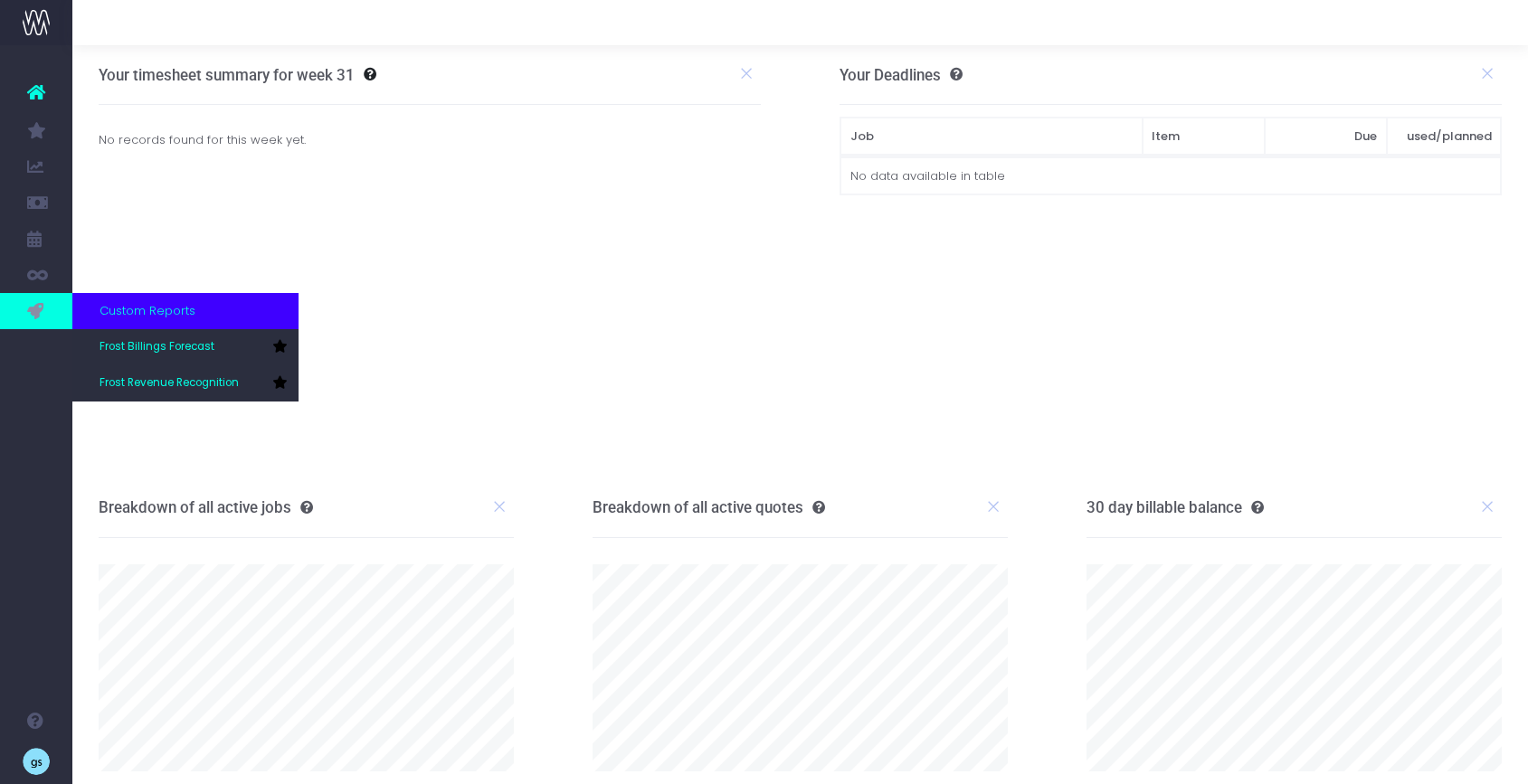click at bounding box center (36, 311) 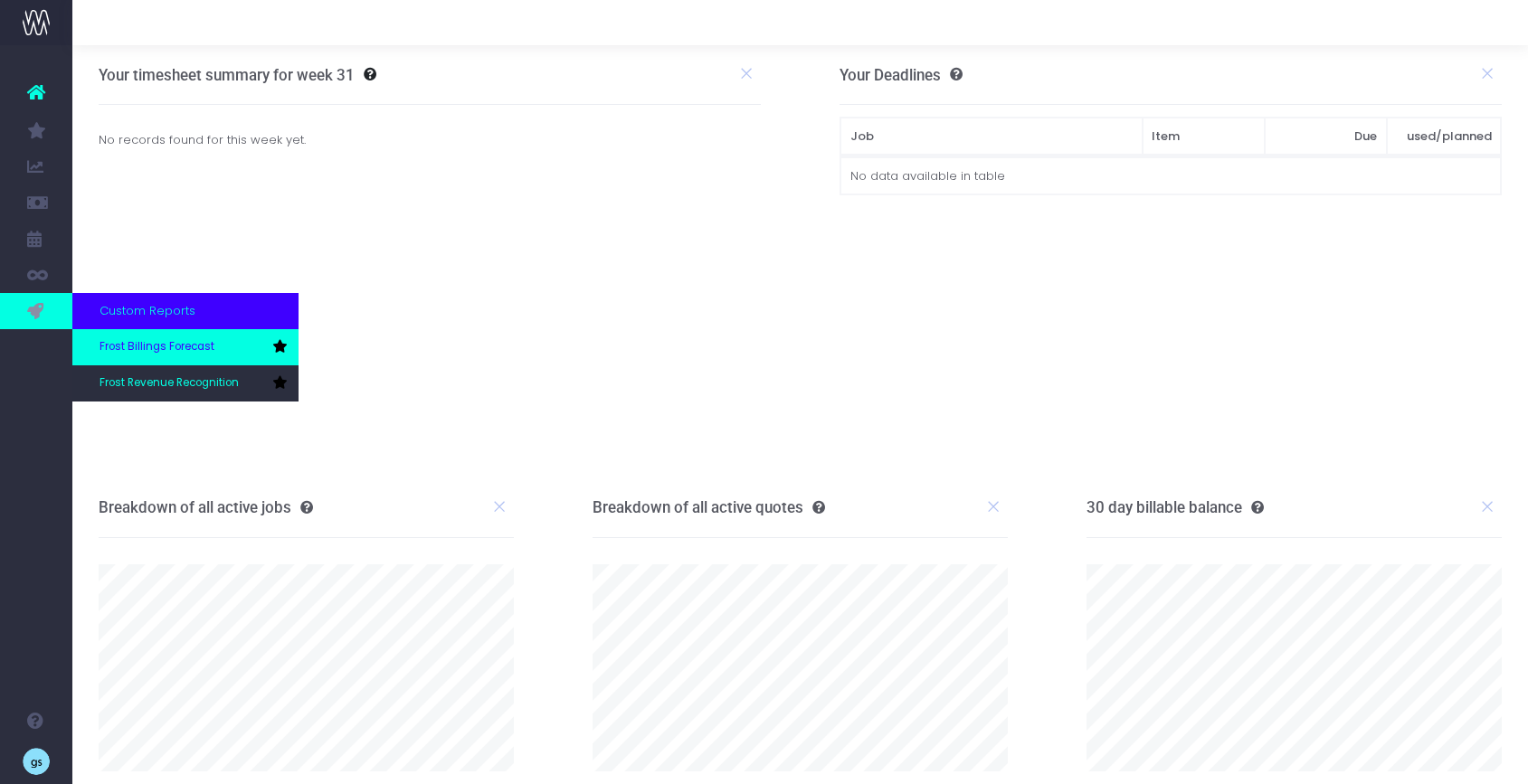 click on "Frost Billings Forecast" at bounding box center [185, 347] 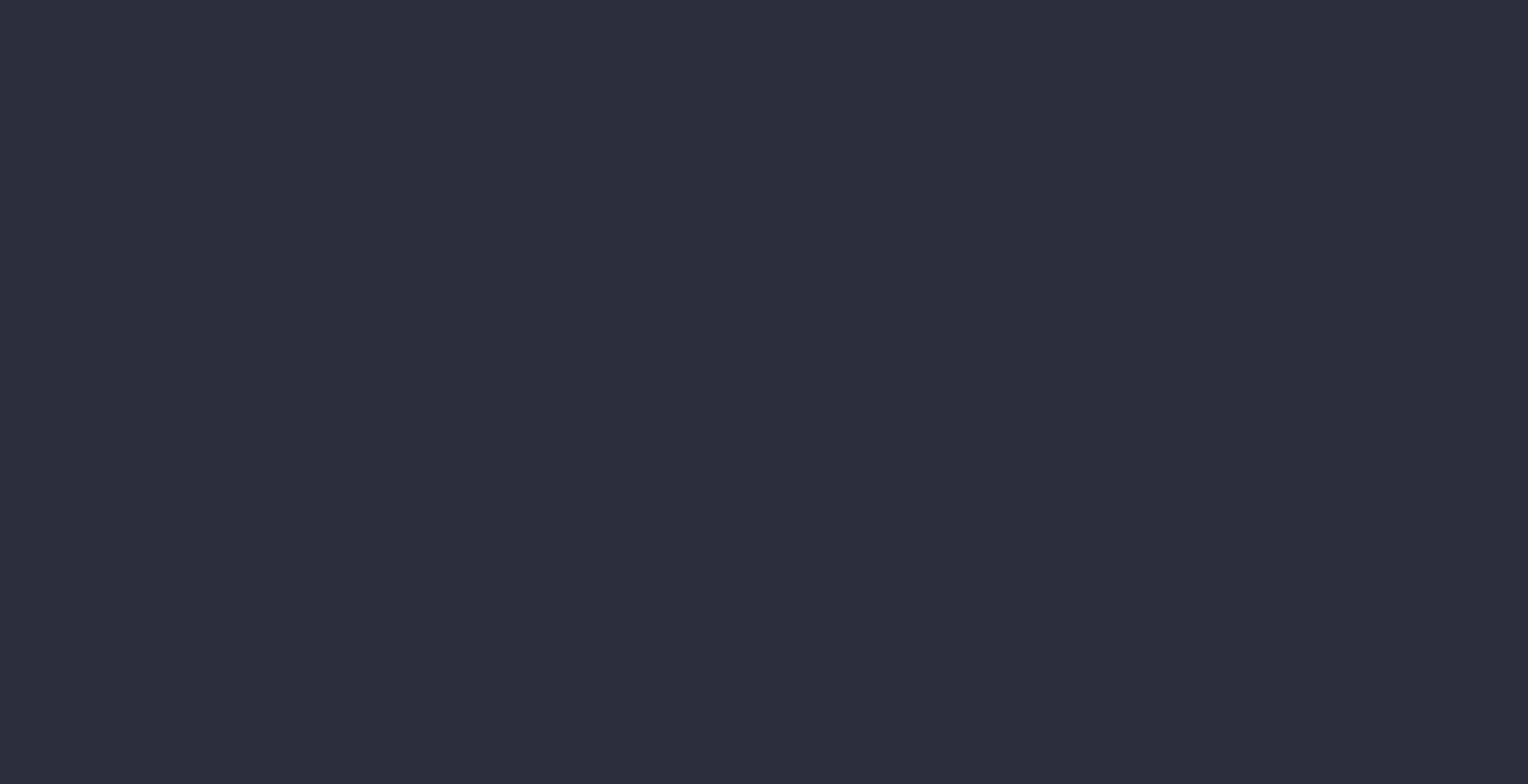 scroll, scrollTop: 0, scrollLeft: 0, axis: both 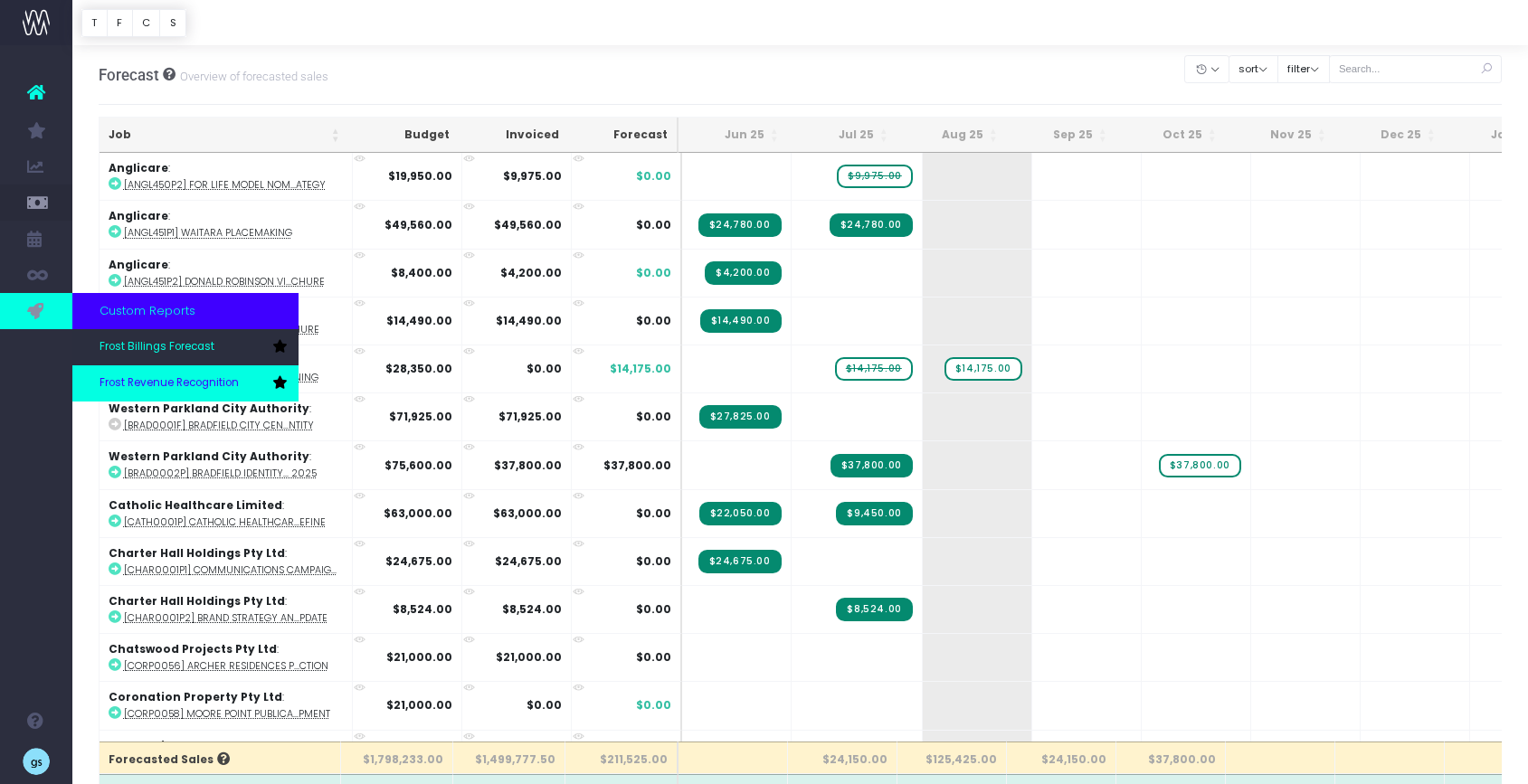 click on "Frost Revenue Recognition" at bounding box center [169, 383] 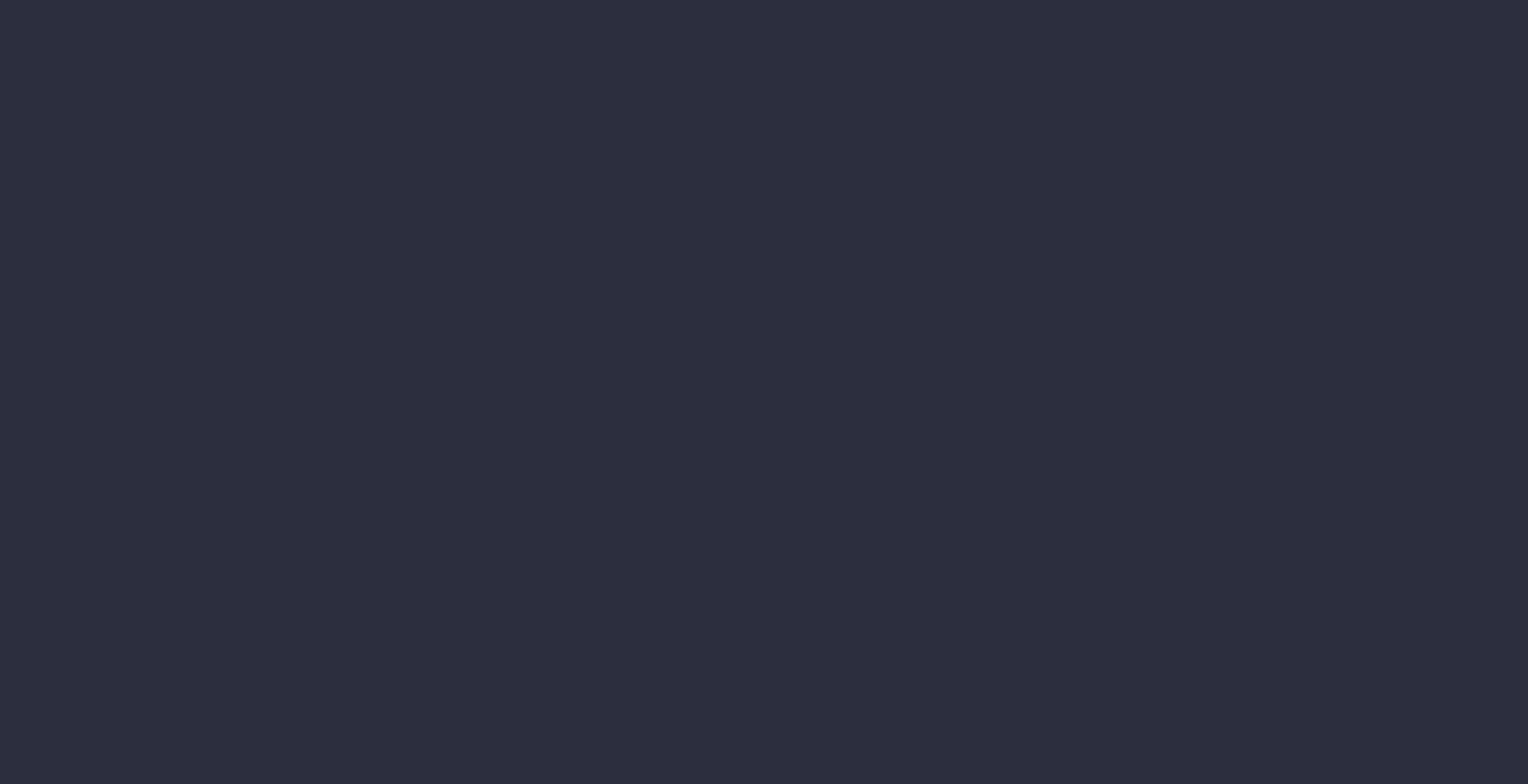 scroll, scrollTop: 0, scrollLeft: 0, axis: both 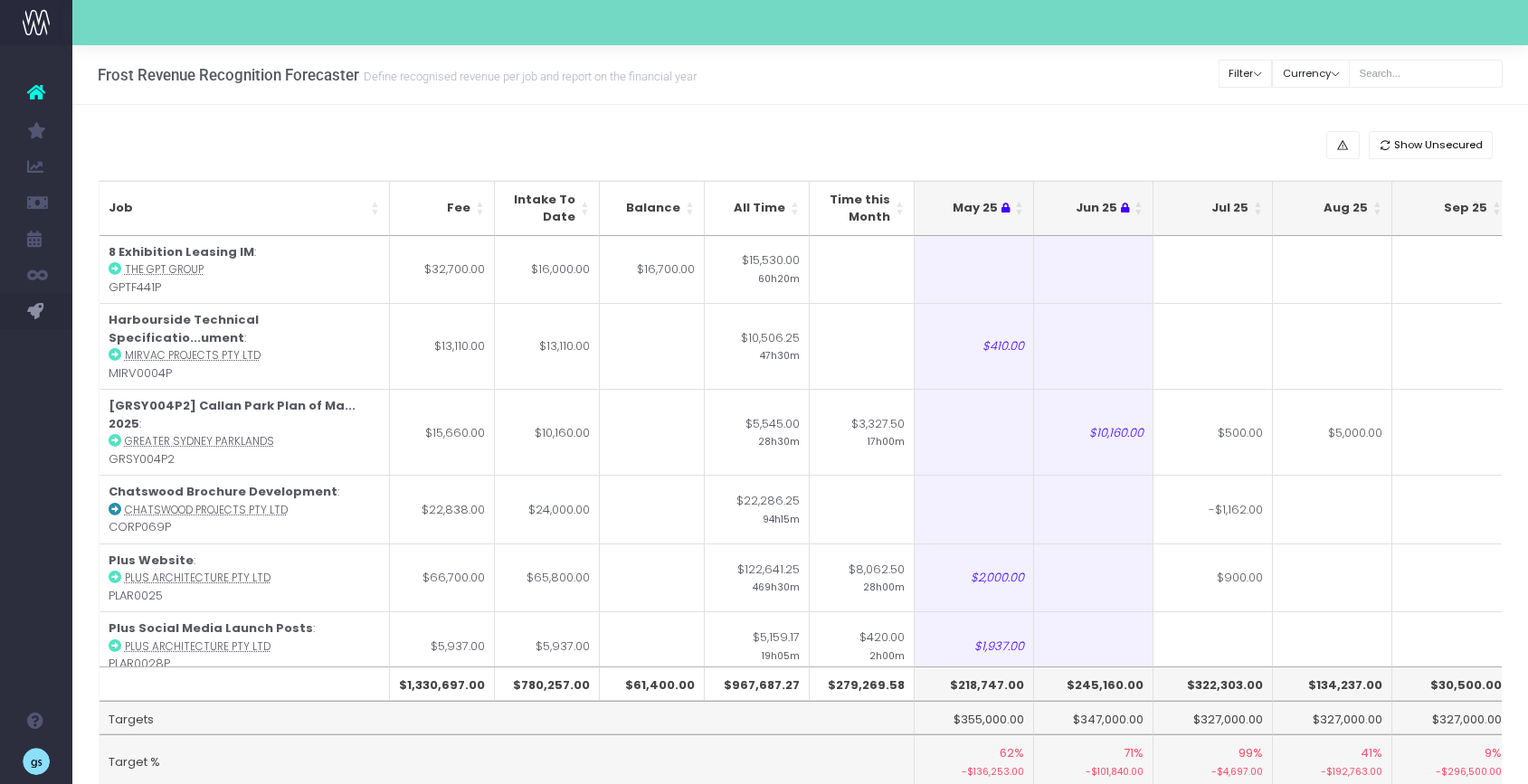 click on "Jul 25" at bounding box center [1213, 208] 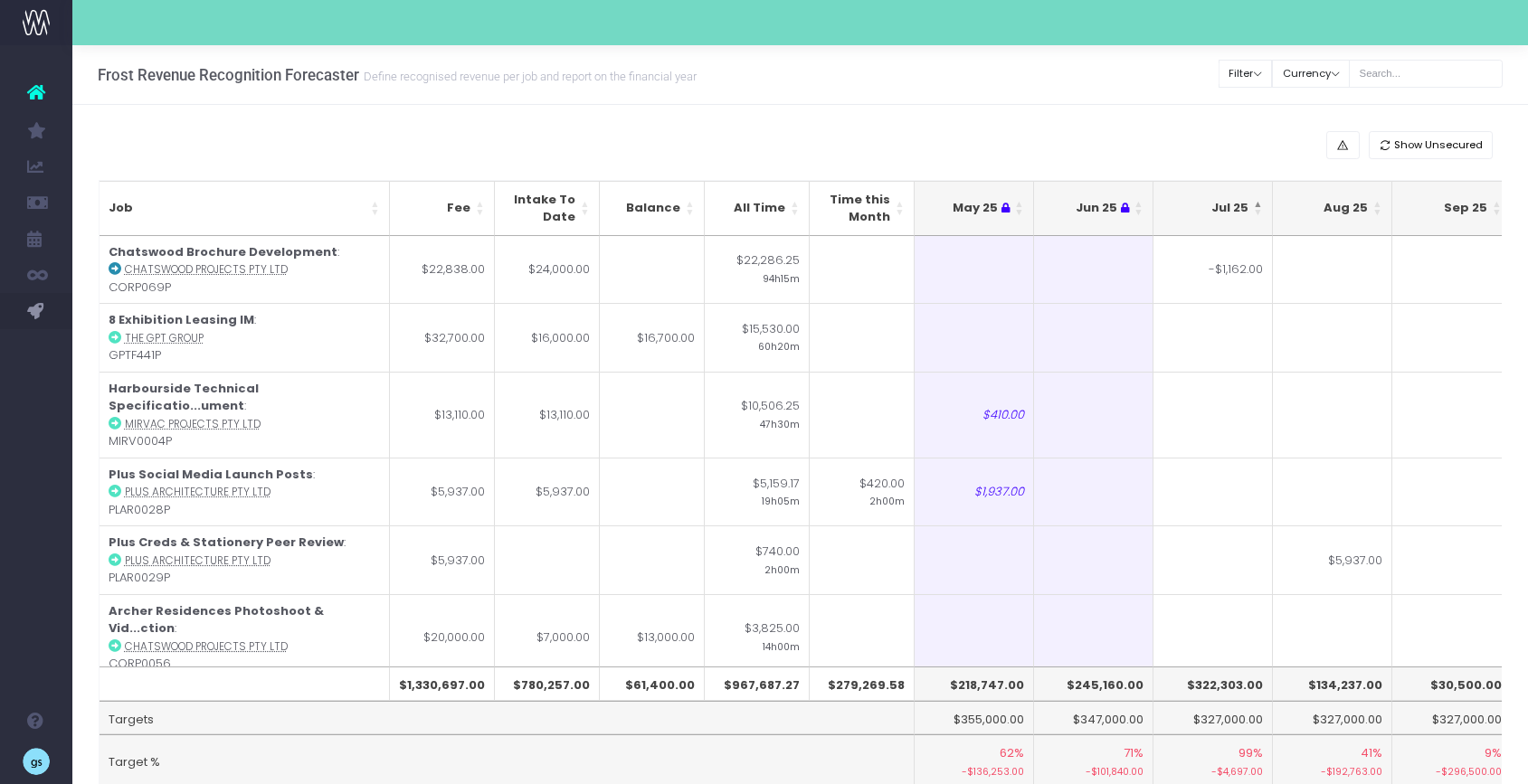 click on "Jul 25" at bounding box center (1213, 208) 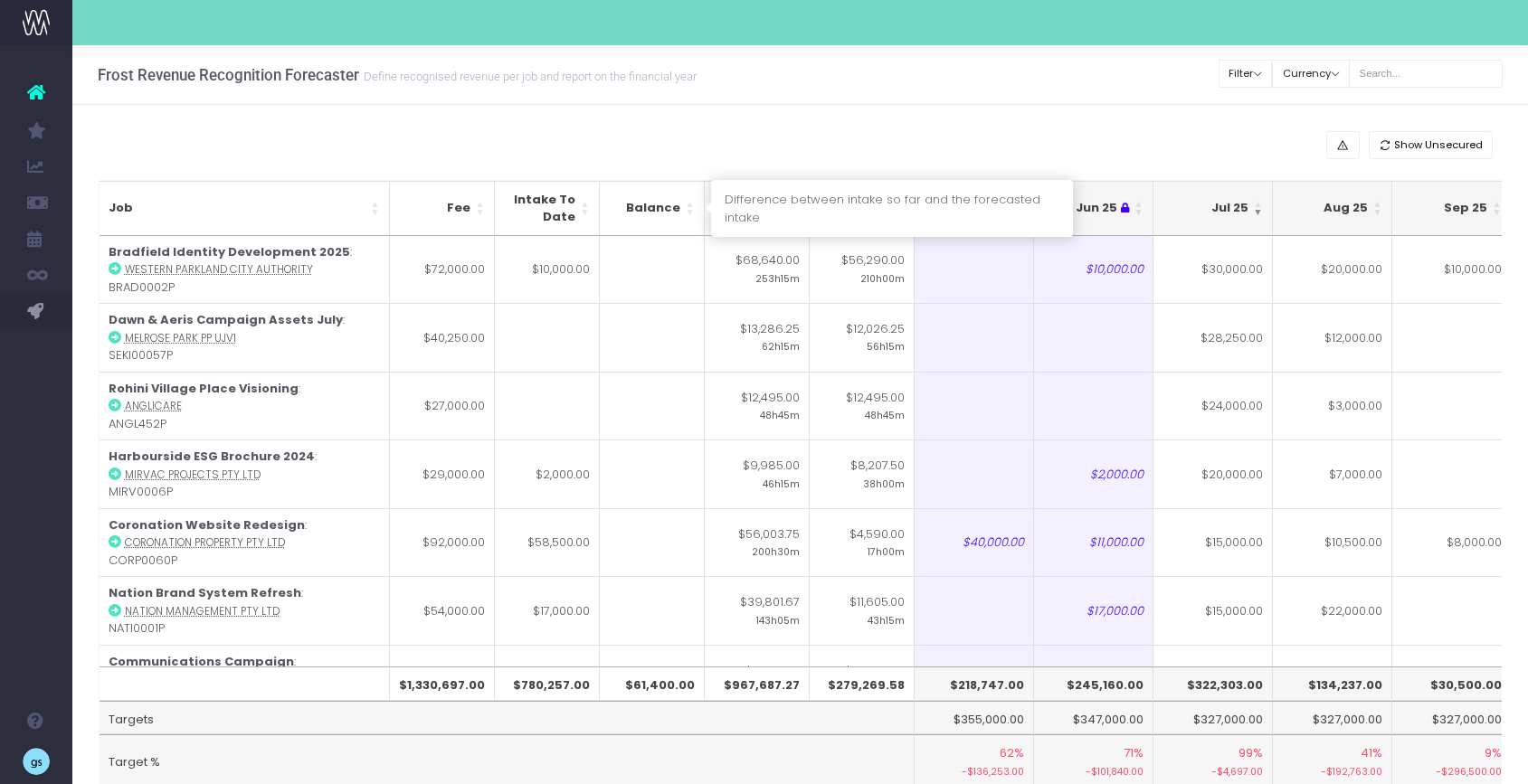 click on "Balance" at bounding box center [652, 208] 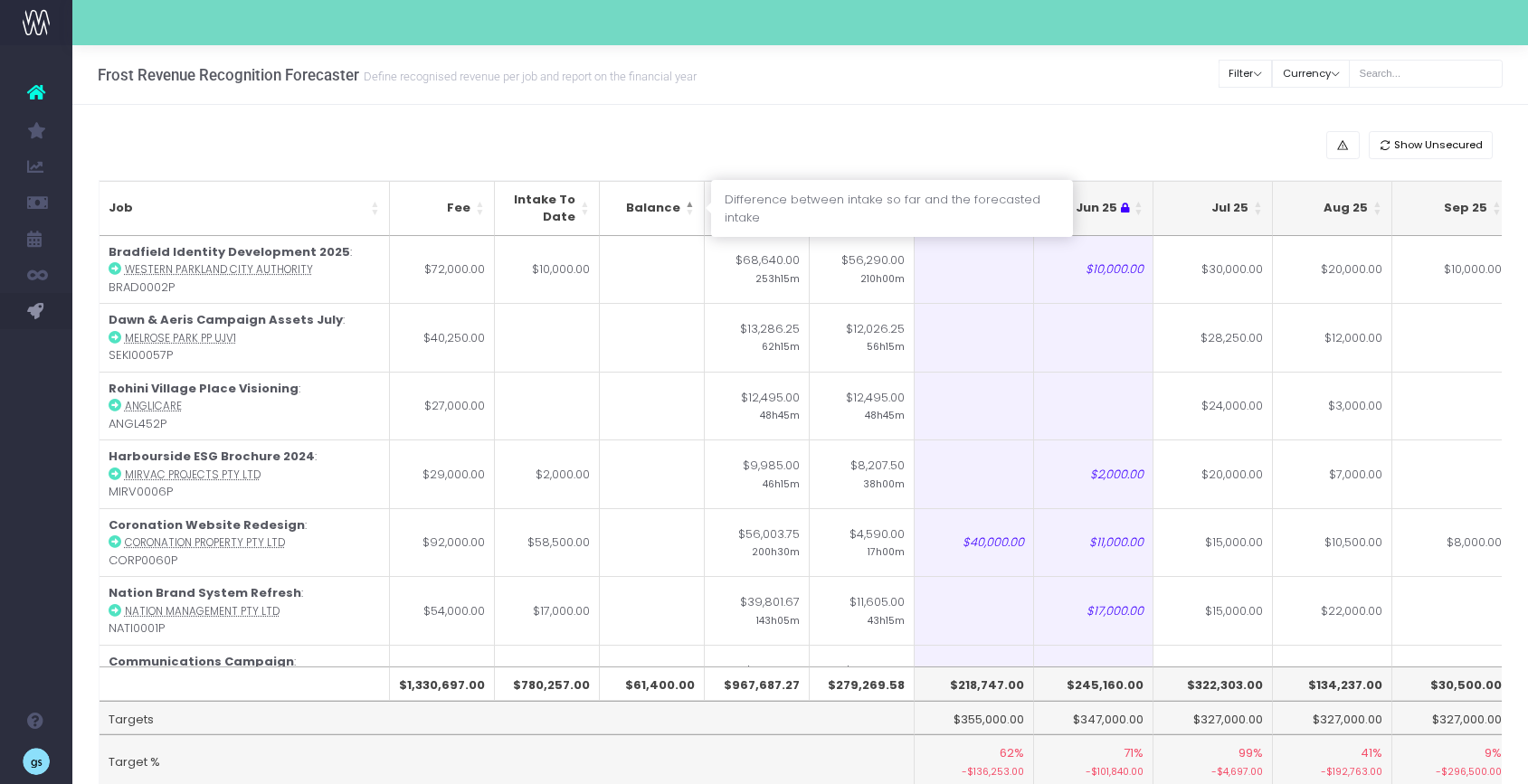 click on "Balance" at bounding box center [652, 208] 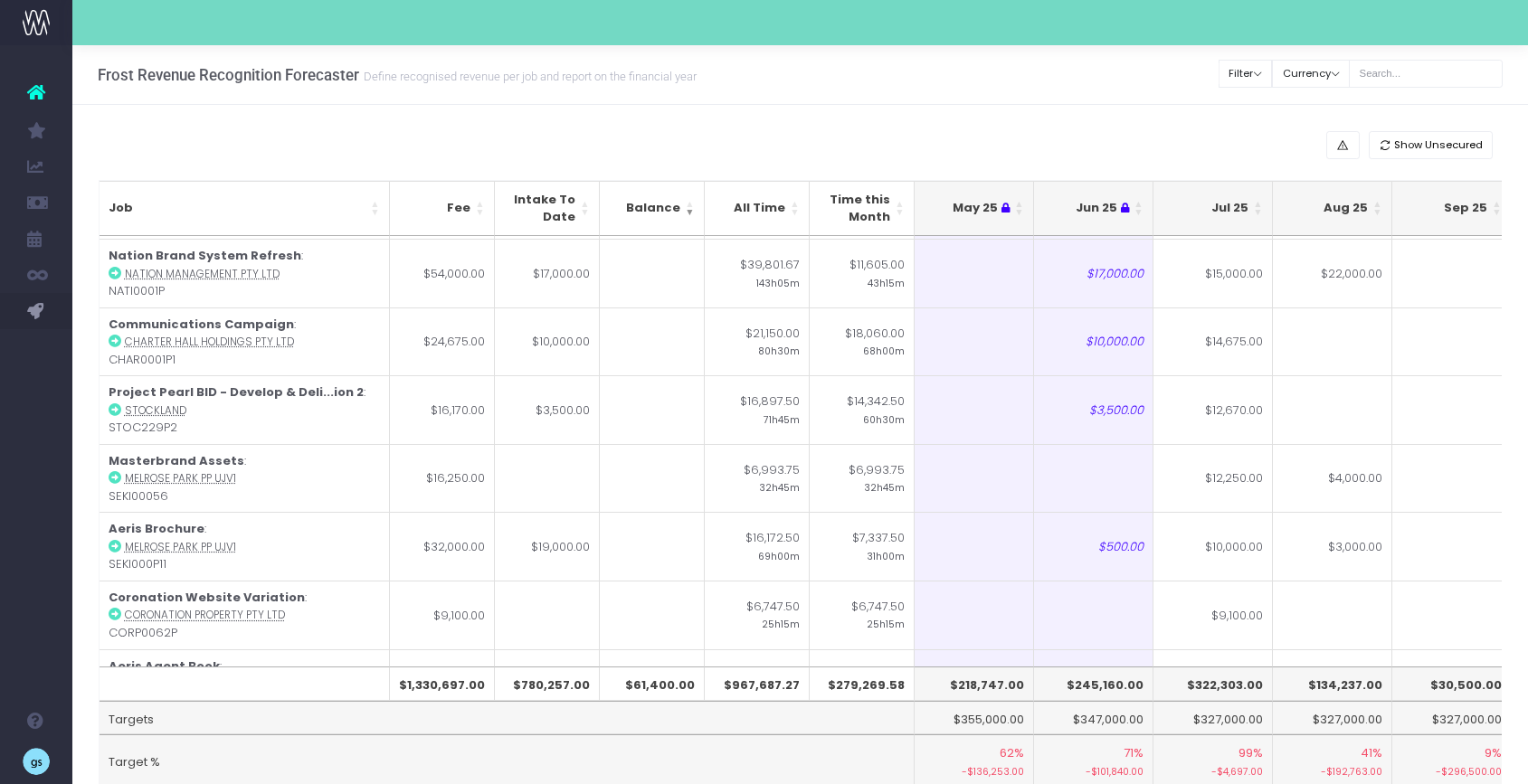 scroll, scrollTop: 0, scrollLeft: 0, axis: both 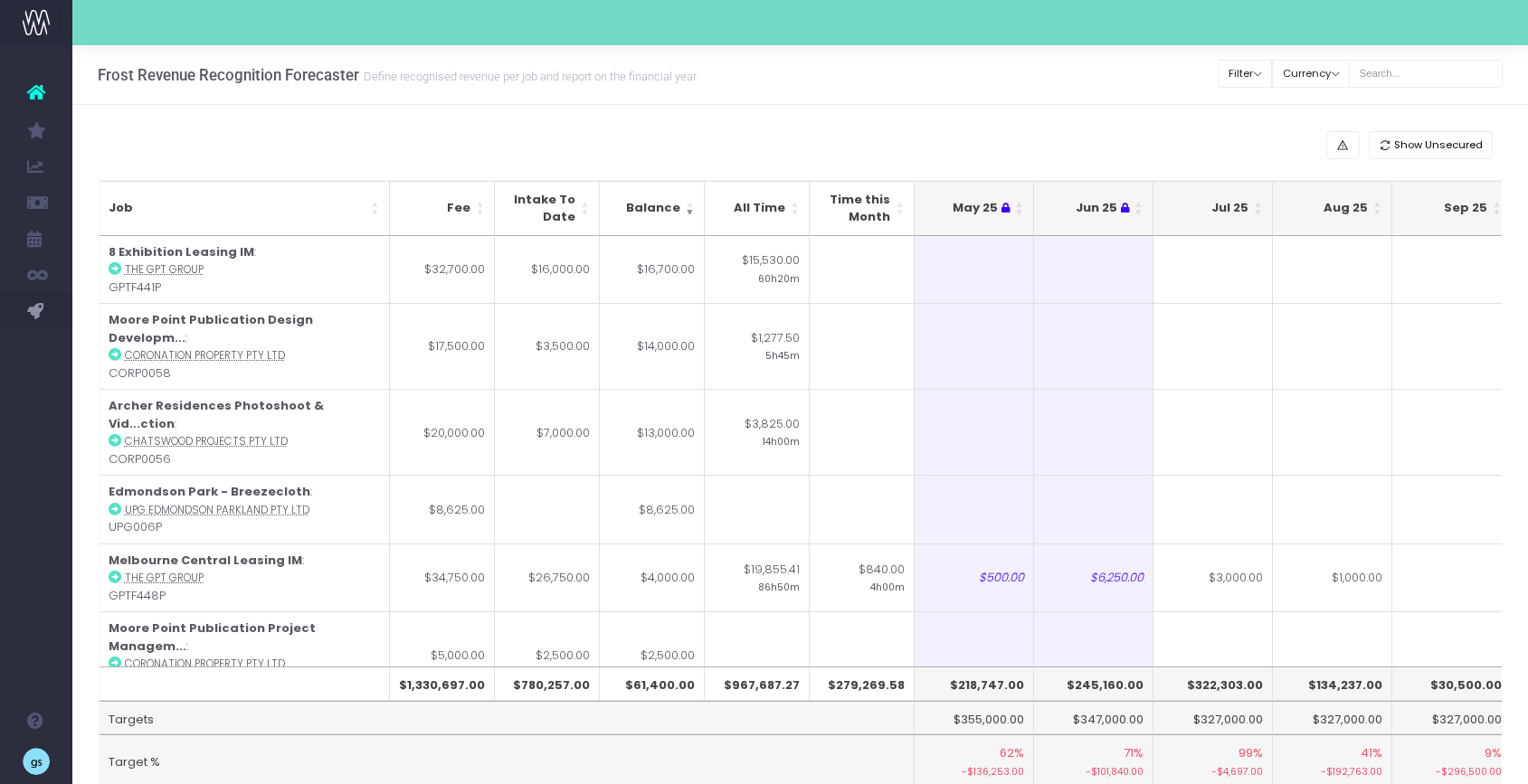 click on "Show Unsecured" at bounding box center [801, 145] 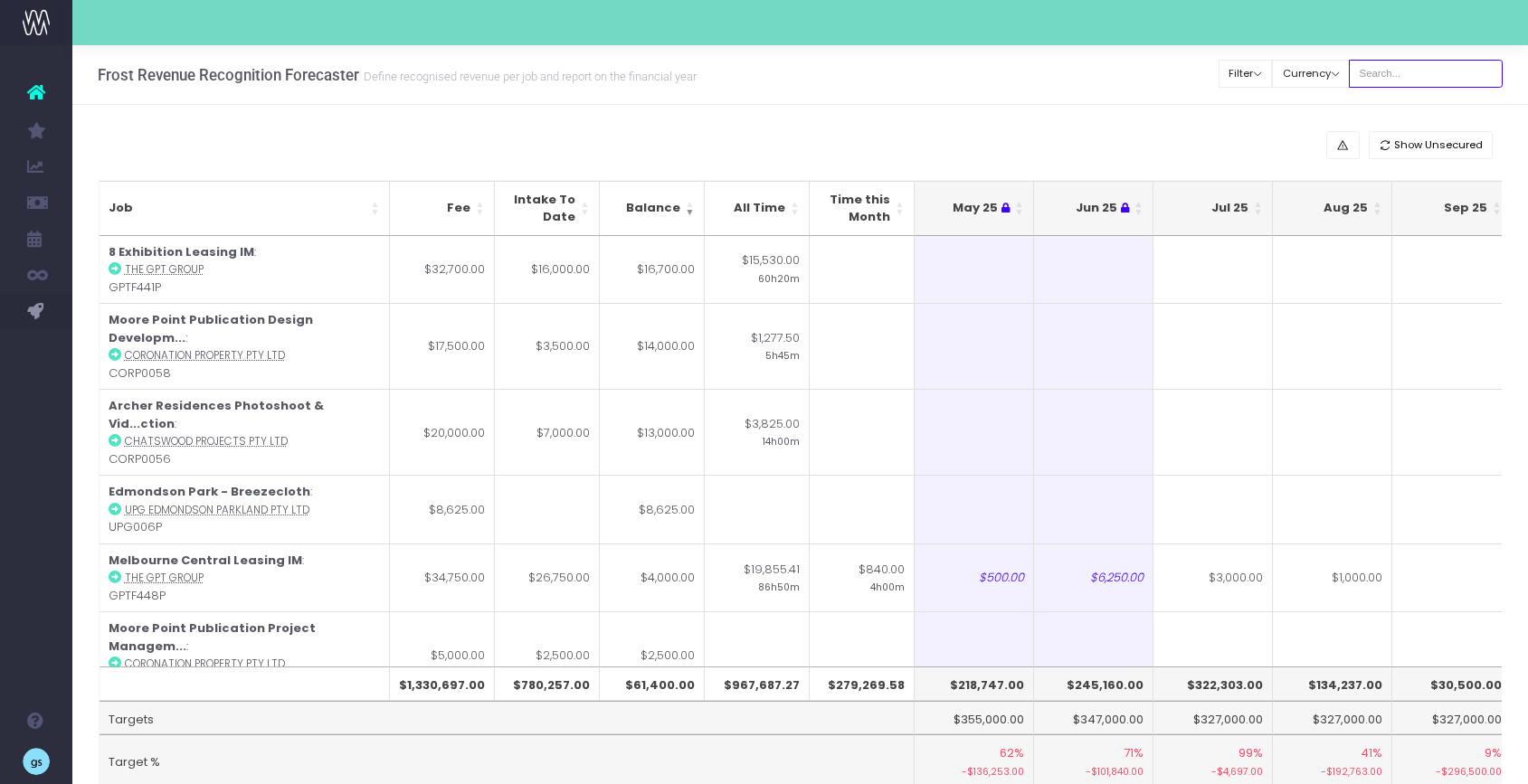 click at bounding box center (1426, 73) 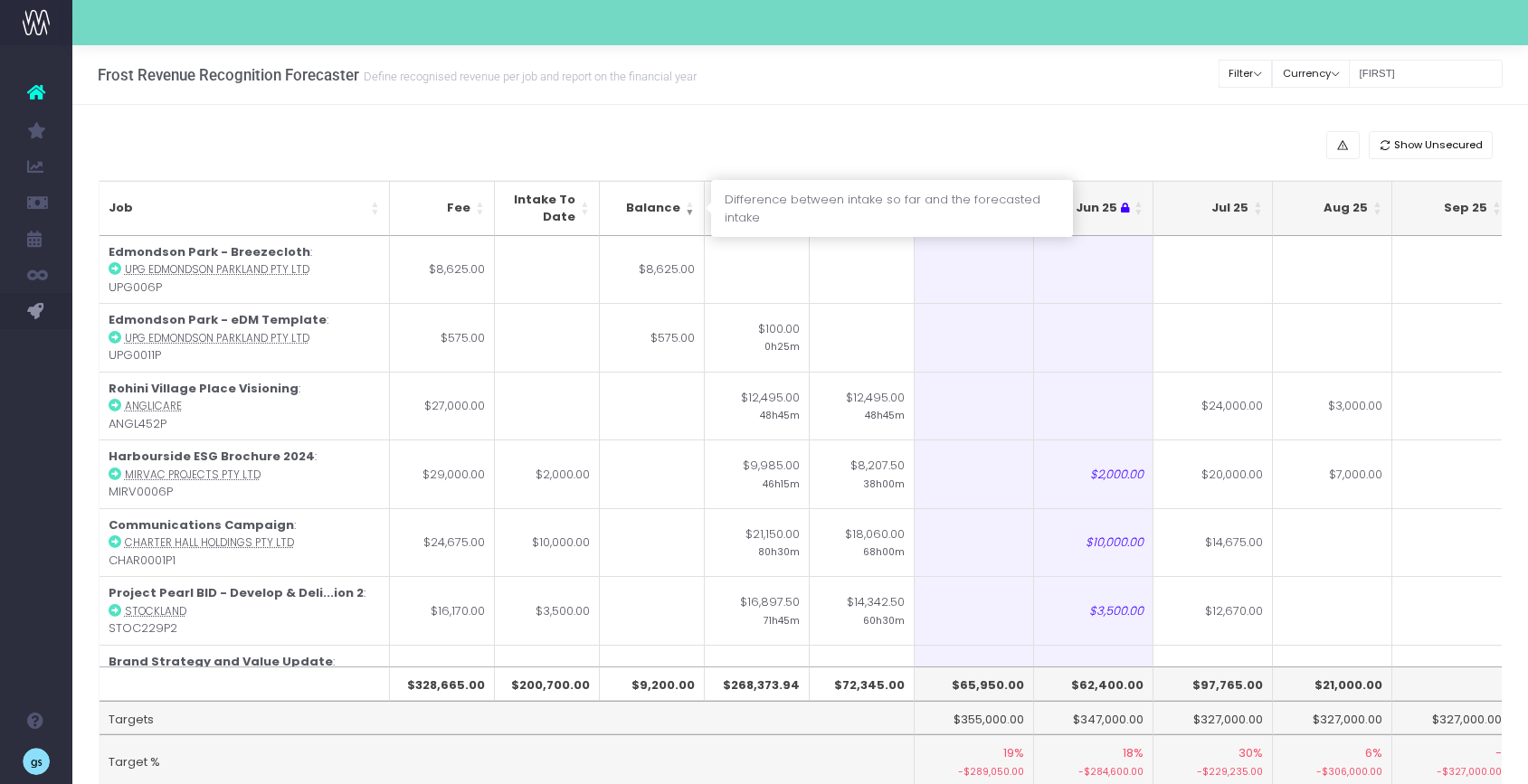 click on "Balance" at bounding box center (652, 208) 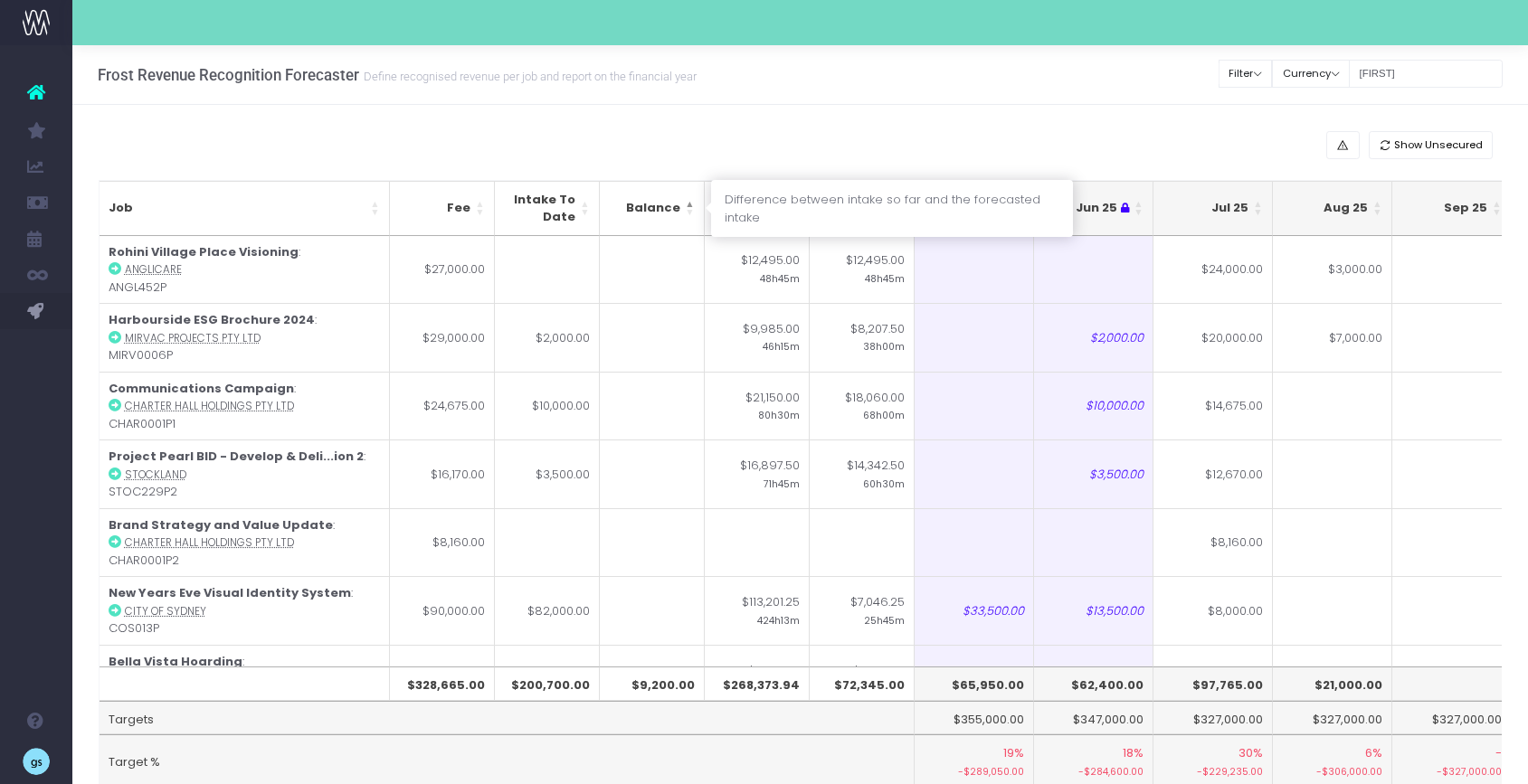 click on "Balance" at bounding box center (652, 208) 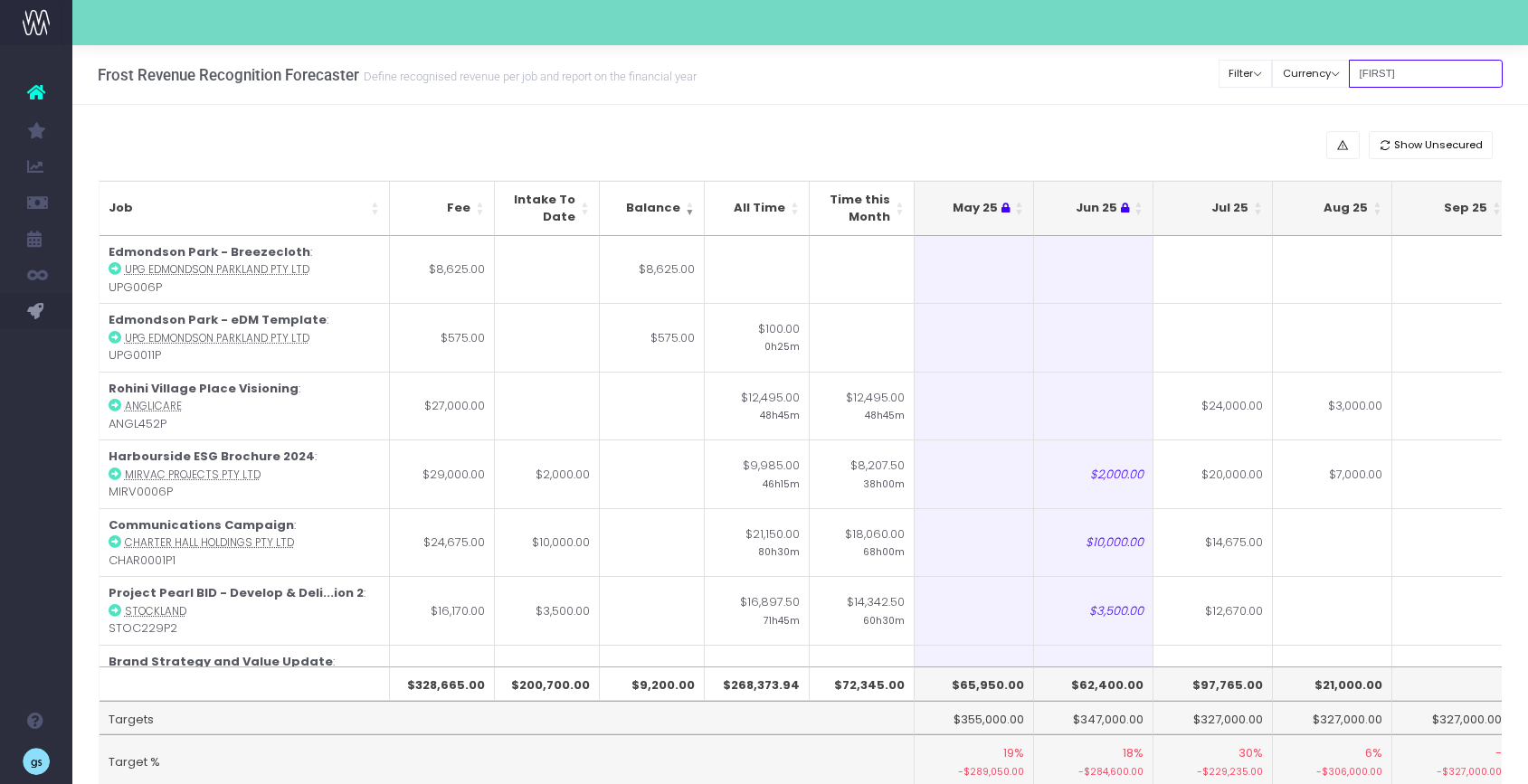 click on "[FIRST]" at bounding box center (1426, 73) 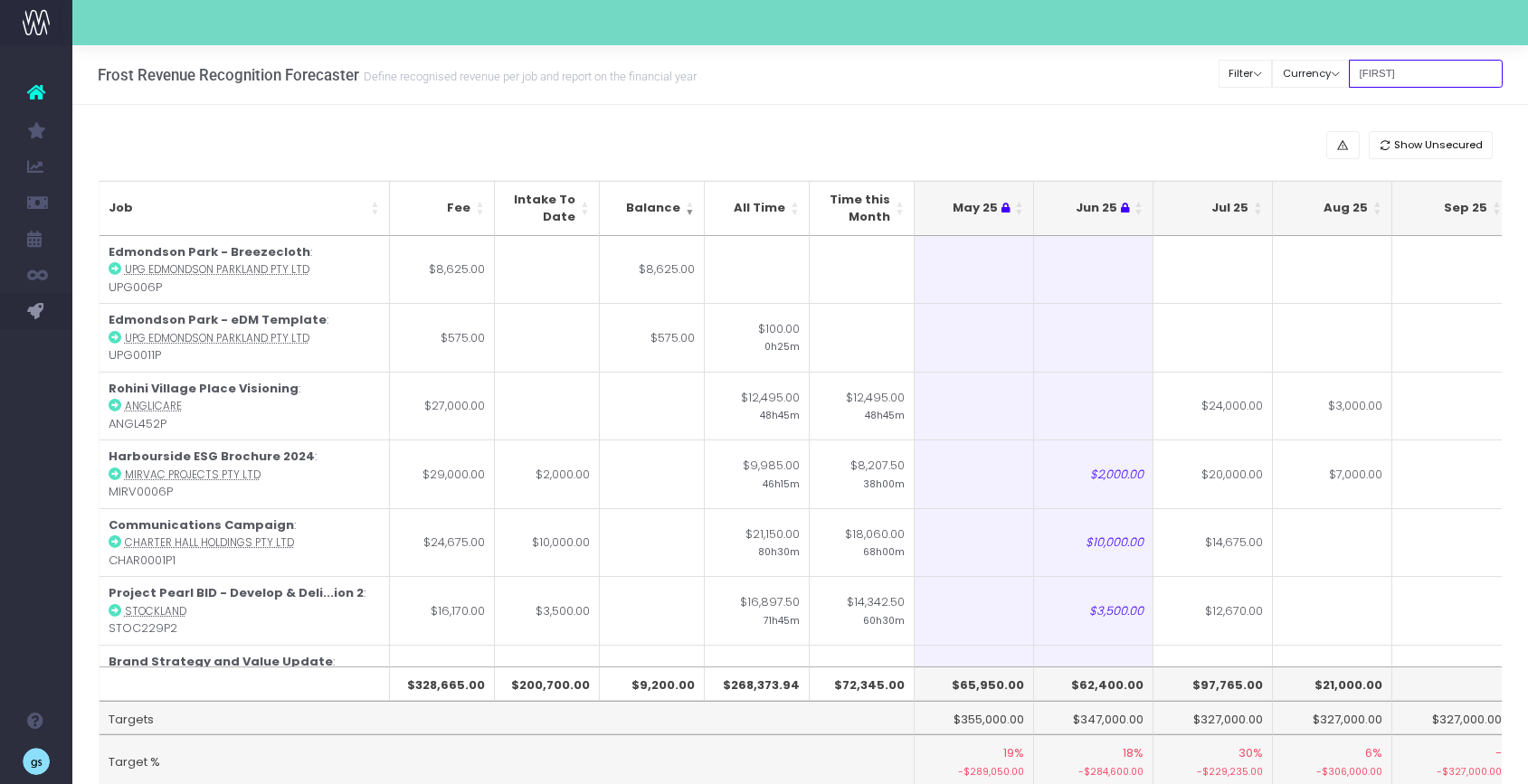 click on "[FIRST]" at bounding box center (1426, 73) 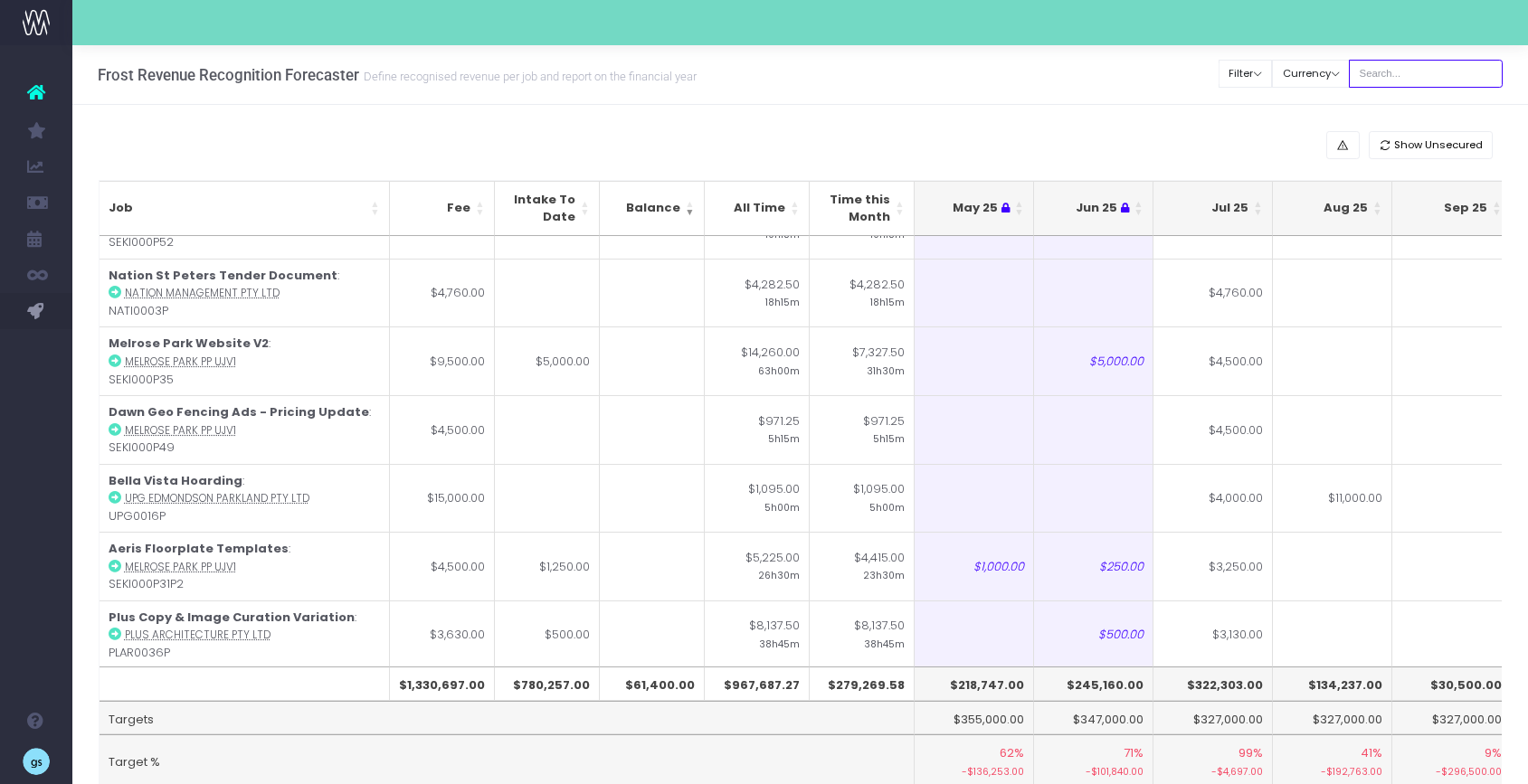 scroll, scrollTop: 1876, scrollLeft: 0, axis: vertical 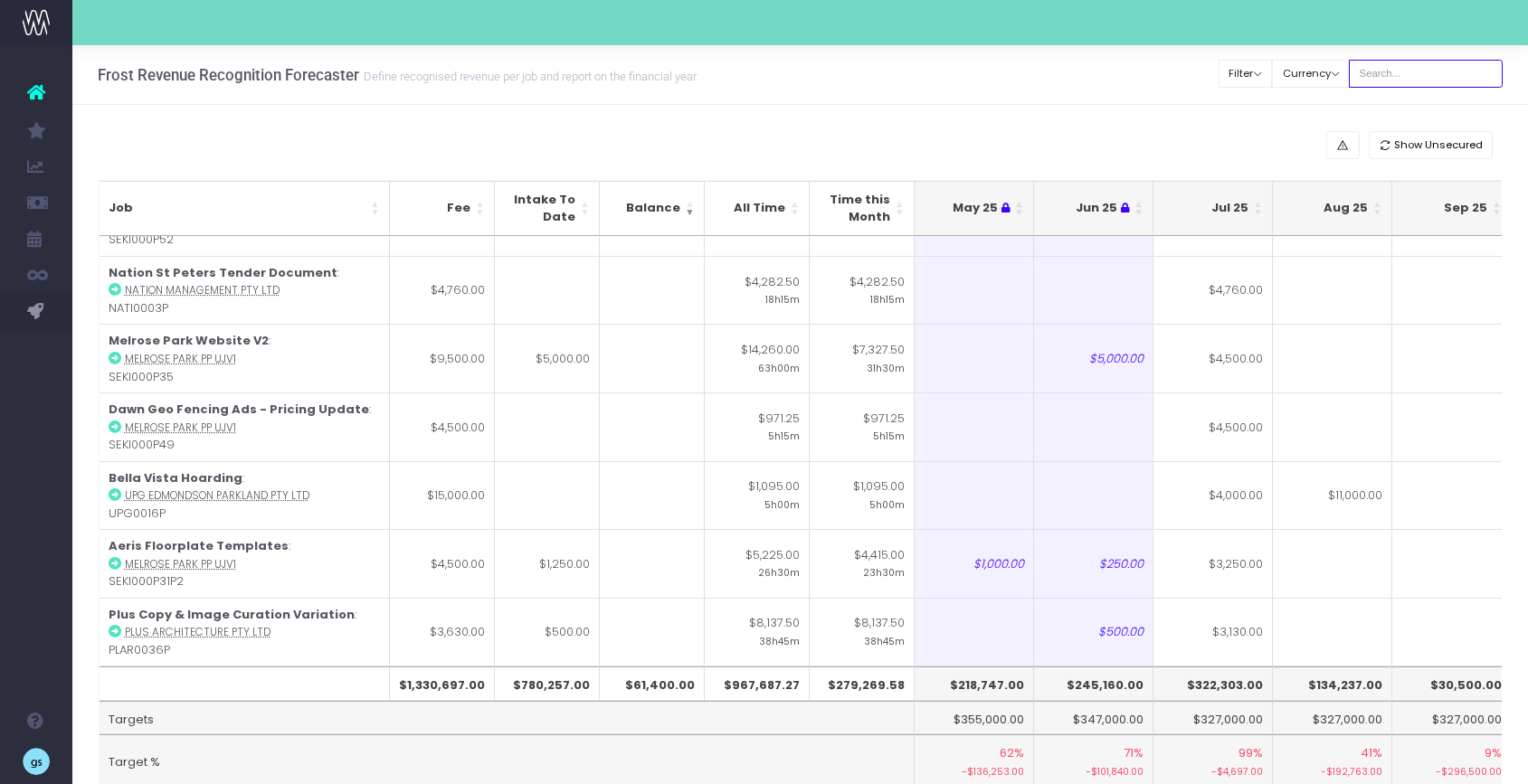 click at bounding box center [1426, 73] 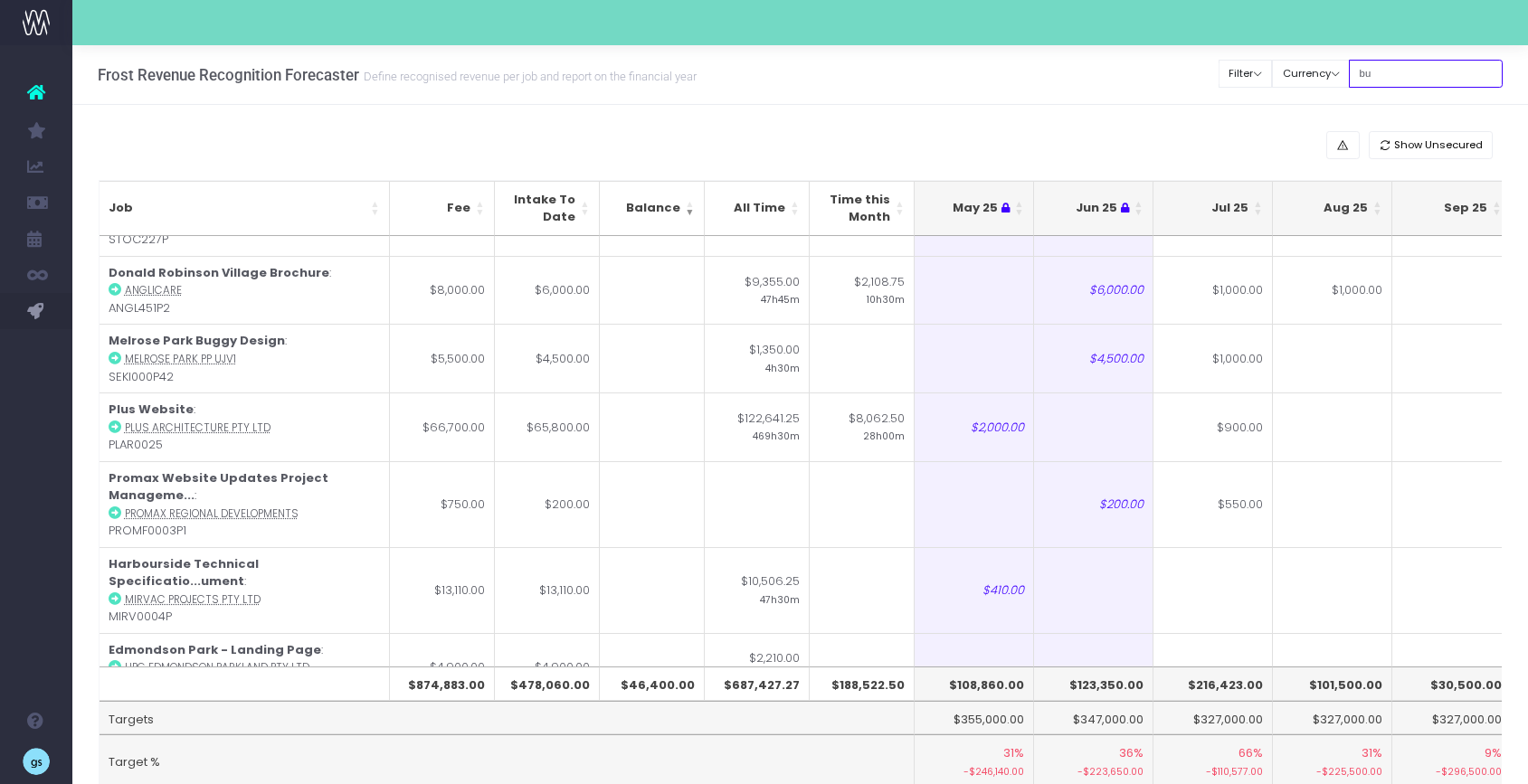 scroll, scrollTop: 0, scrollLeft: 0, axis: both 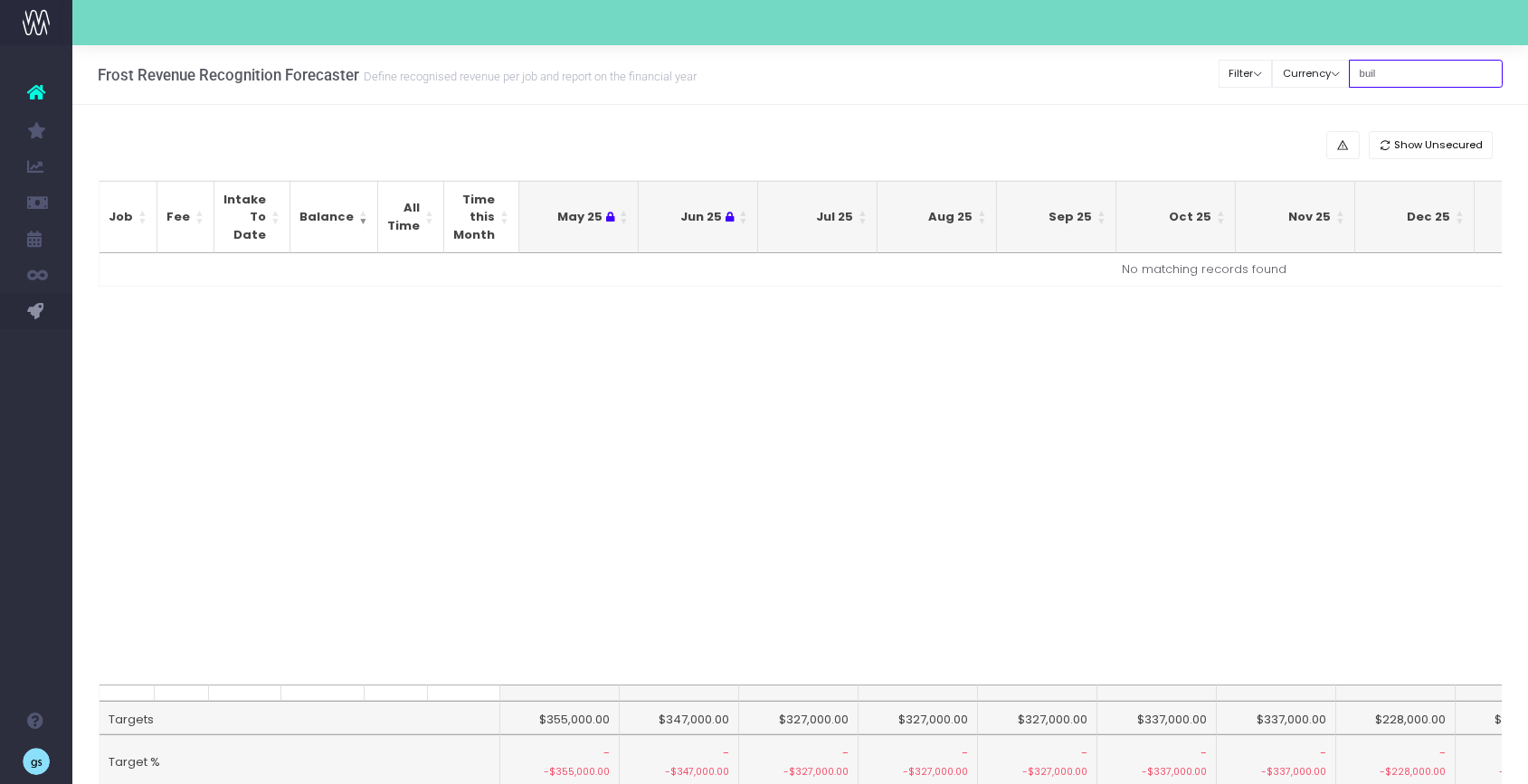 type on "built" 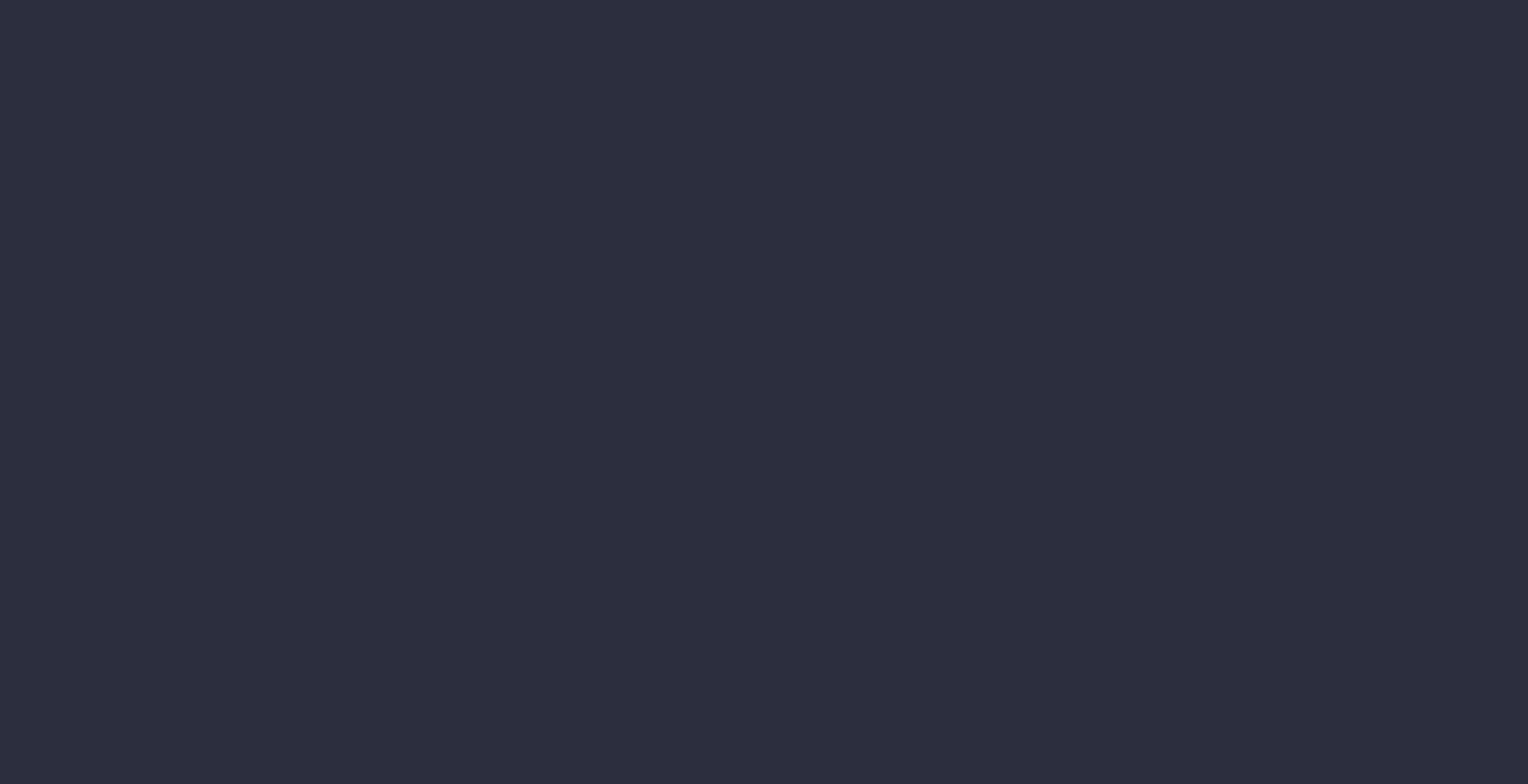 scroll, scrollTop: 0, scrollLeft: 0, axis: both 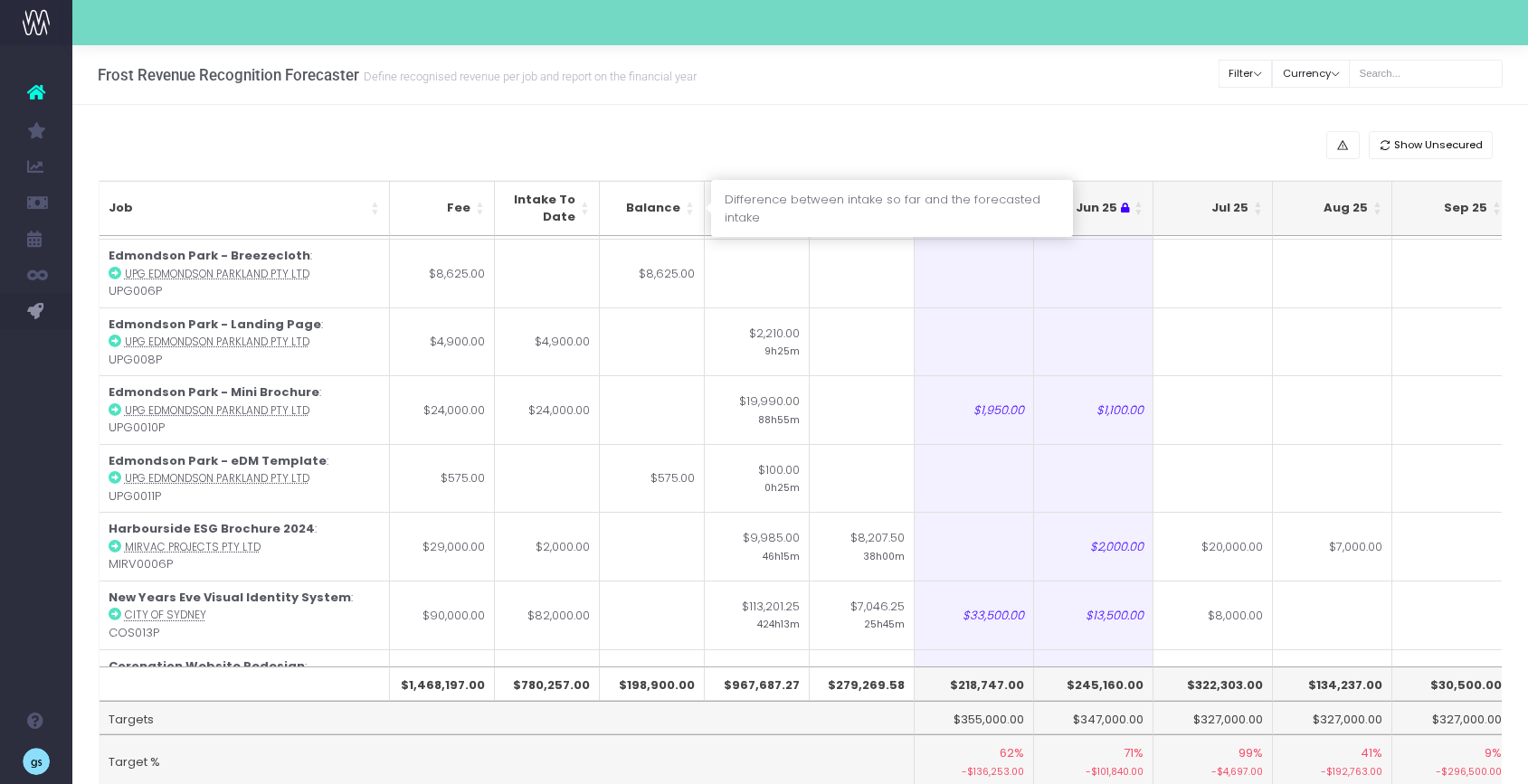 click on "Balance" at bounding box center [652, 208] 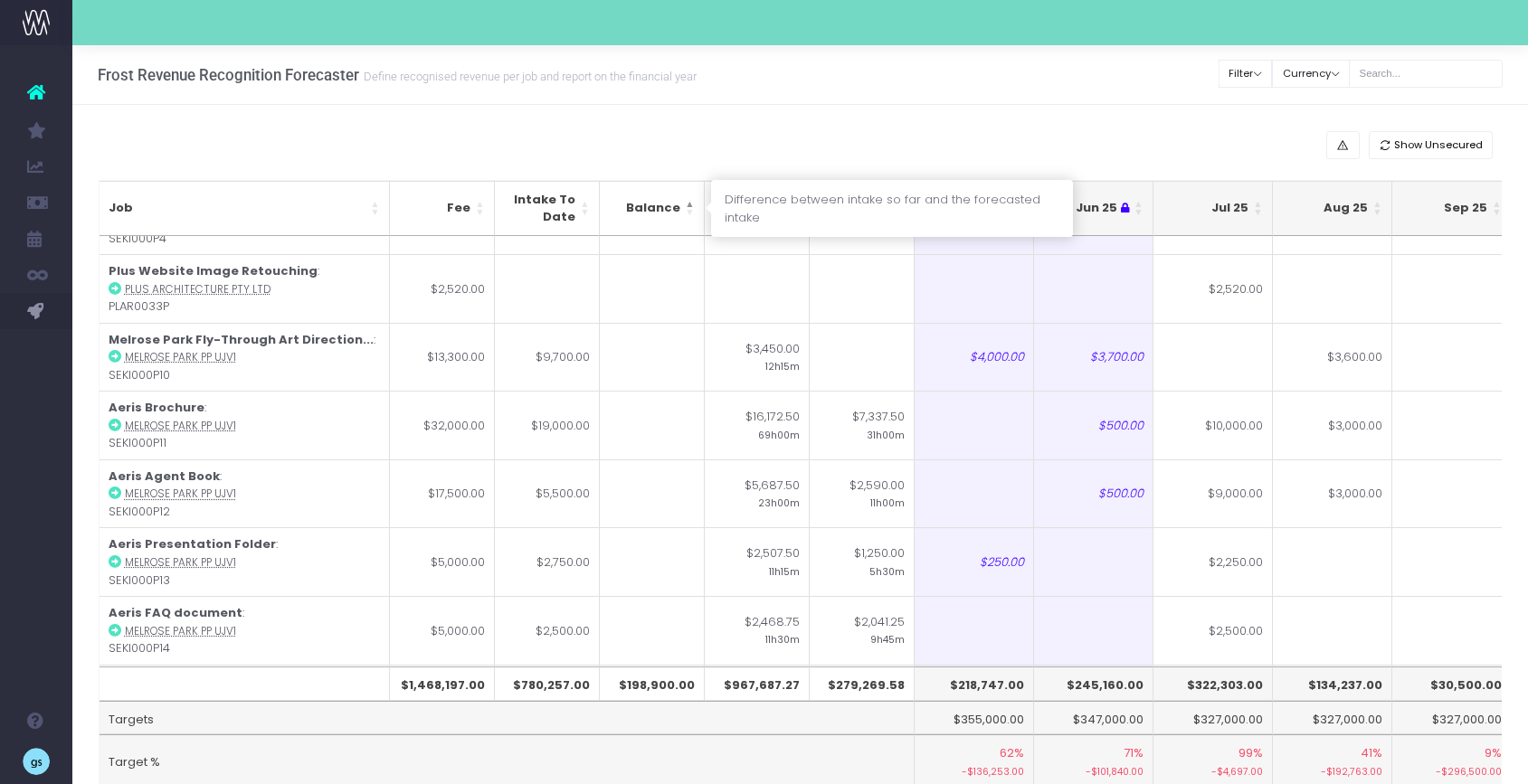 scroll, scrollTop: 0, scrollLeft: 0, axis: both 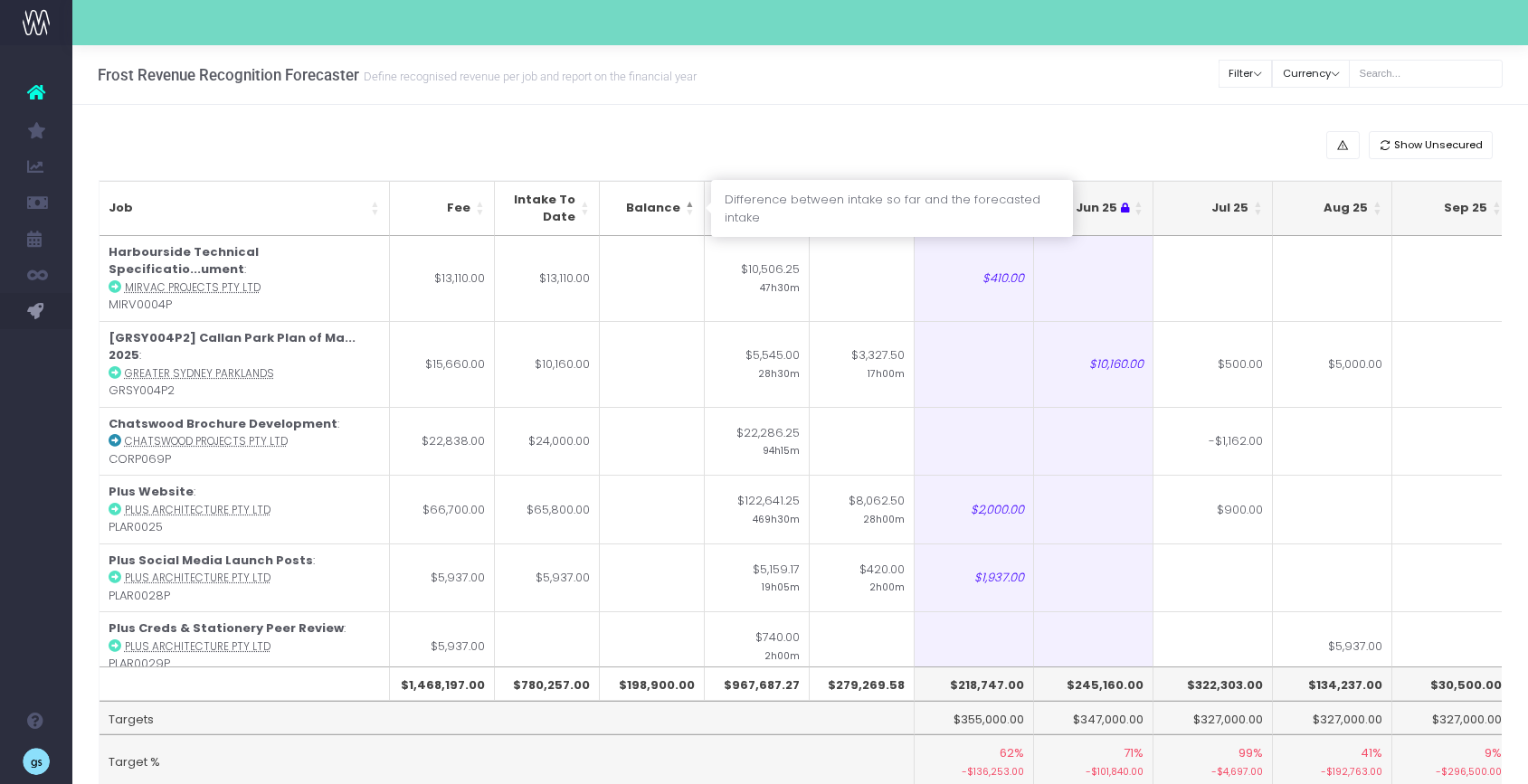 click on "Balance" at bounding box center (652, 208) 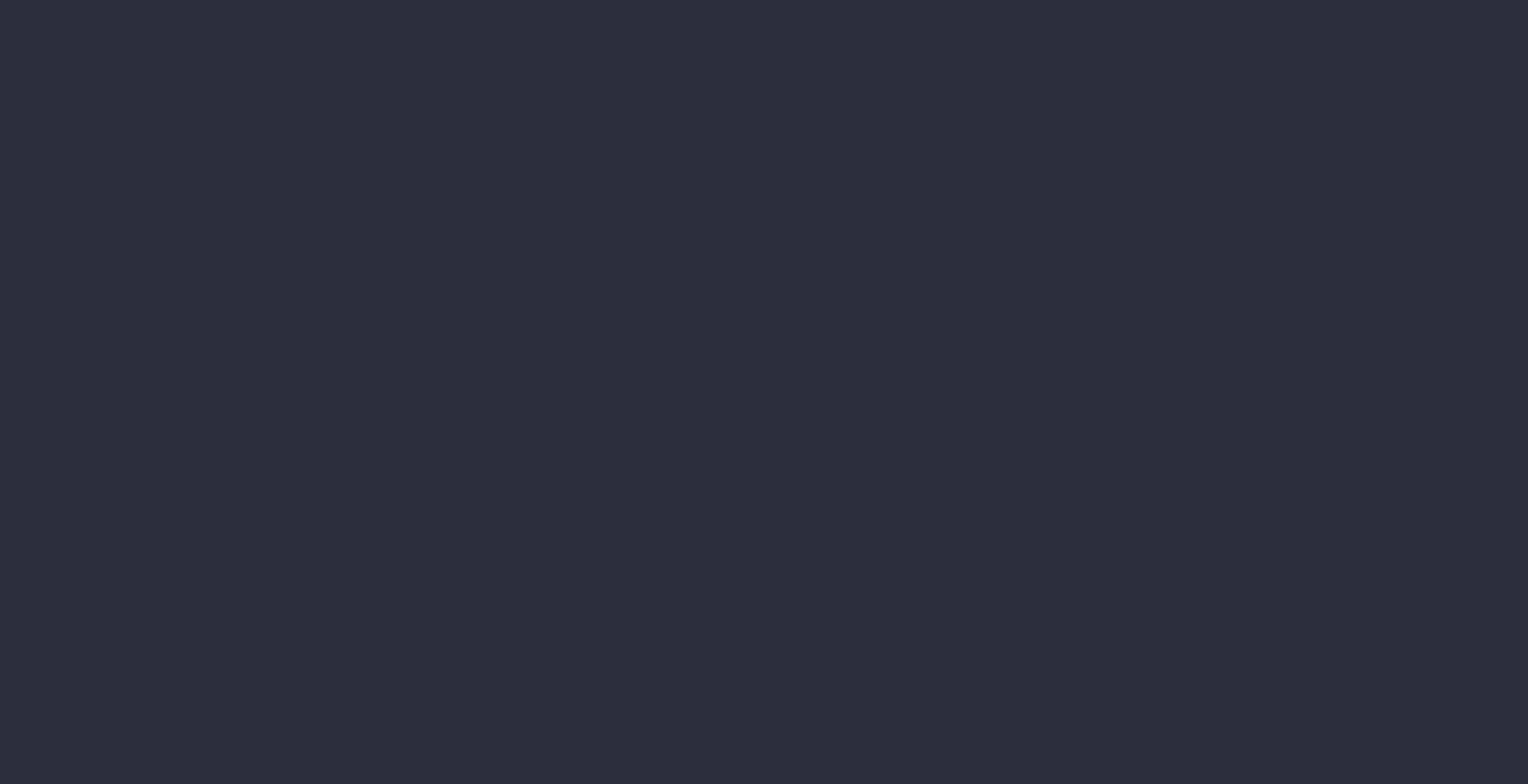 scroll, scrollTop: 0, scrollLeft: 0, axis: both 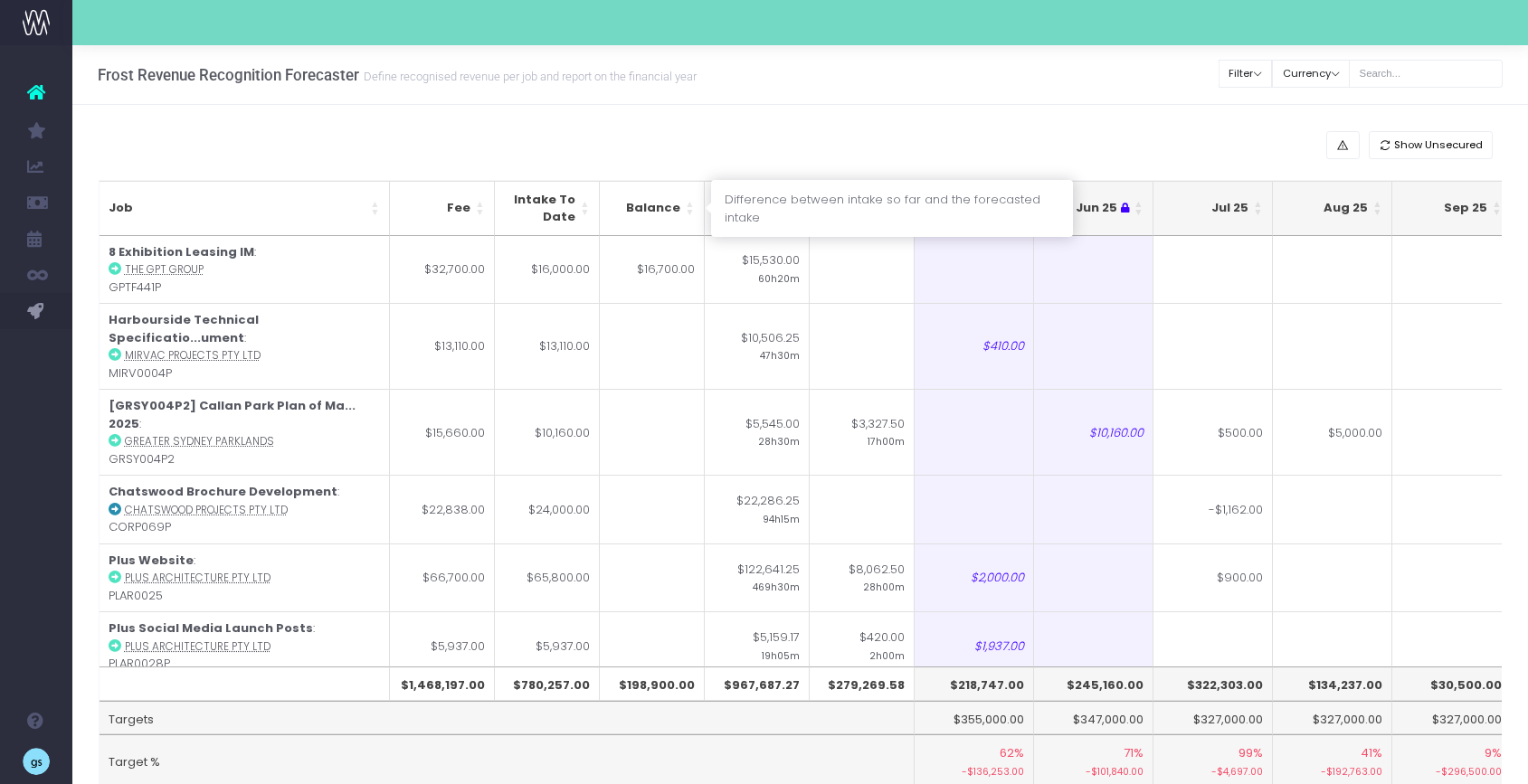 click on "Balance" at bounding box center [652, 208] 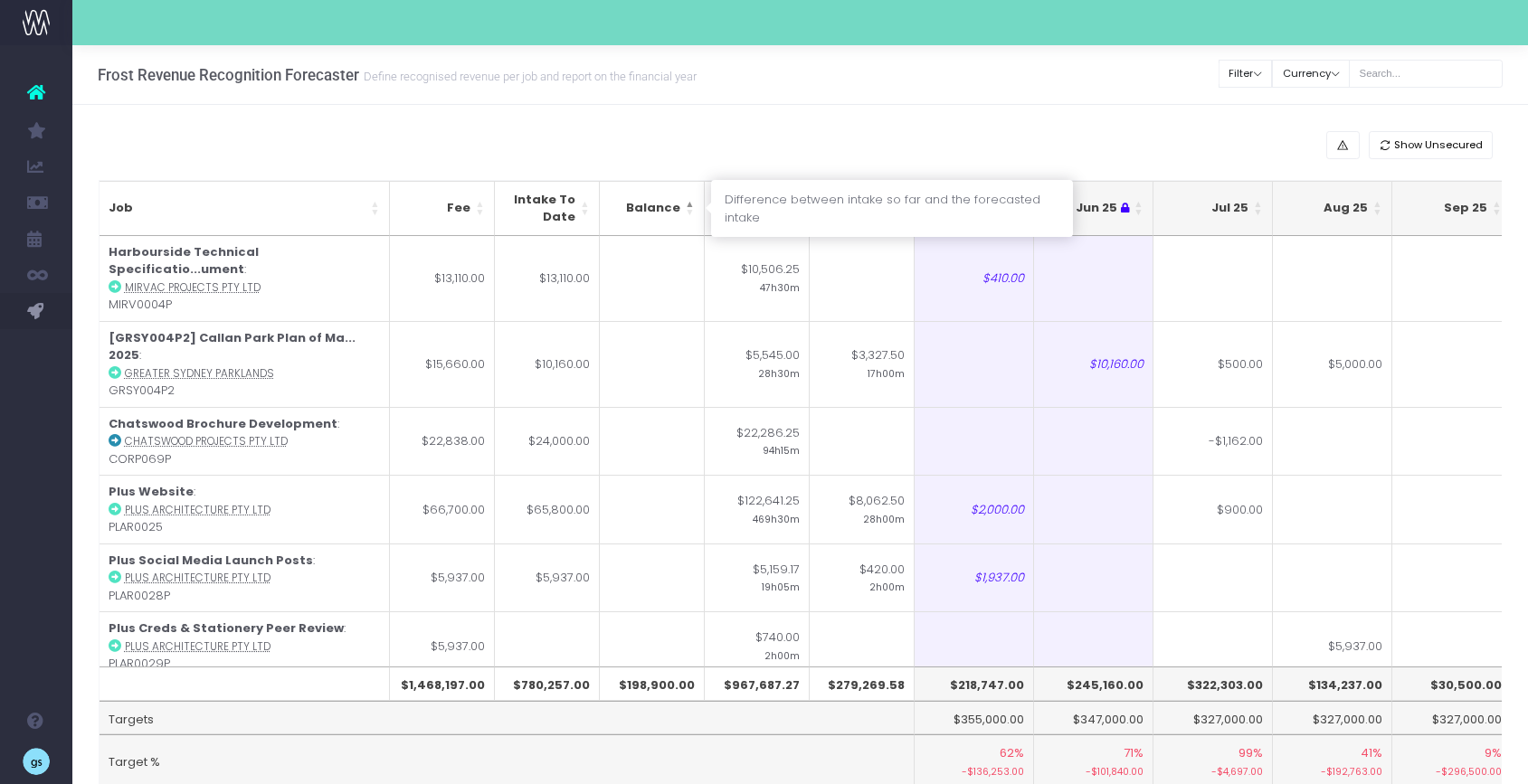 click on "Balance" at bounding box center (652, 208) 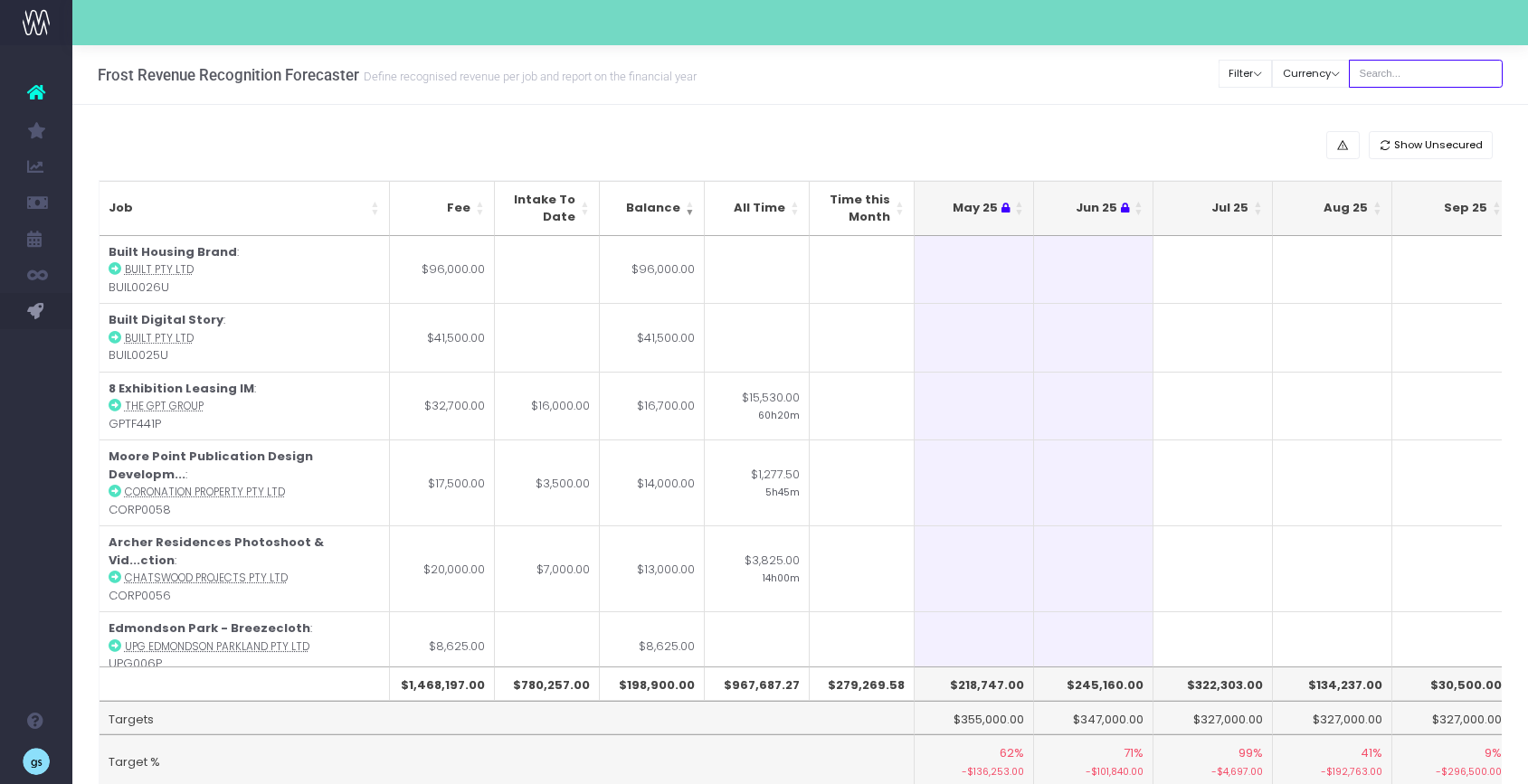 click at bounding box center [1426, 73] 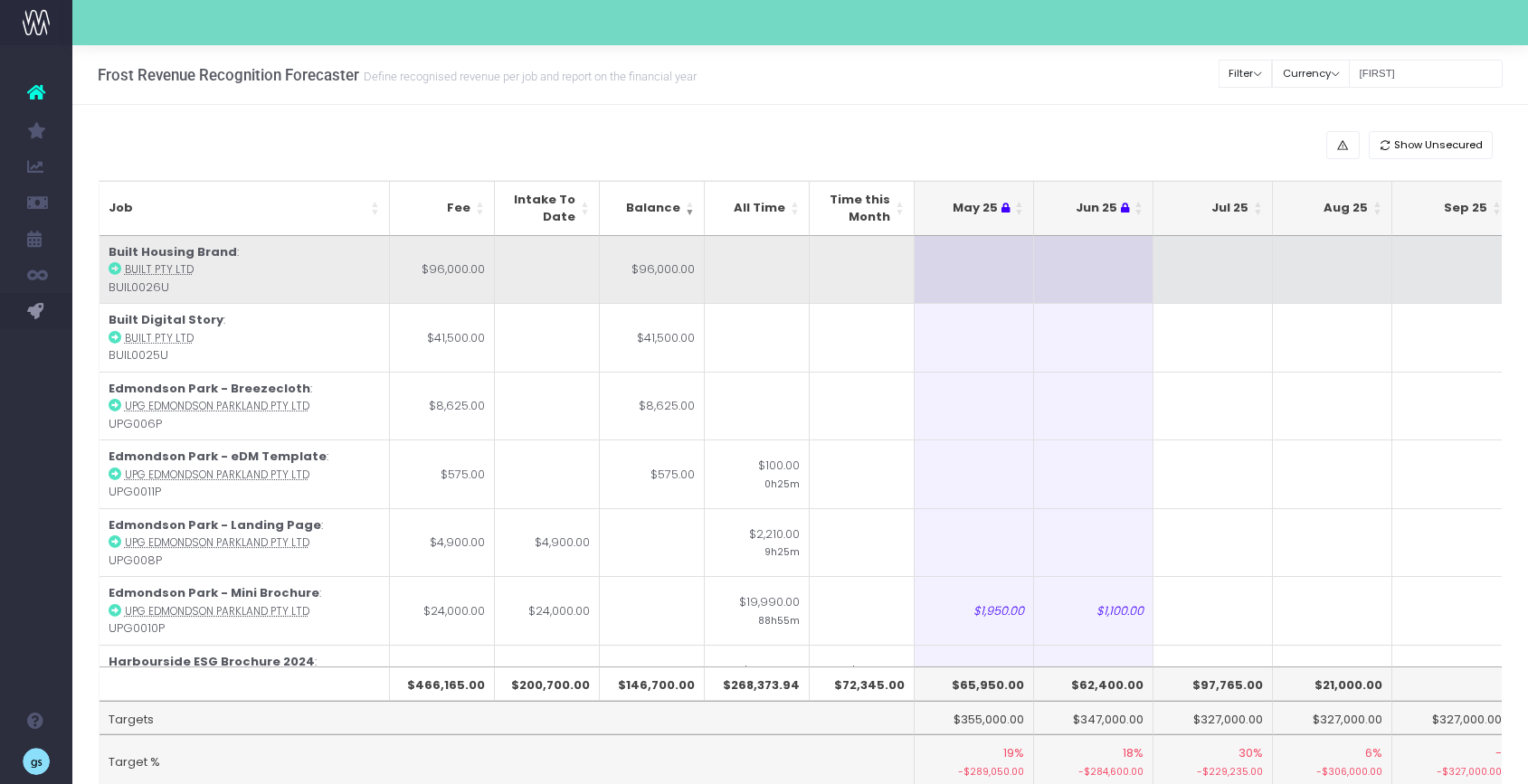 click at bounding box center [1213, 269] 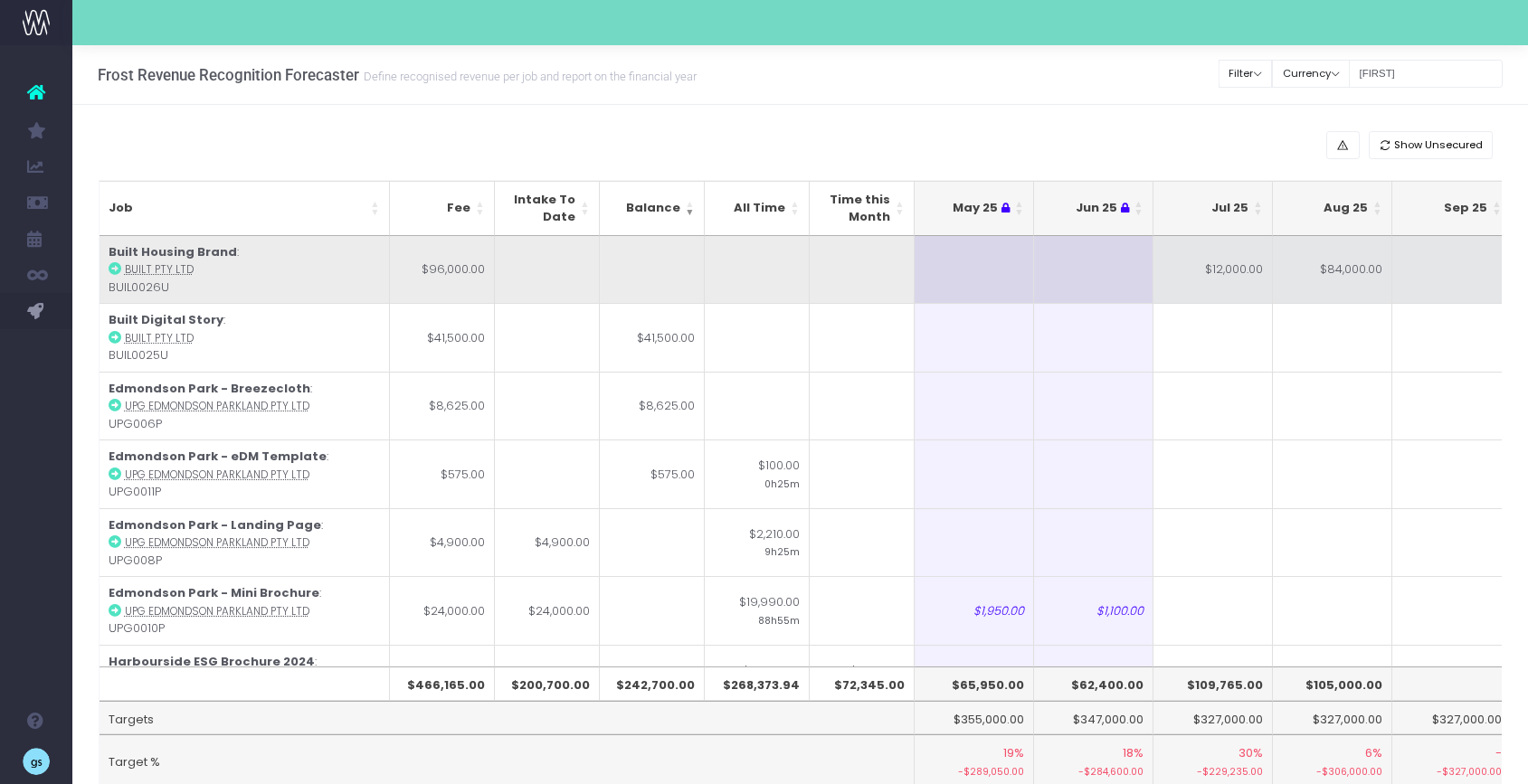 click on "$84,000.00" at bounding box center (1333, 269) 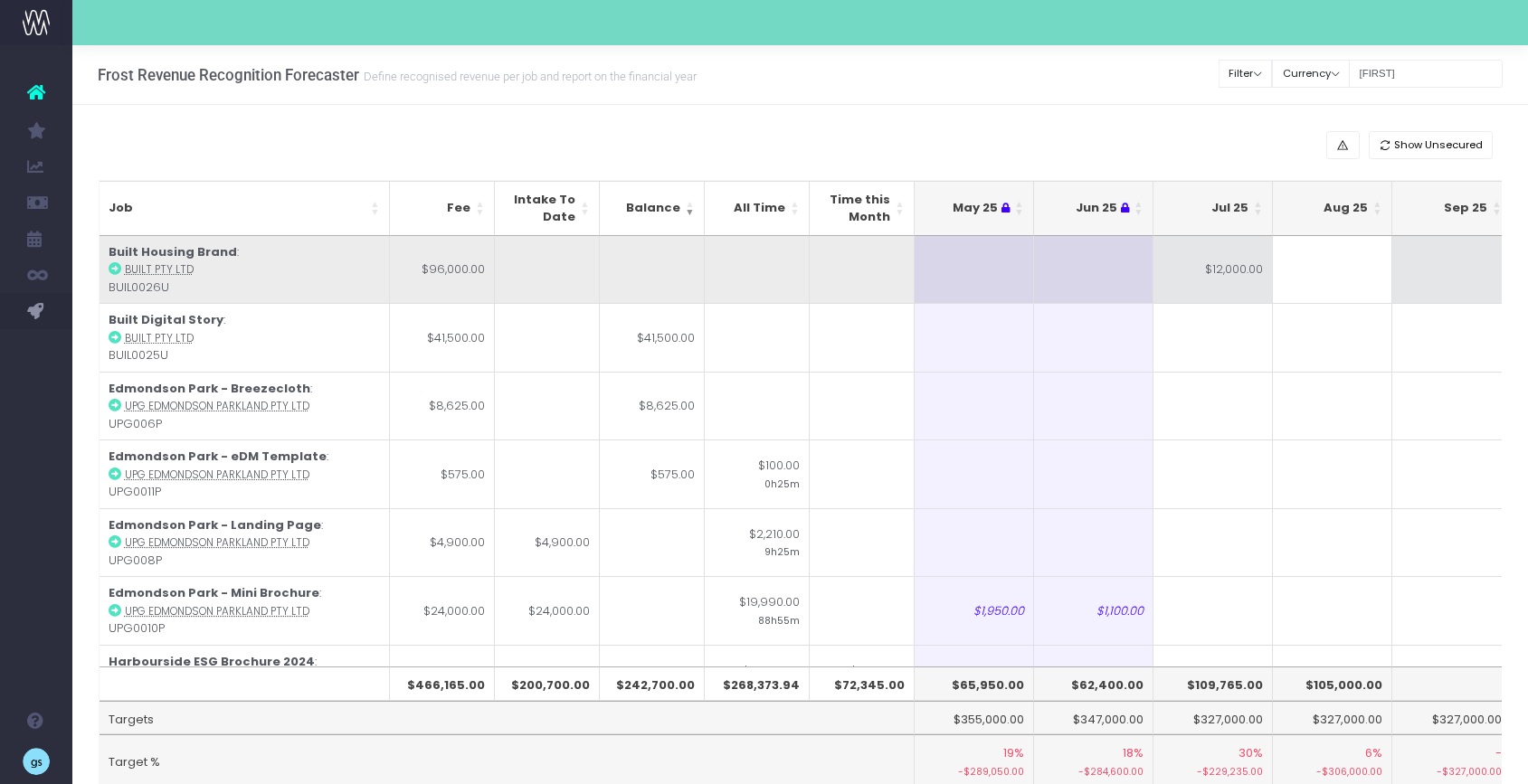 click on "$12,000.00" at bounding box center [1213, 269] 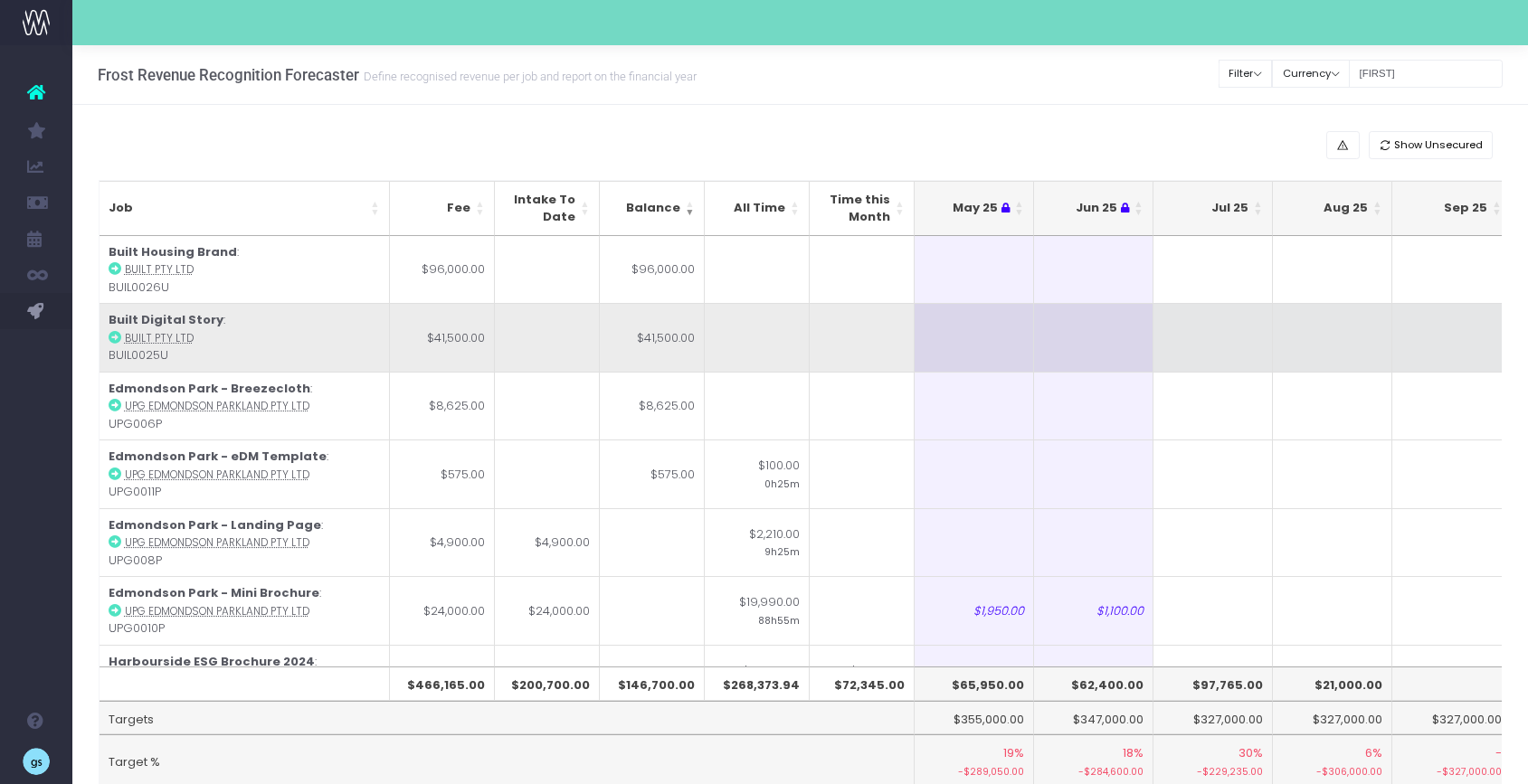 click at bounding box center (1213, 337) 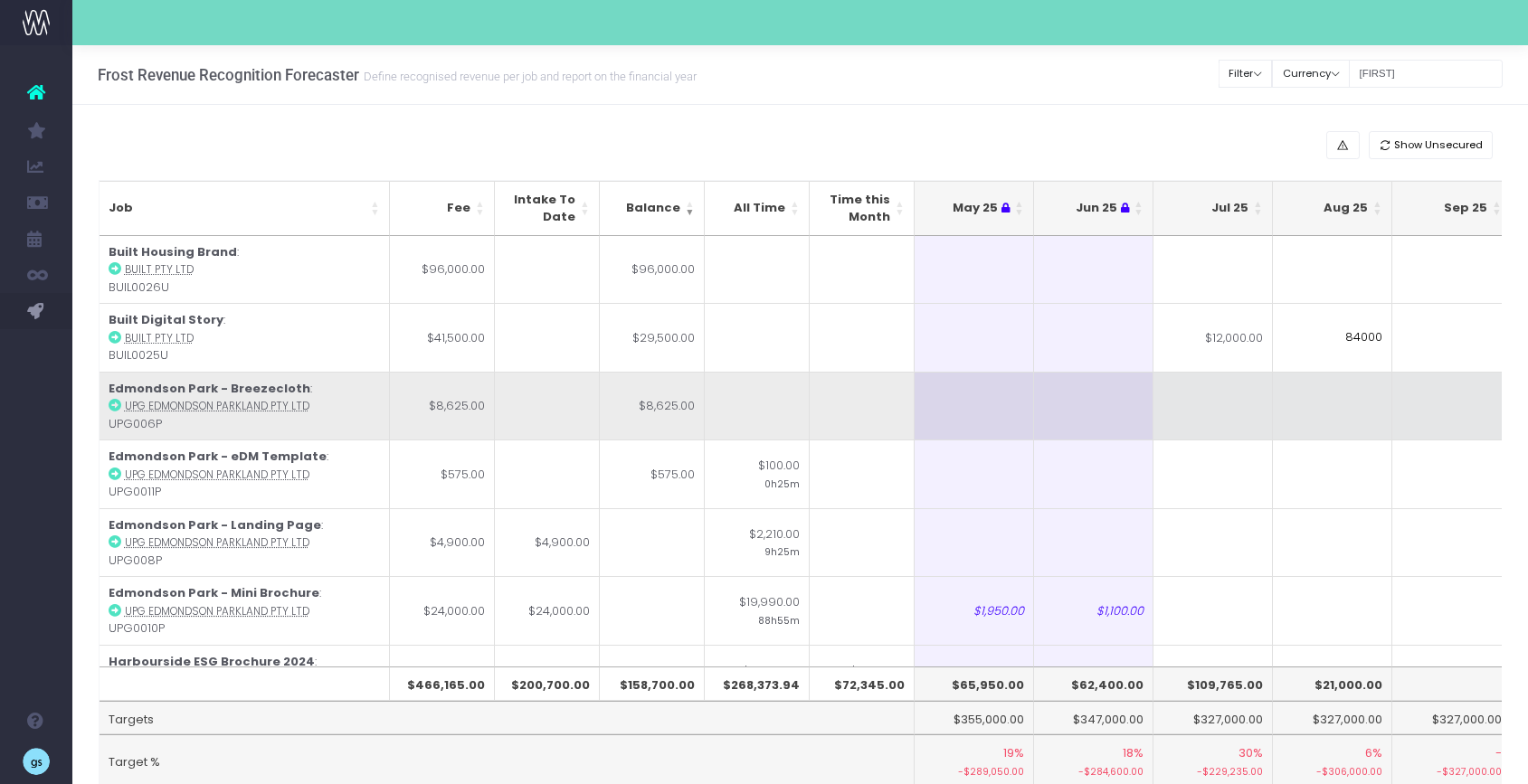 type on "84000" 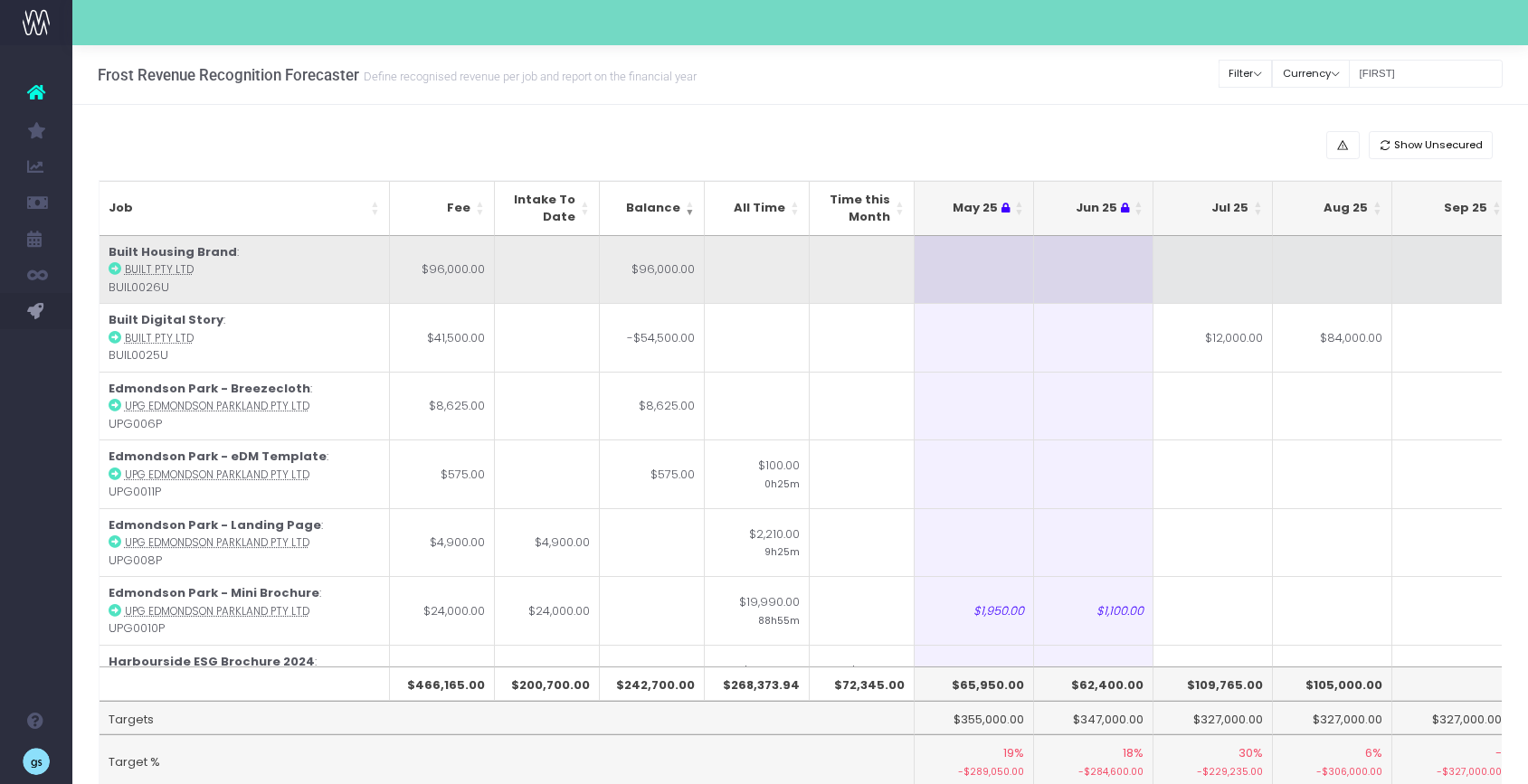 click at bounding box center [1213, 269] 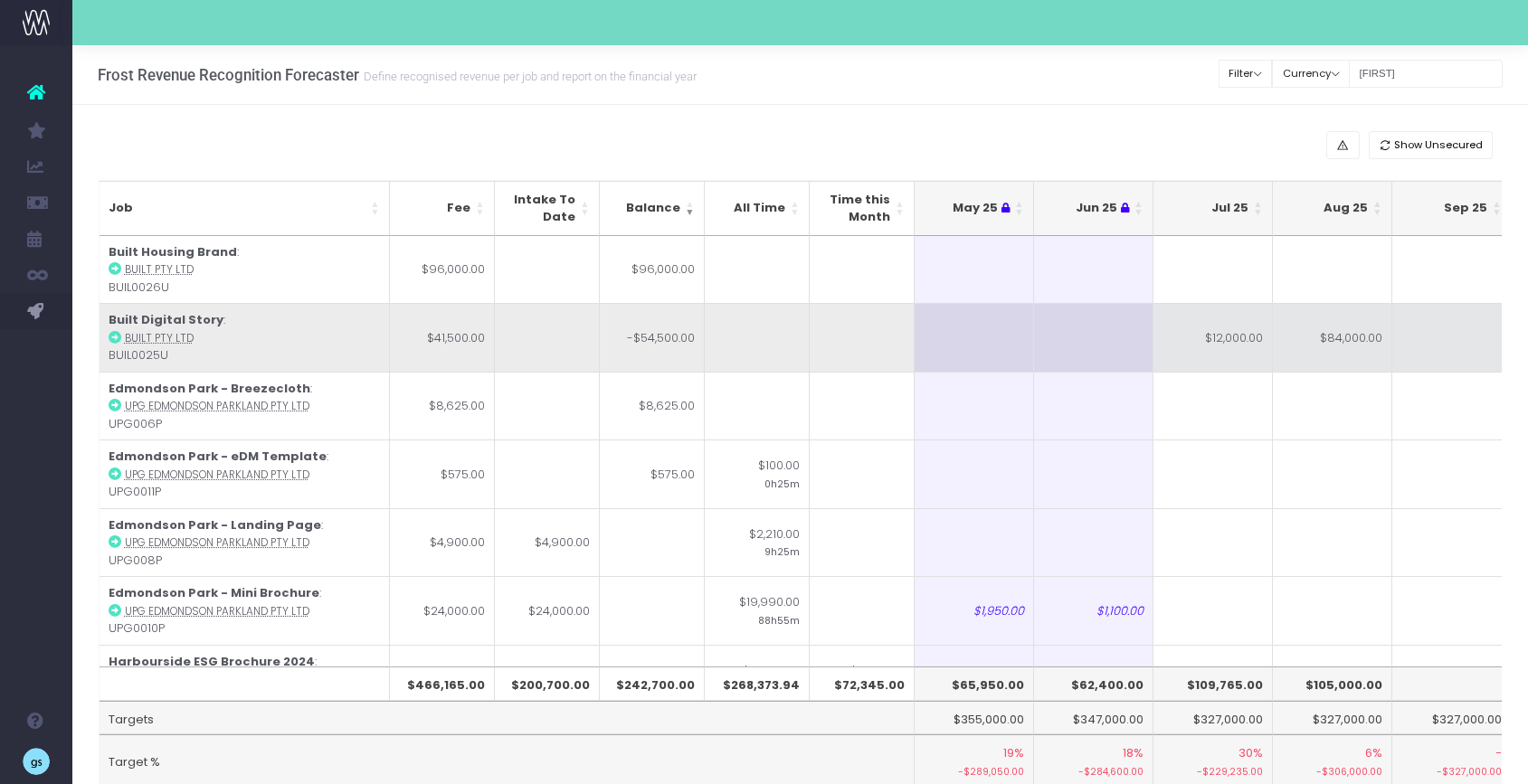 click on "$84,000.00" at bounding box center [1333, 337] 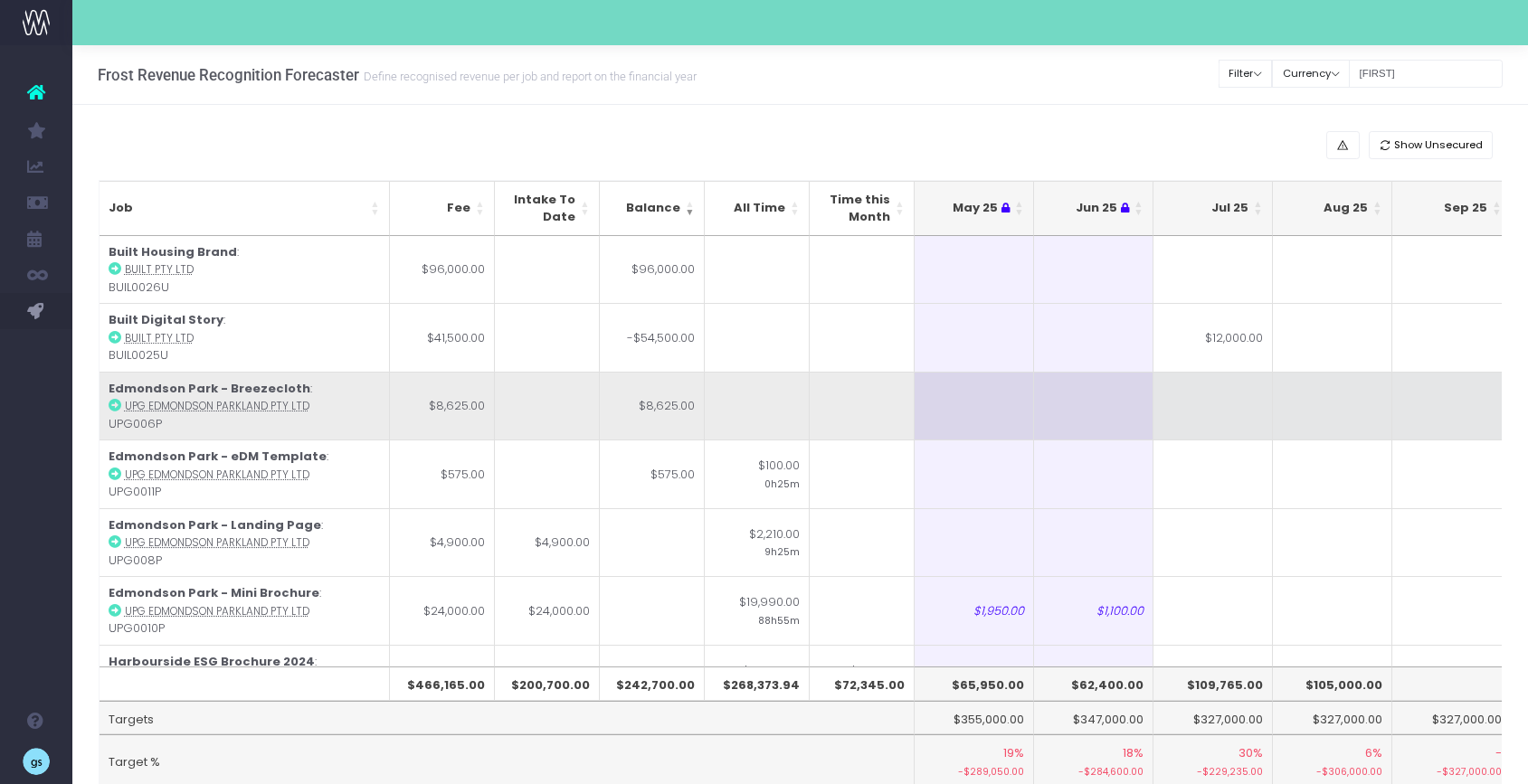 click at bounding box center [1333, 406] 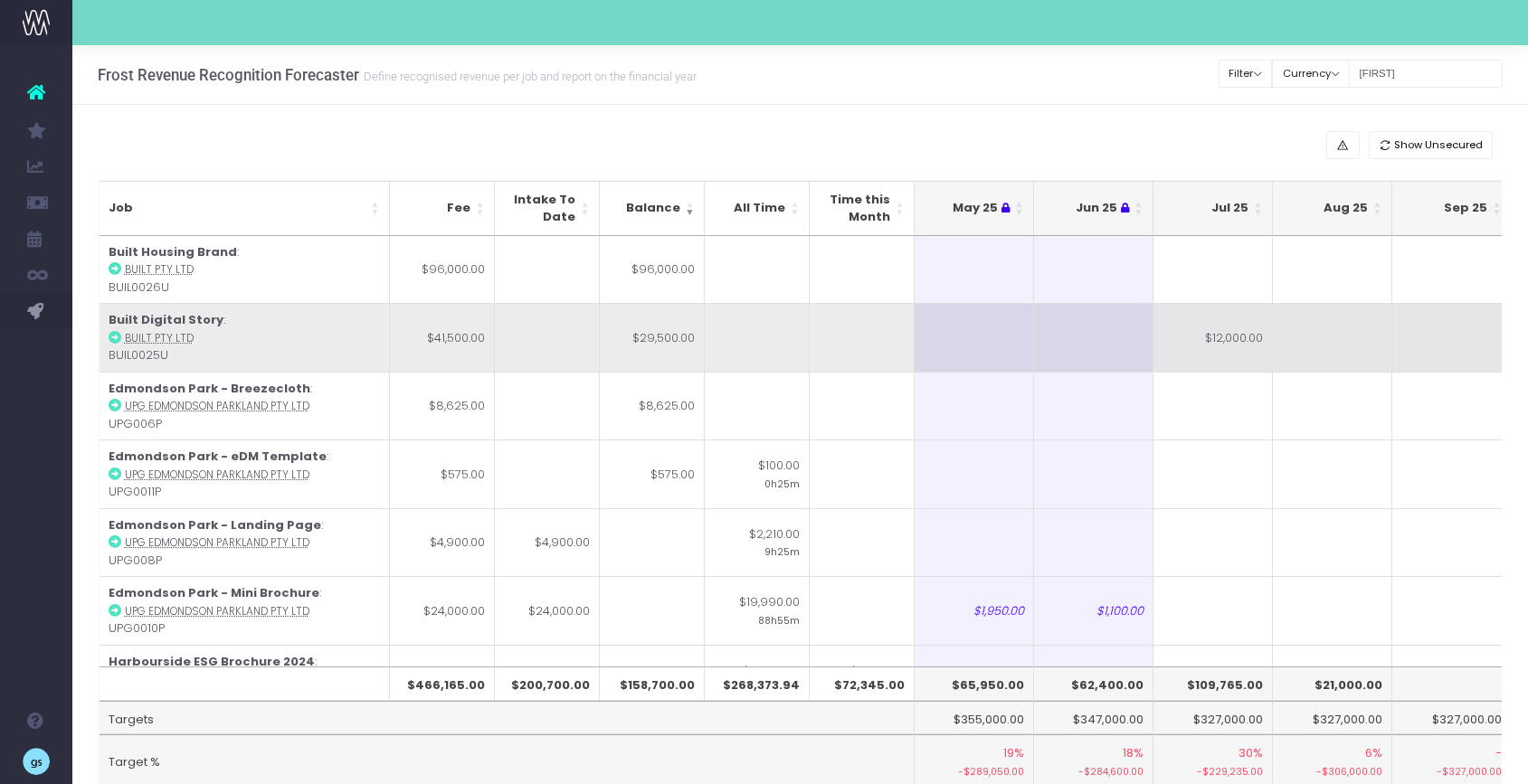 click at bounding box center (1333, 337) 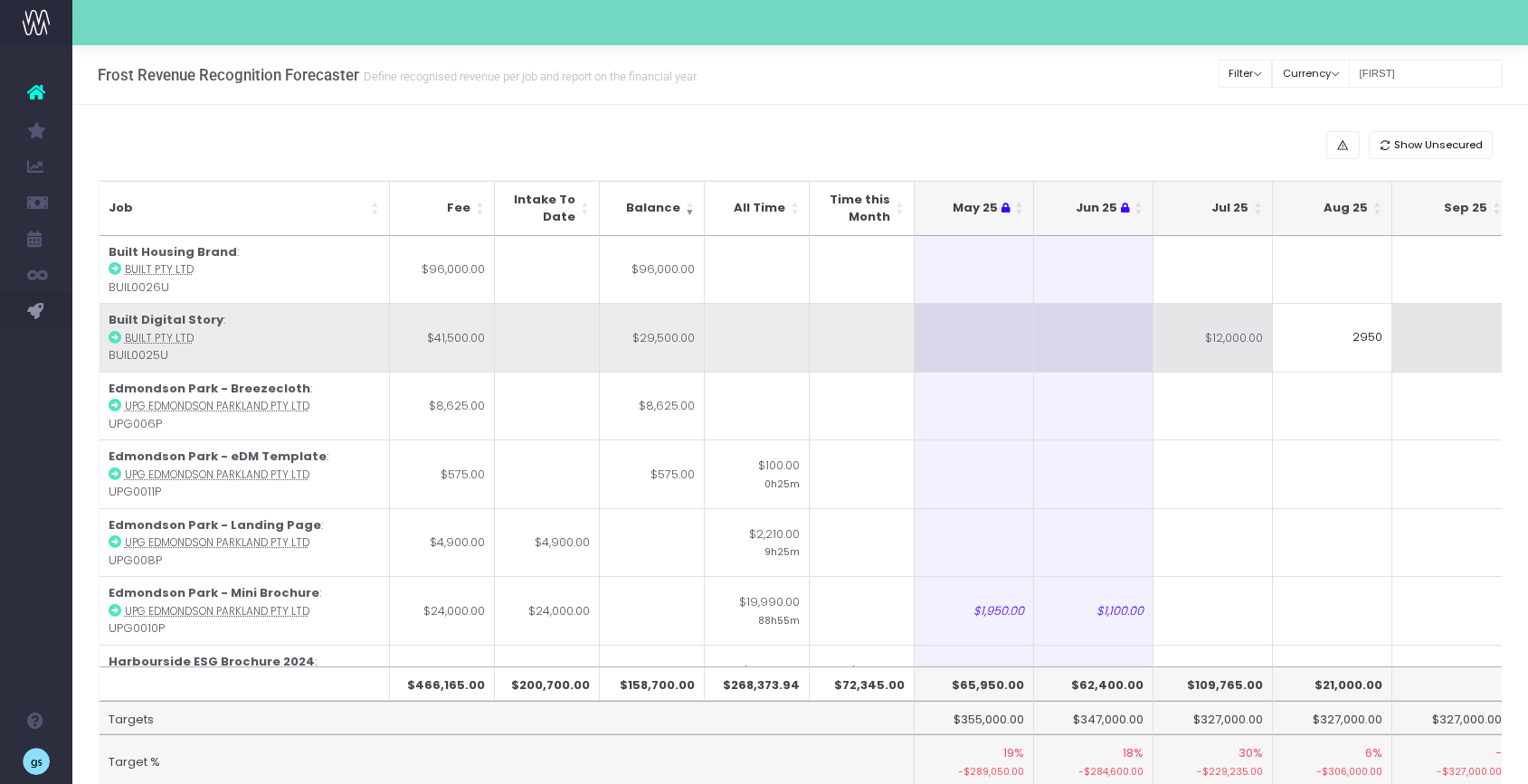 type on "29500" 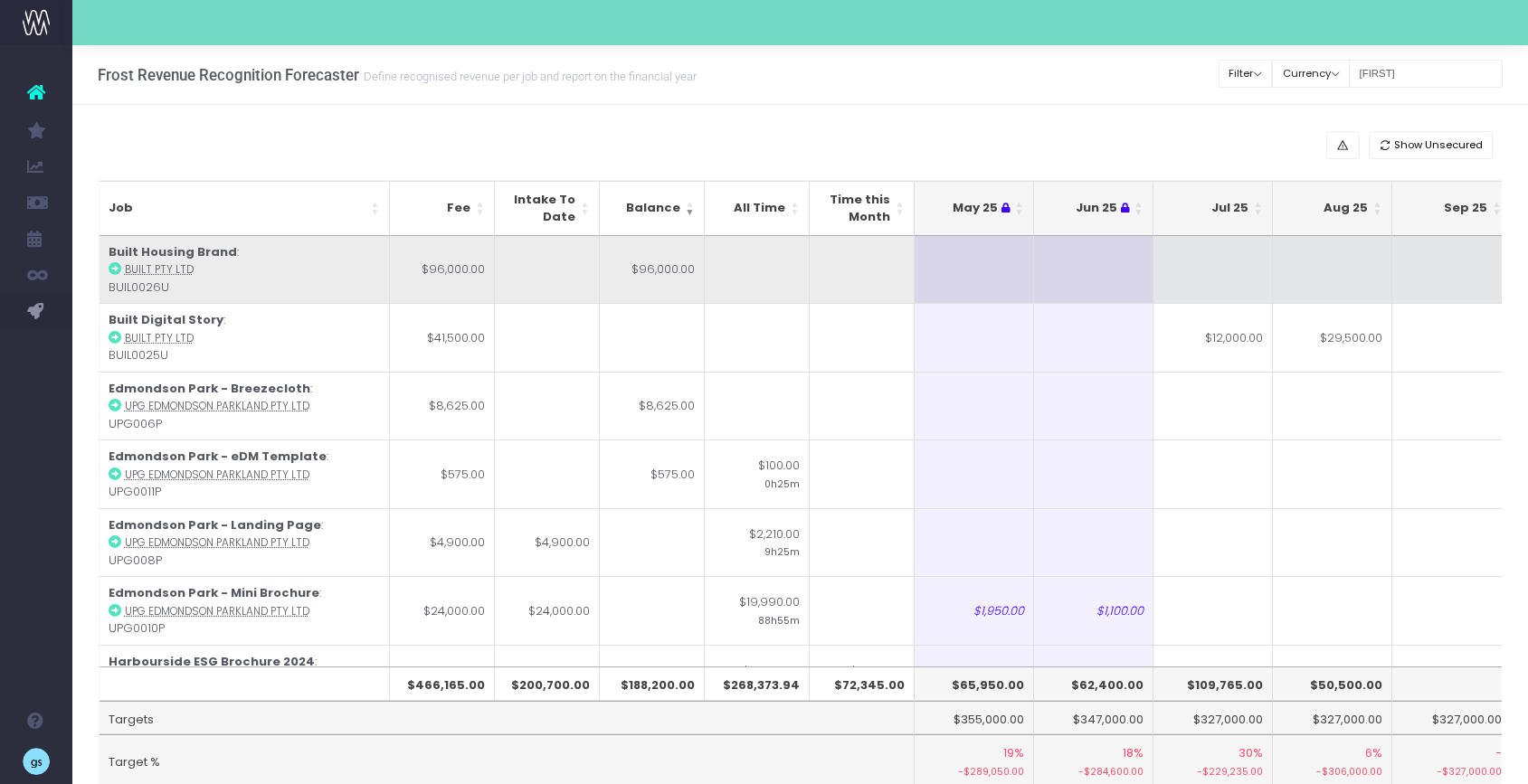 click at bounding box center (1213, 269) 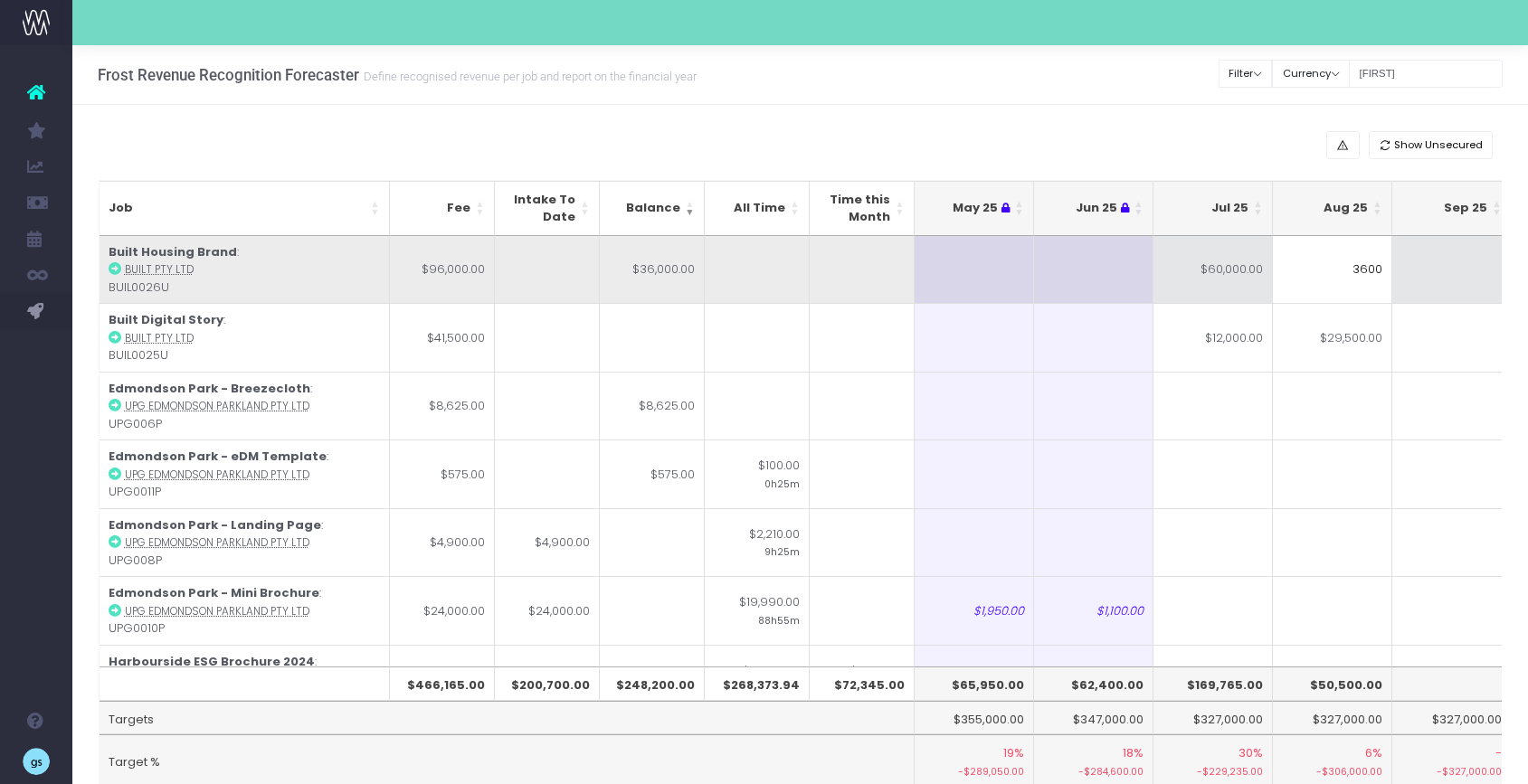 type on "36000" 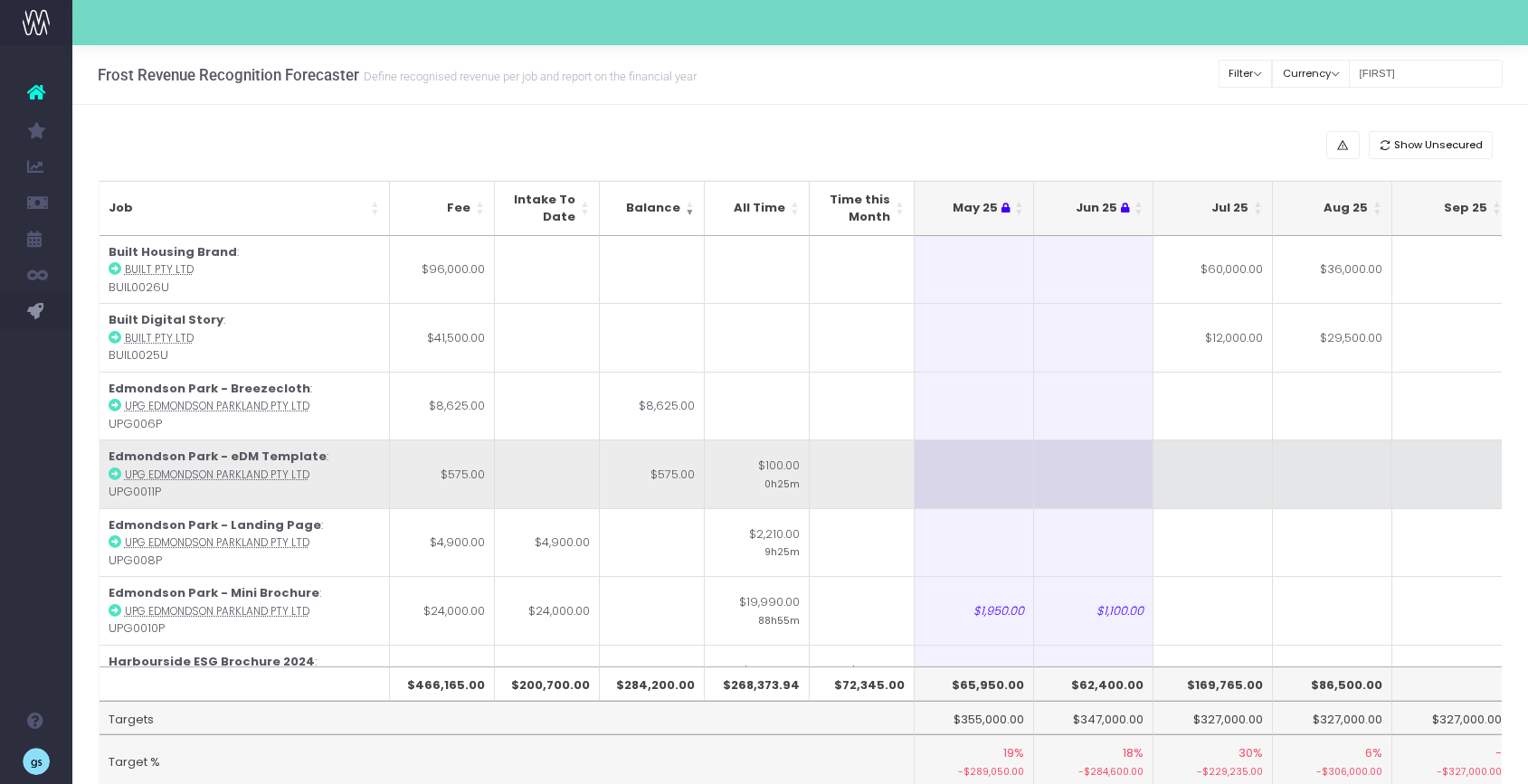 scroll, scrollTop: 0, scrollLeft: 16, axis: horizontal 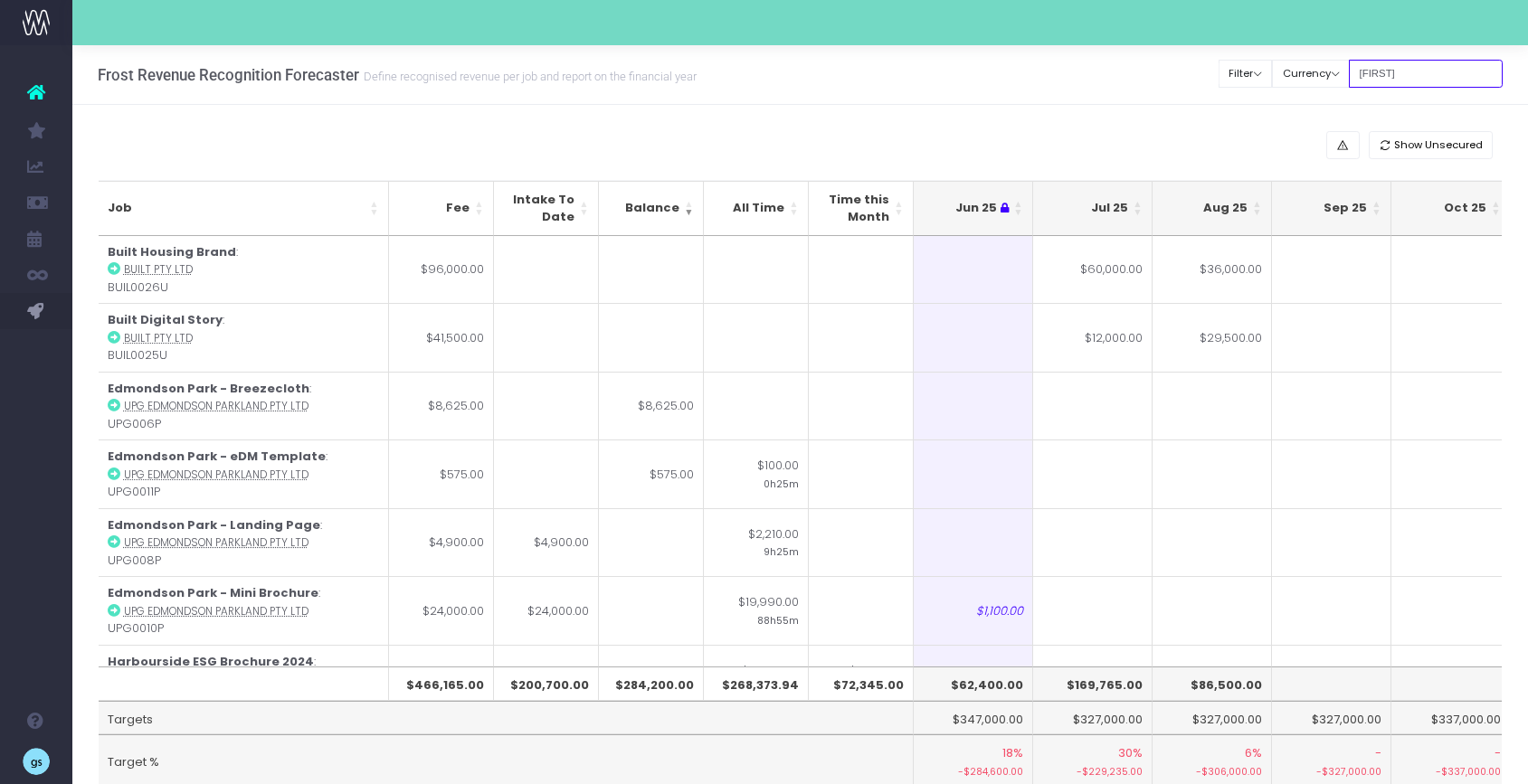 click on "[FIRST]" at bounding box center (1426, 73) 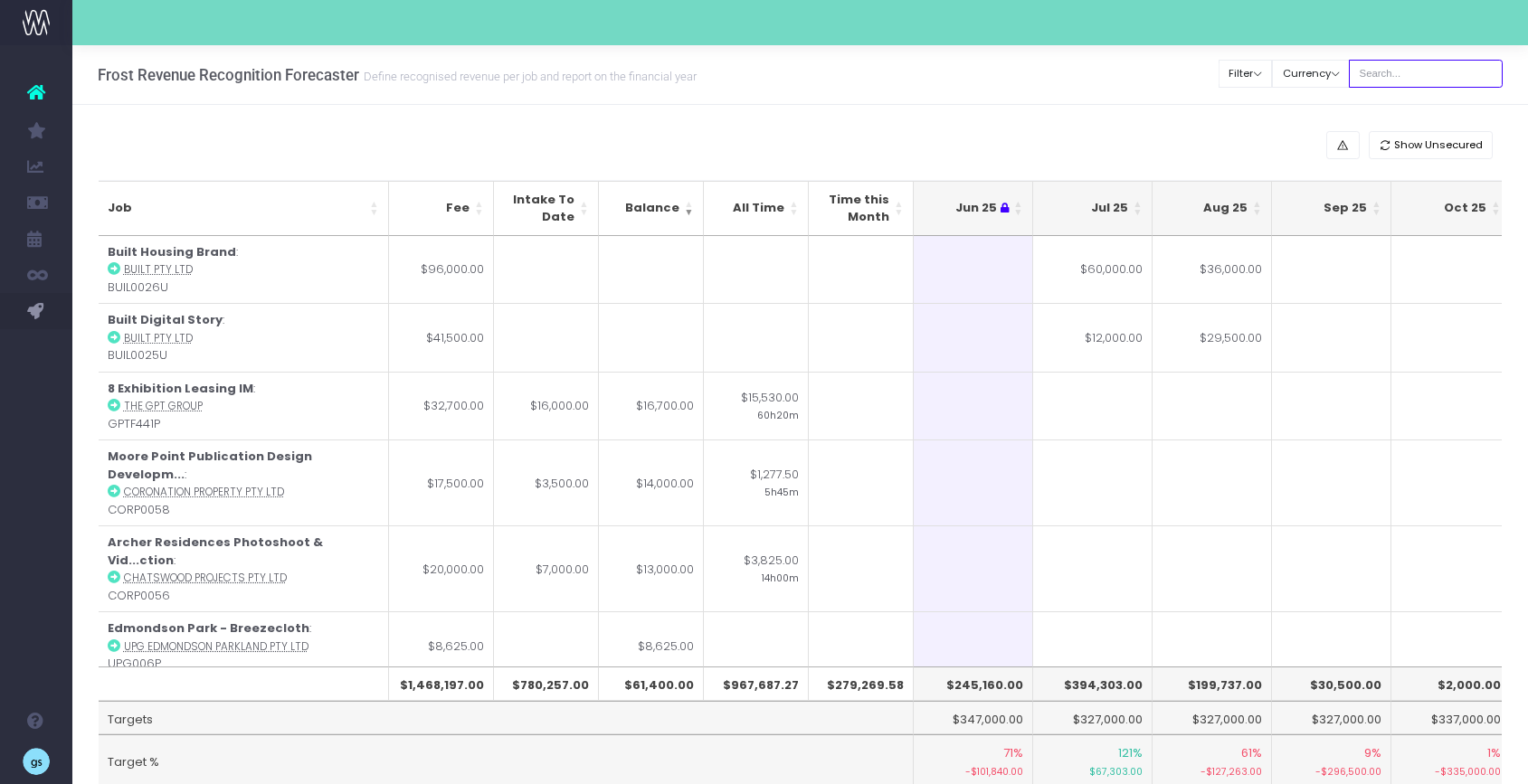type 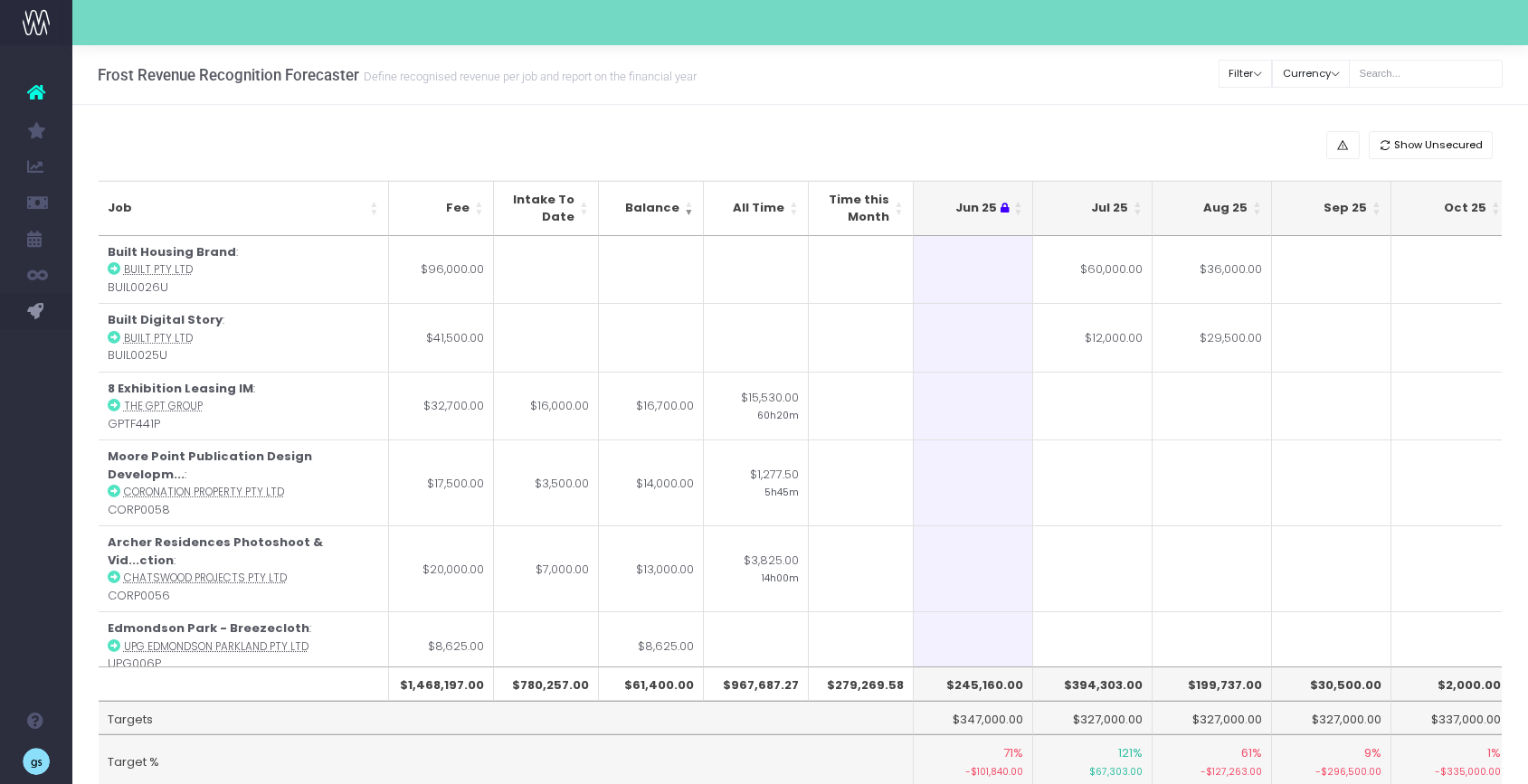 click on "Frost Revenue Recognition Forecaster											 Define recognised revenue per job and report on the financial year
Clear Filters
Filter
By Account Manager 	 		  All		 	 	 		  [FIRST]		 	 	 		  [FIRST]		 	 	 		  [FIRST]		 	 	 		  [USERNAME]		 	 	 		  [FIRST]		 	 	 		  [FIRST]		 	 	 		  [FIRST][LAST]		 	 	 		  [FIRST]		 	 	 		  [FIRST]		 	 	 		  [FIRST]		 	 	 		  accounts		 	 	 		  [FIRST]		 	 	 		  [FIRST]		 	 	 		  [FIRST]		 	 	 		  [FIRST]		 	 	 		  [FIRST]		 	 	 		  [FIRST]		 	 	 		  [FIRST]		 	 	 		  [FIRST]		 	 	 		  [FIRST]		 	 	 		  [FIRST]		 	 	 		  [FIRST]		 	 	 		  [FIRST]		 	 	 		  [FIRST]		 	 	 		  [FIRST]		 	 	 		  [FIRST]		 	 	 		  [FIRST]		 	 	 		  [FIRST]		 	 	 		  [FIRST]		 	 	 		  [FIRST][LAST]		 	 	 		  [FIRST]		 	 	 		  [FIRST][LAST]		 	 	 		  No Job Lead		 	 	 		  No Job Lead" at bounding box center (800, 75) 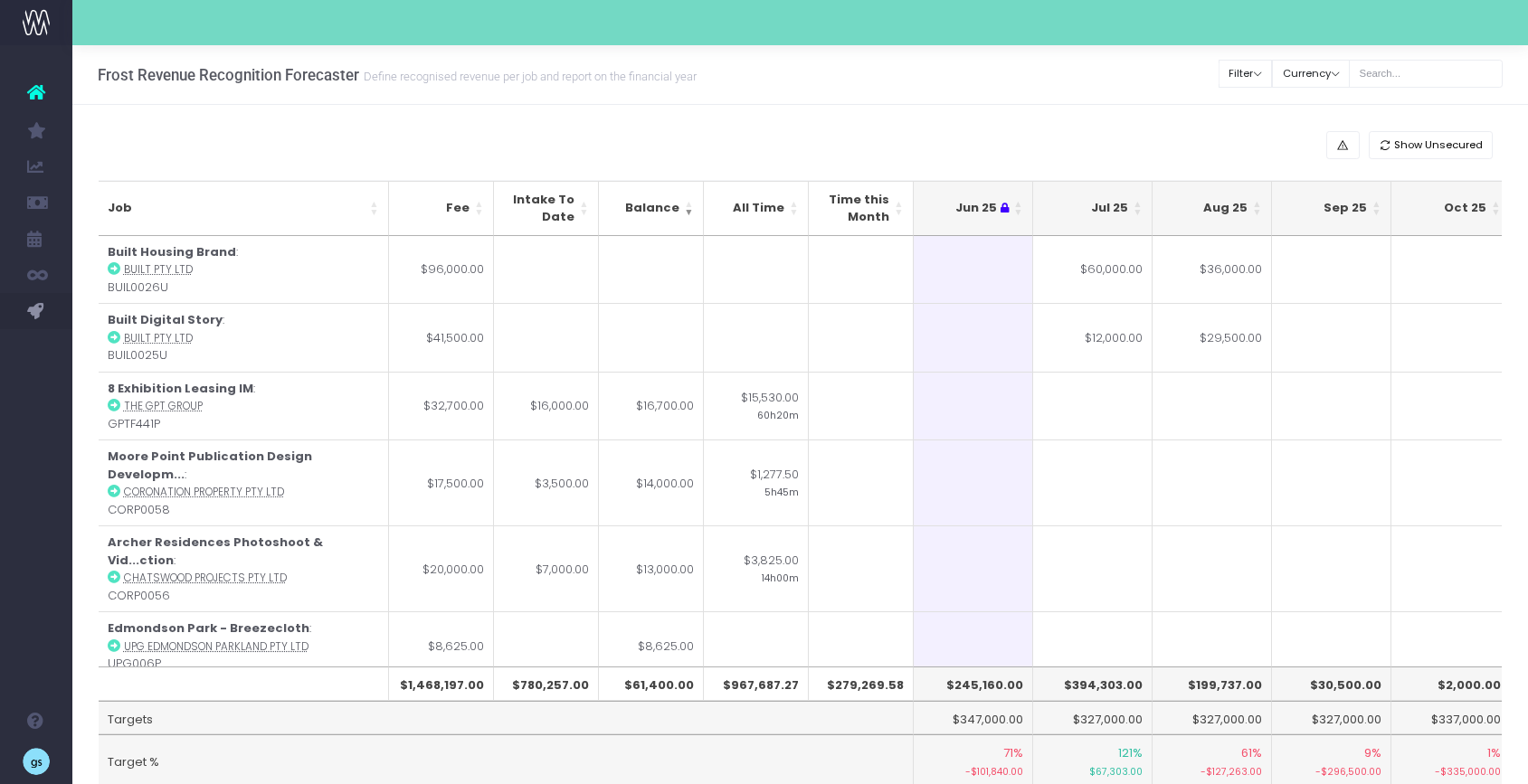 click on "Jul 25" at bounding box center [1093, 208] 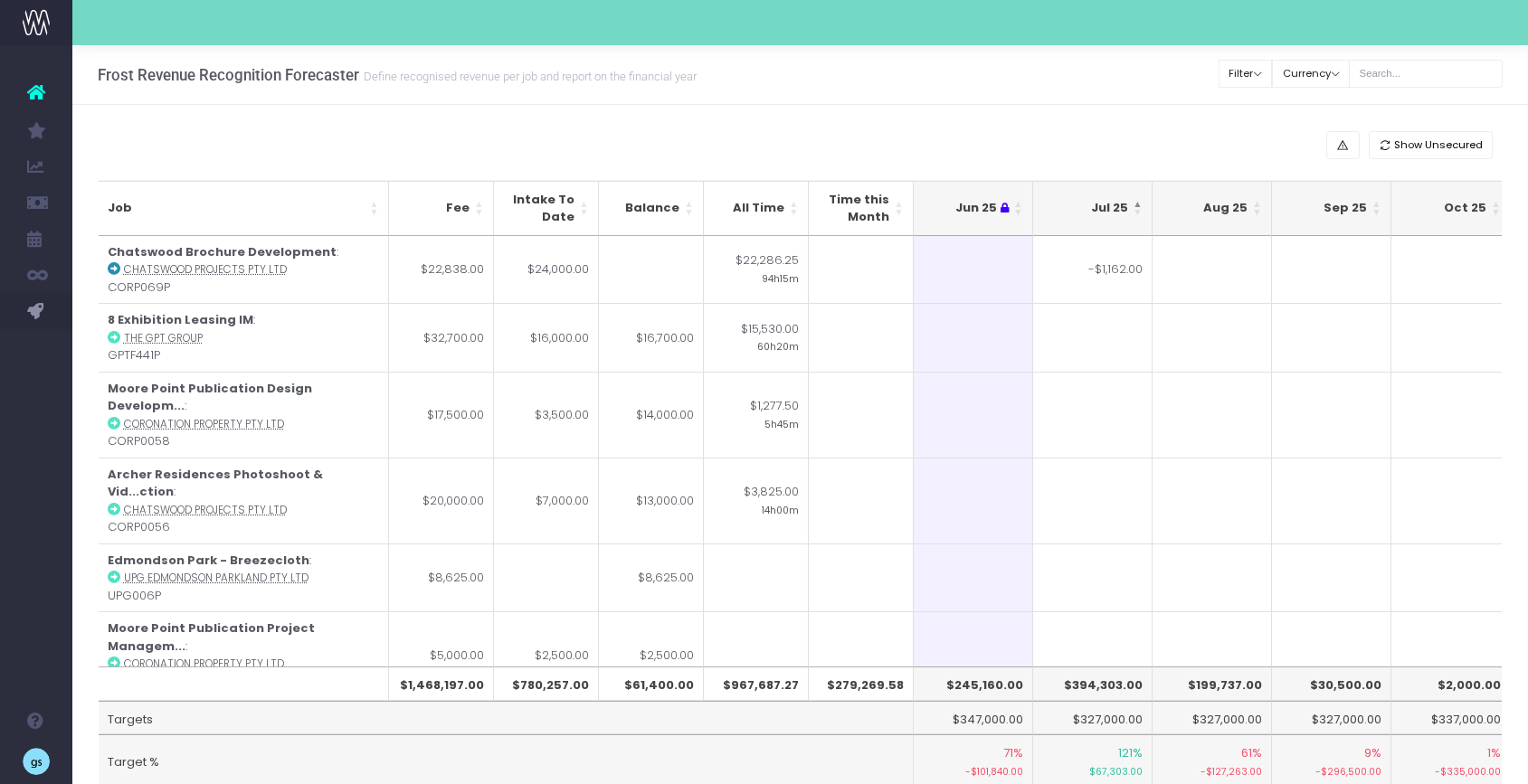 click on "Jul 25" at bounding box center [1093, 208] 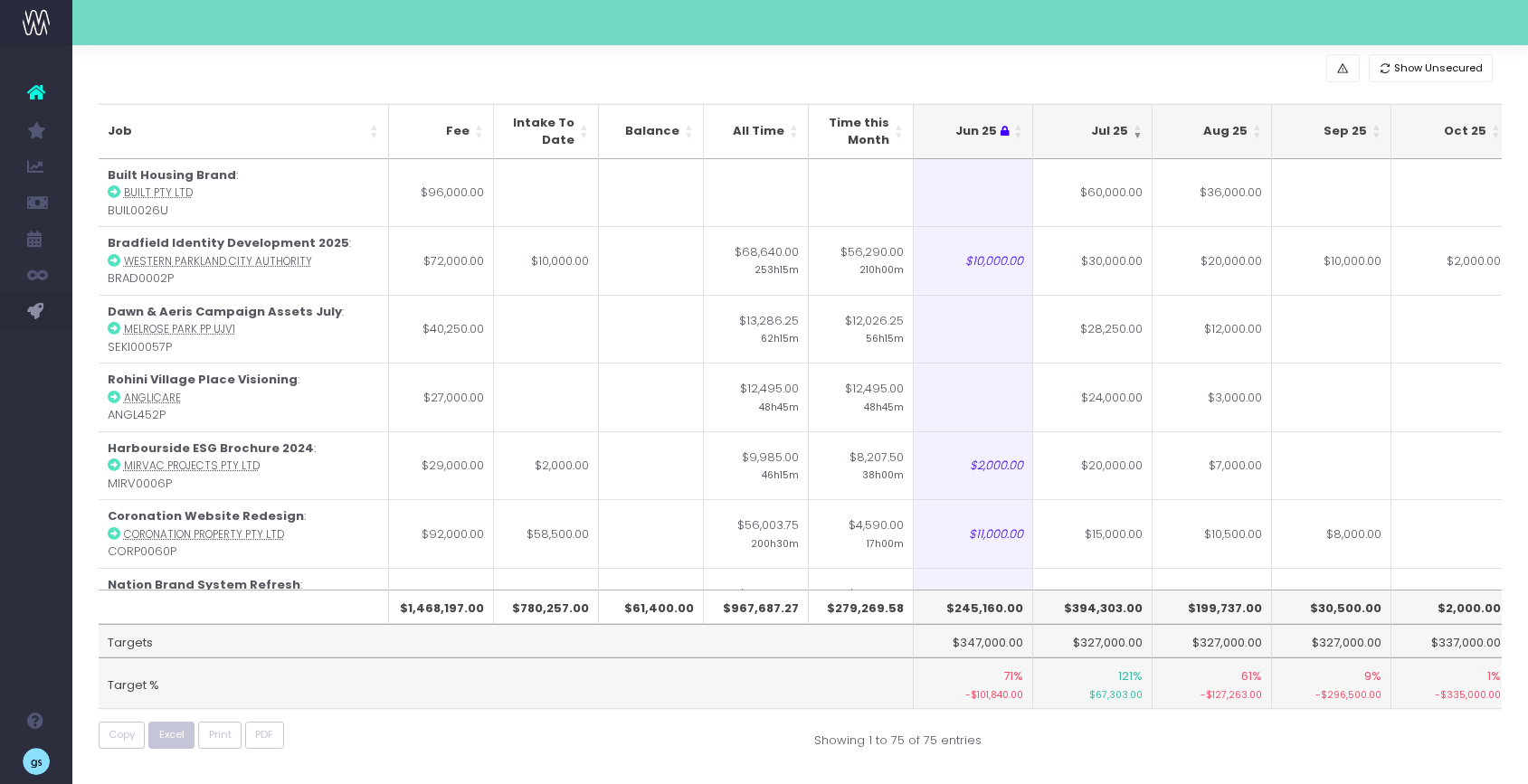 click on "Excel" at bounding box center [172, 734] 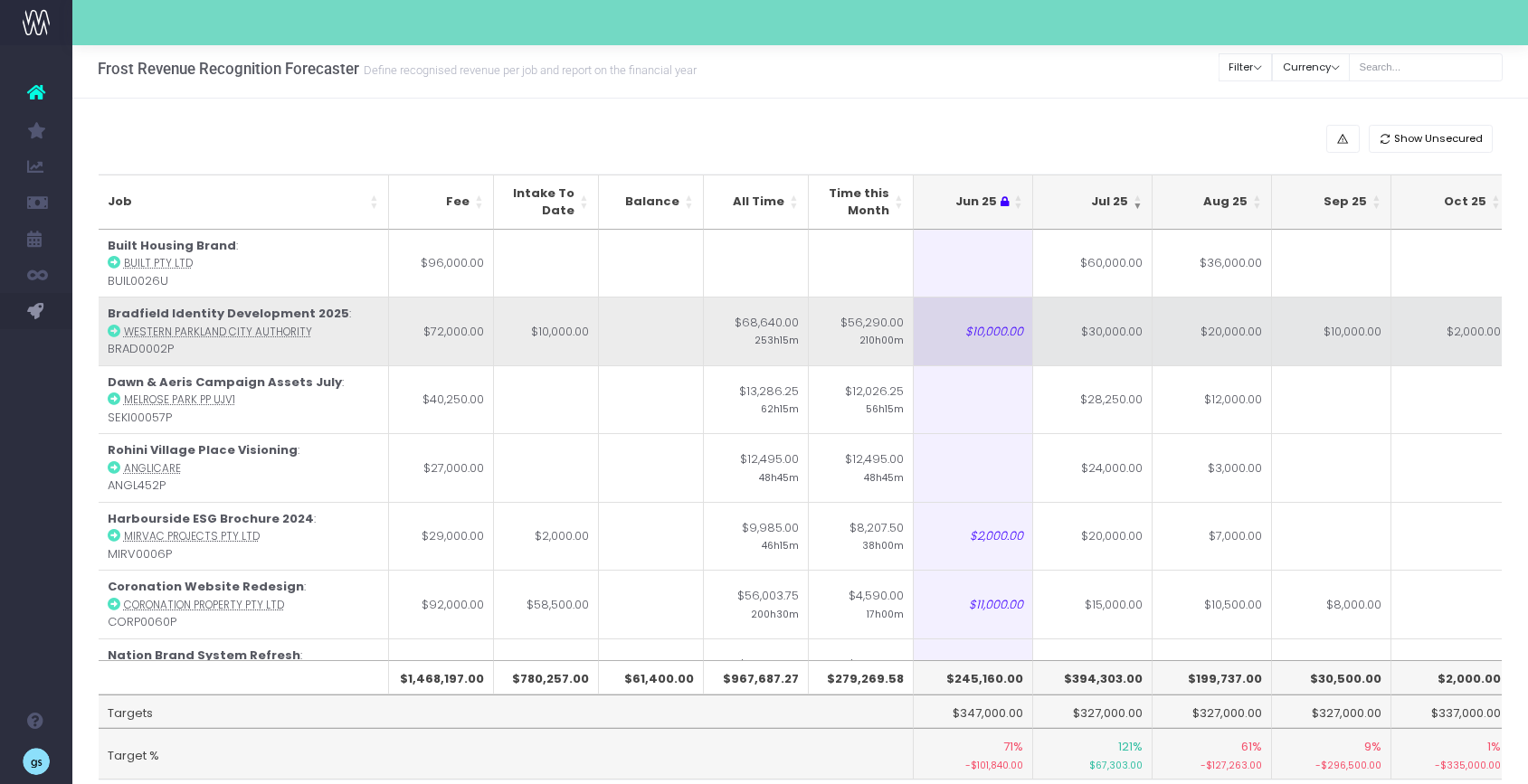 scroll, scrollTop: 0, scrollLeft: 0, axis: both 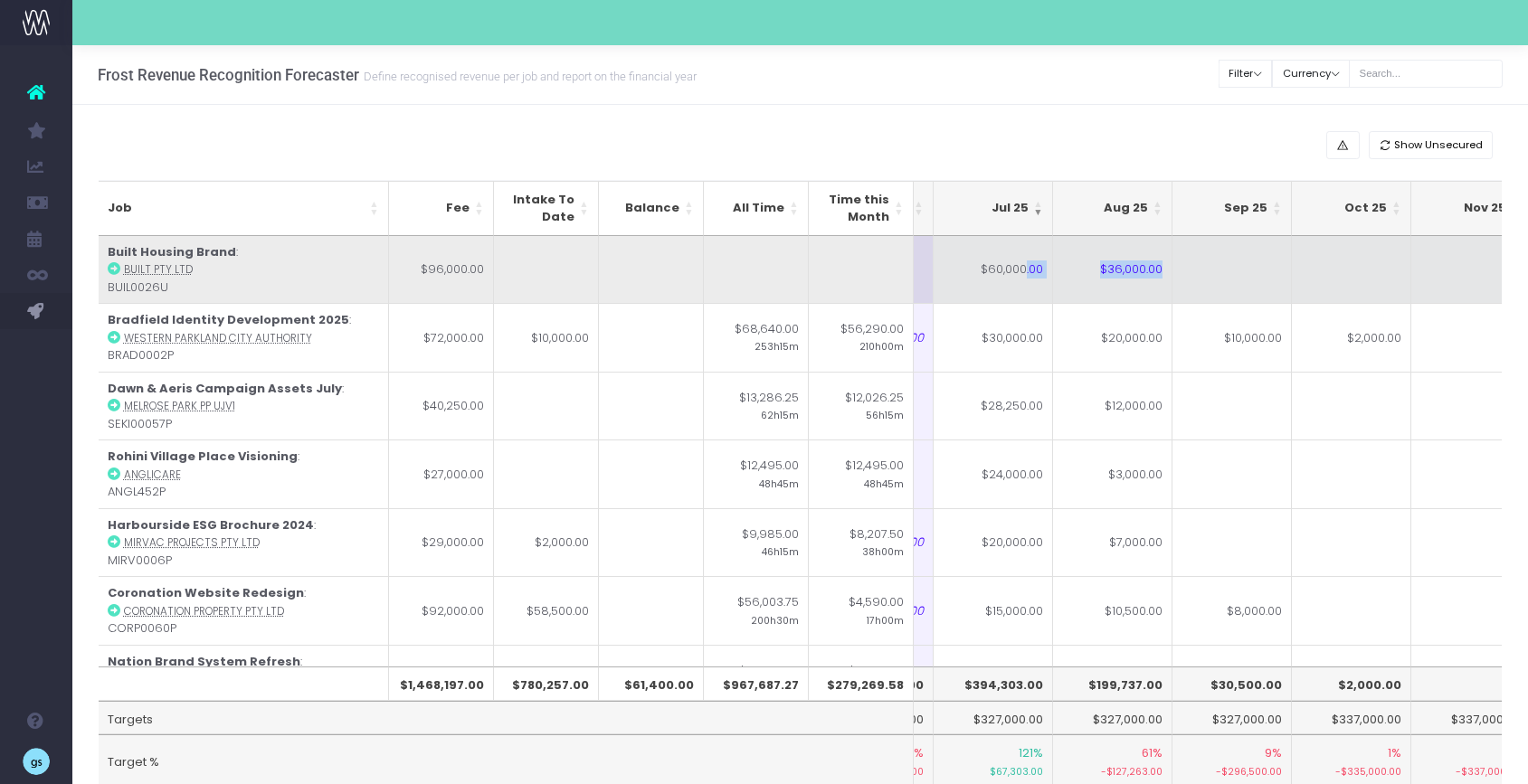 drag, startPoint x: 1024, startPoint y: 276, endPoint x: 1113, endPoint y: 282, distance: 89.20202 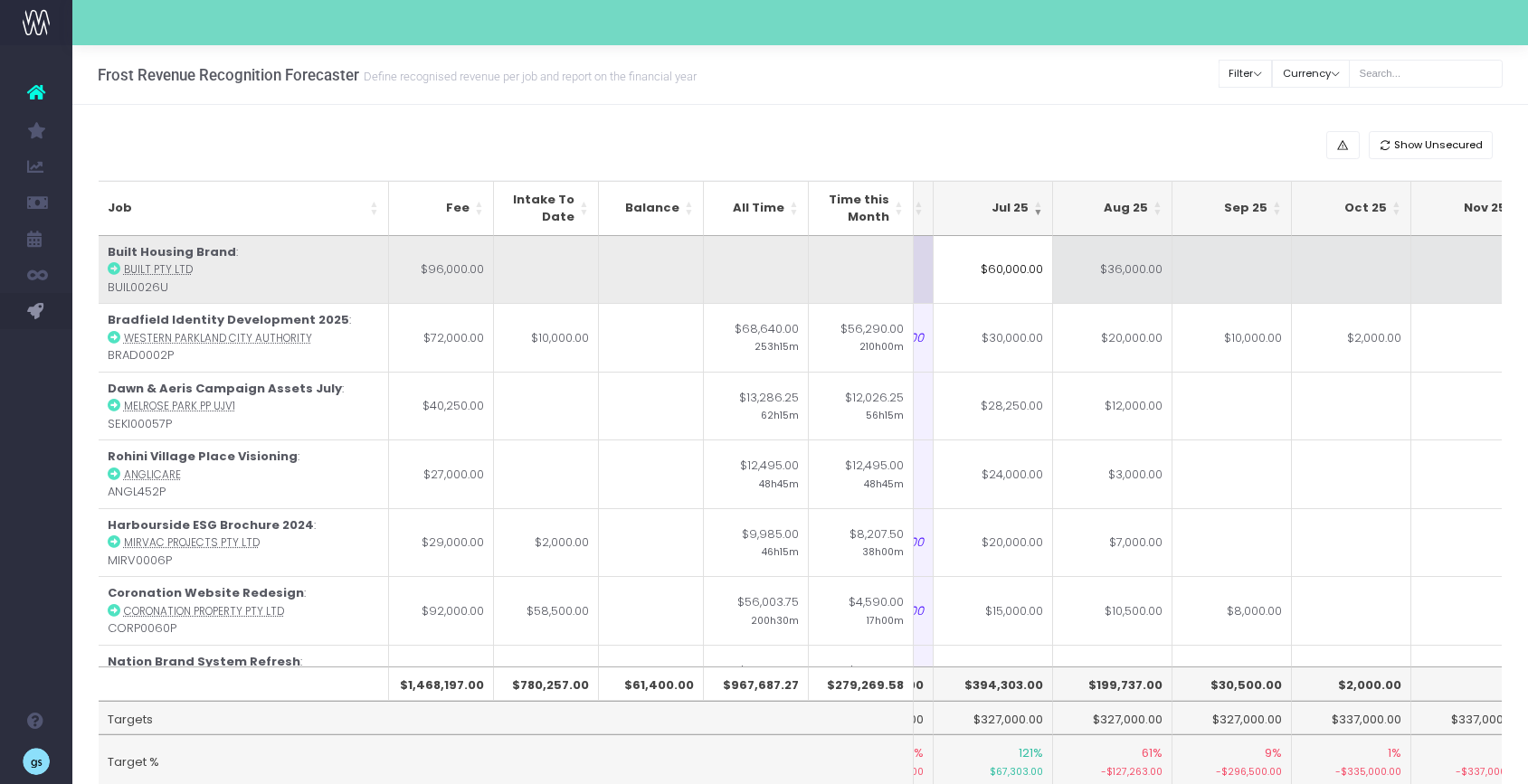 click on "$36,000.00" at bounding box center [1113, 269] 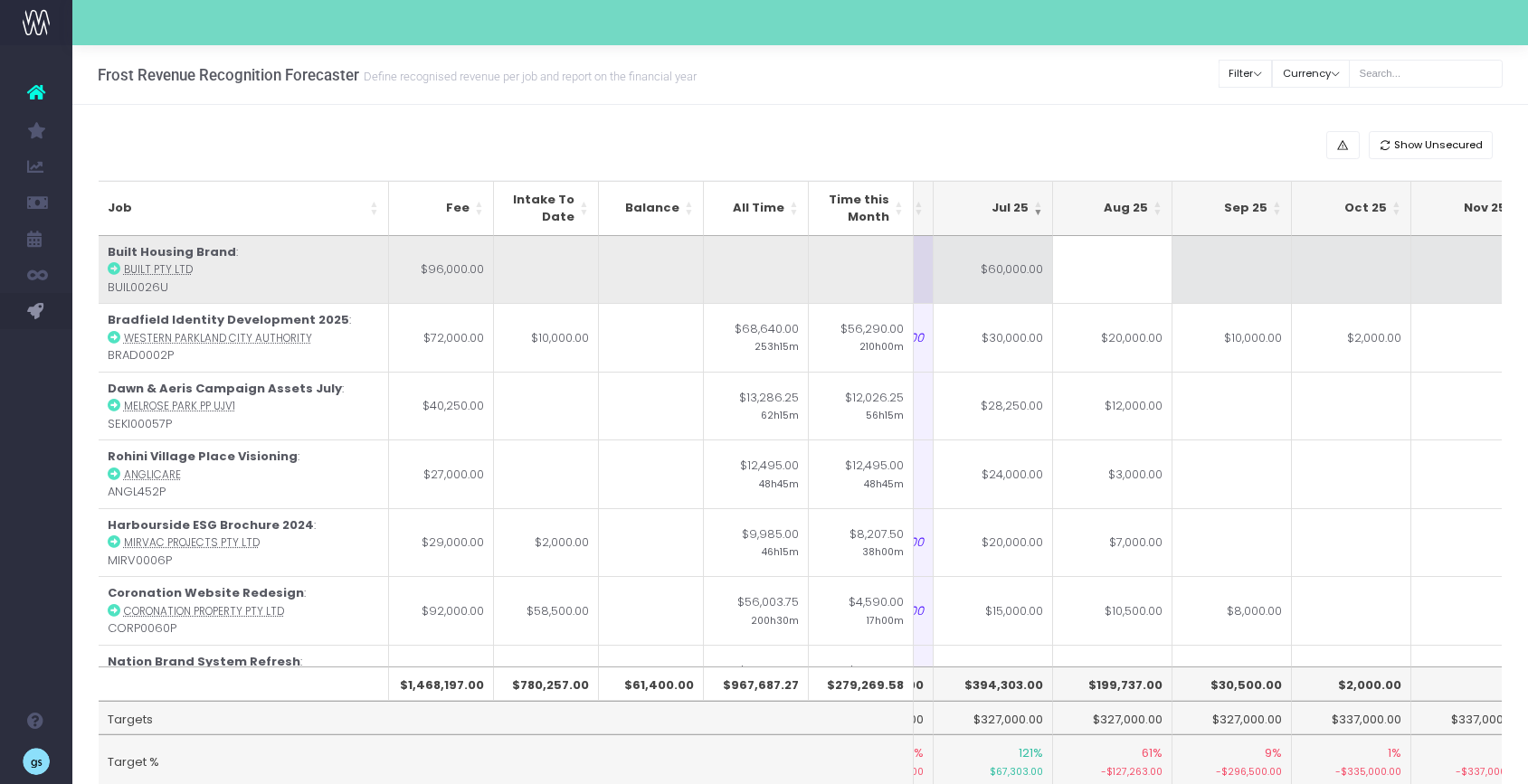 click at bounding box center (1232, 269) 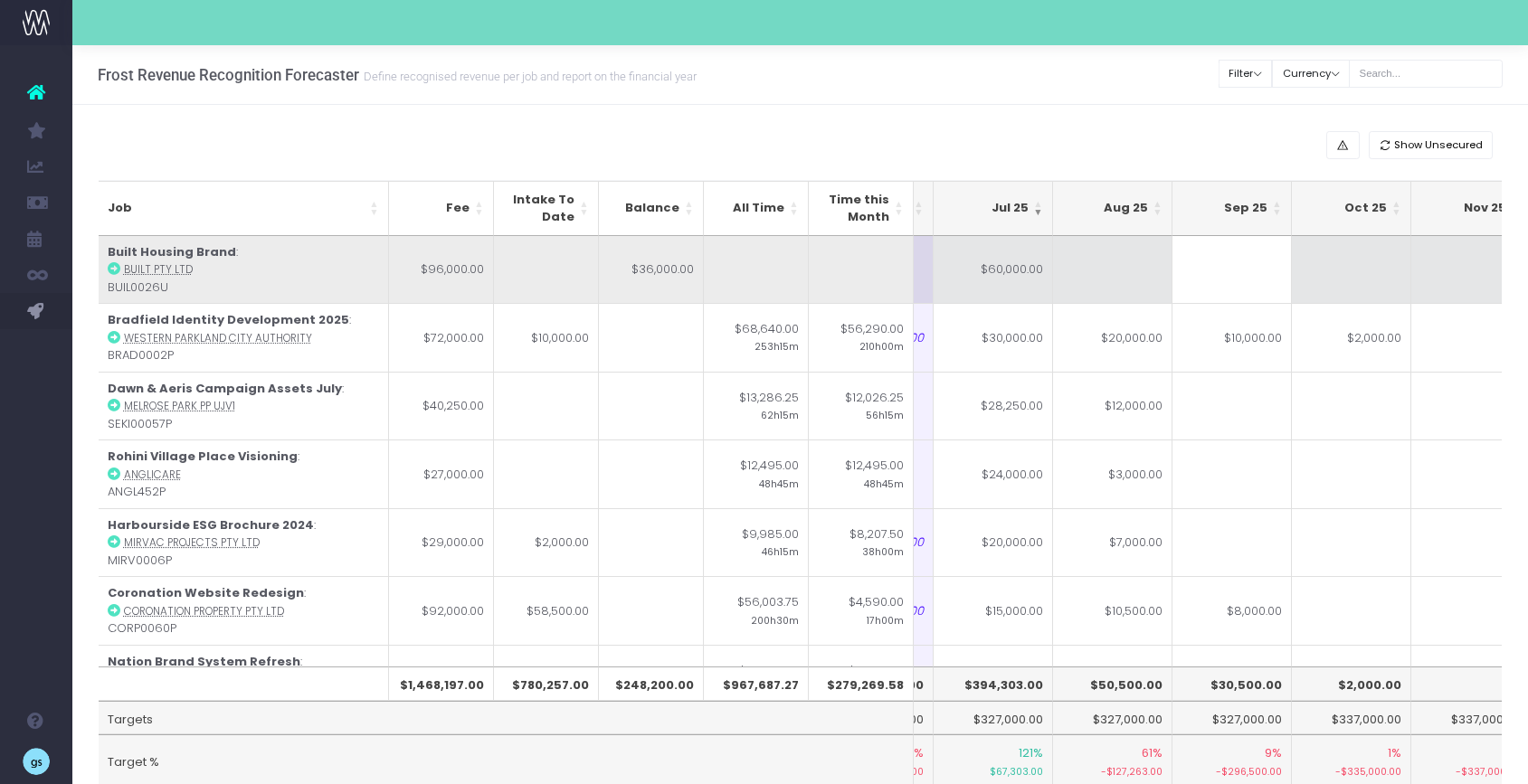 paste on "$36,000.00" 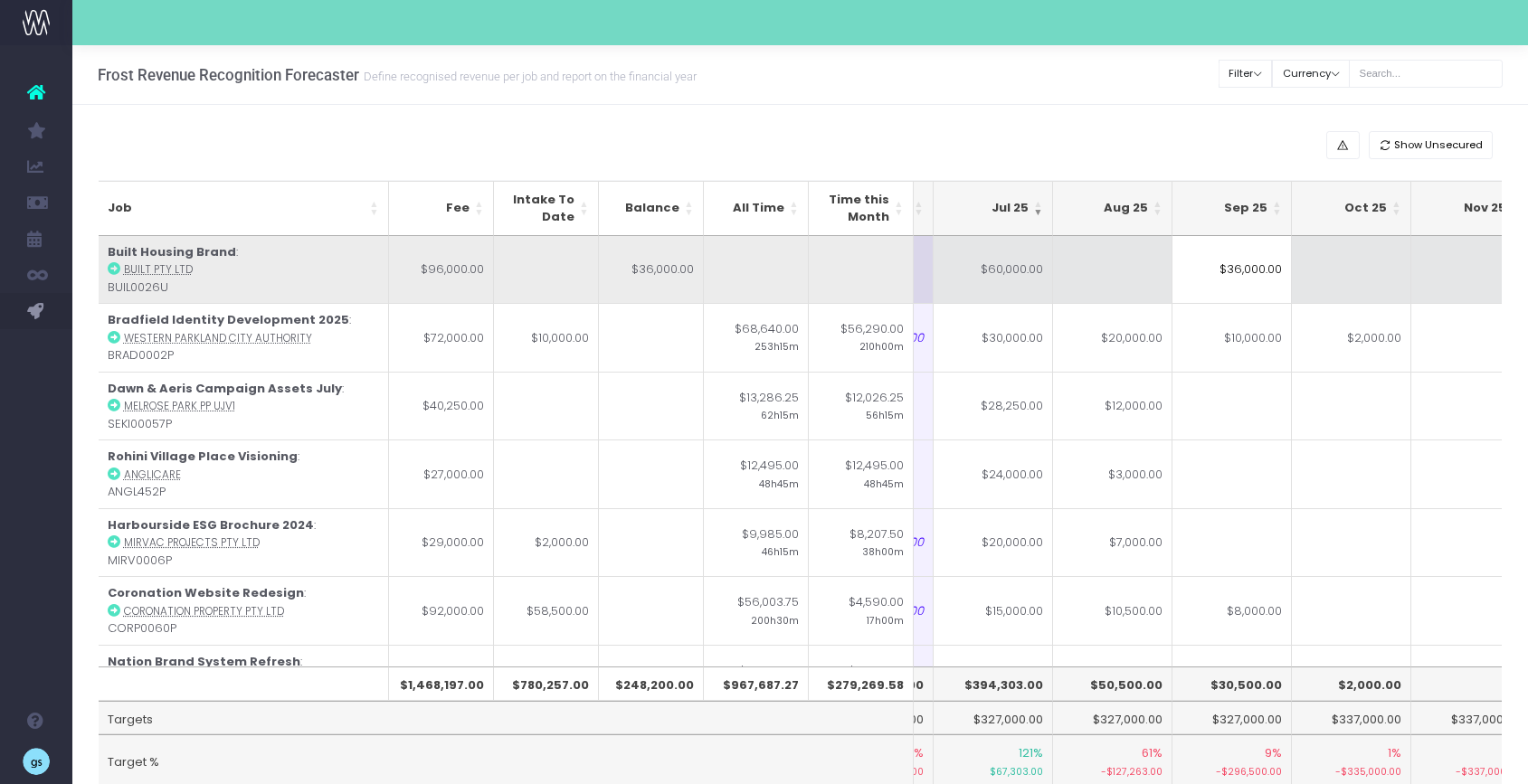 click on "$60,000.00" at bounding box center [993, 269] 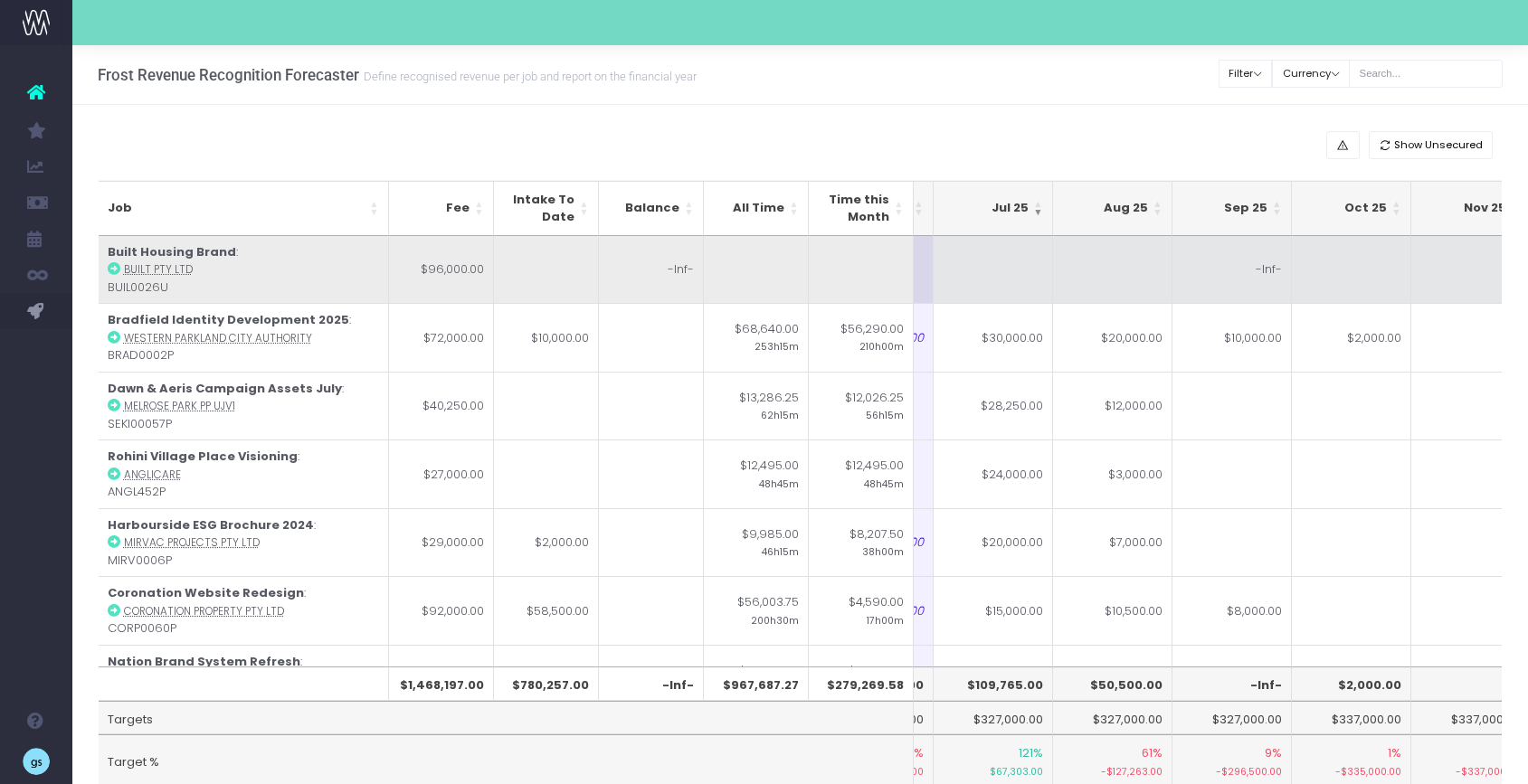 click at bounding box center (1113, 269) 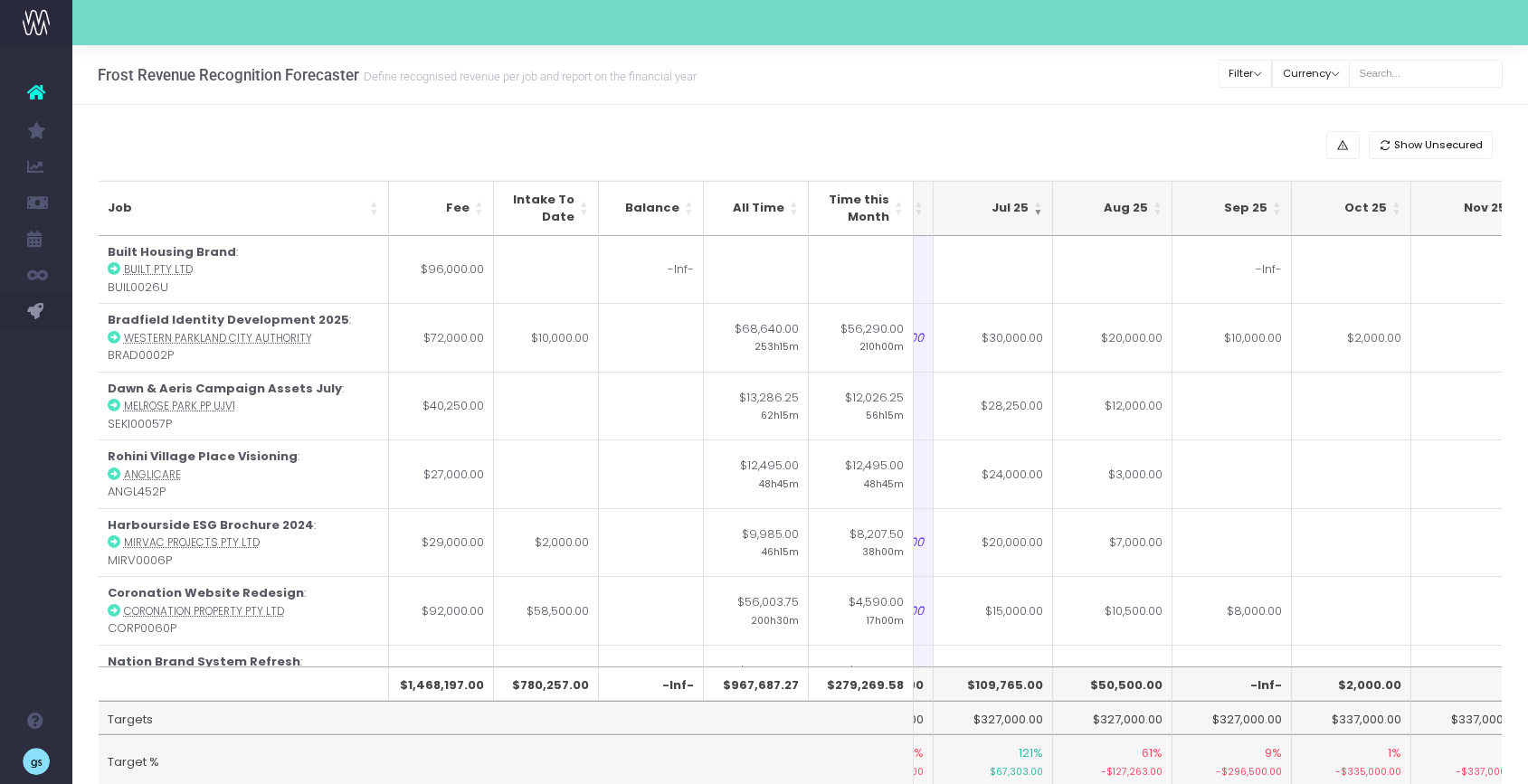 paste on "$60,000.00" 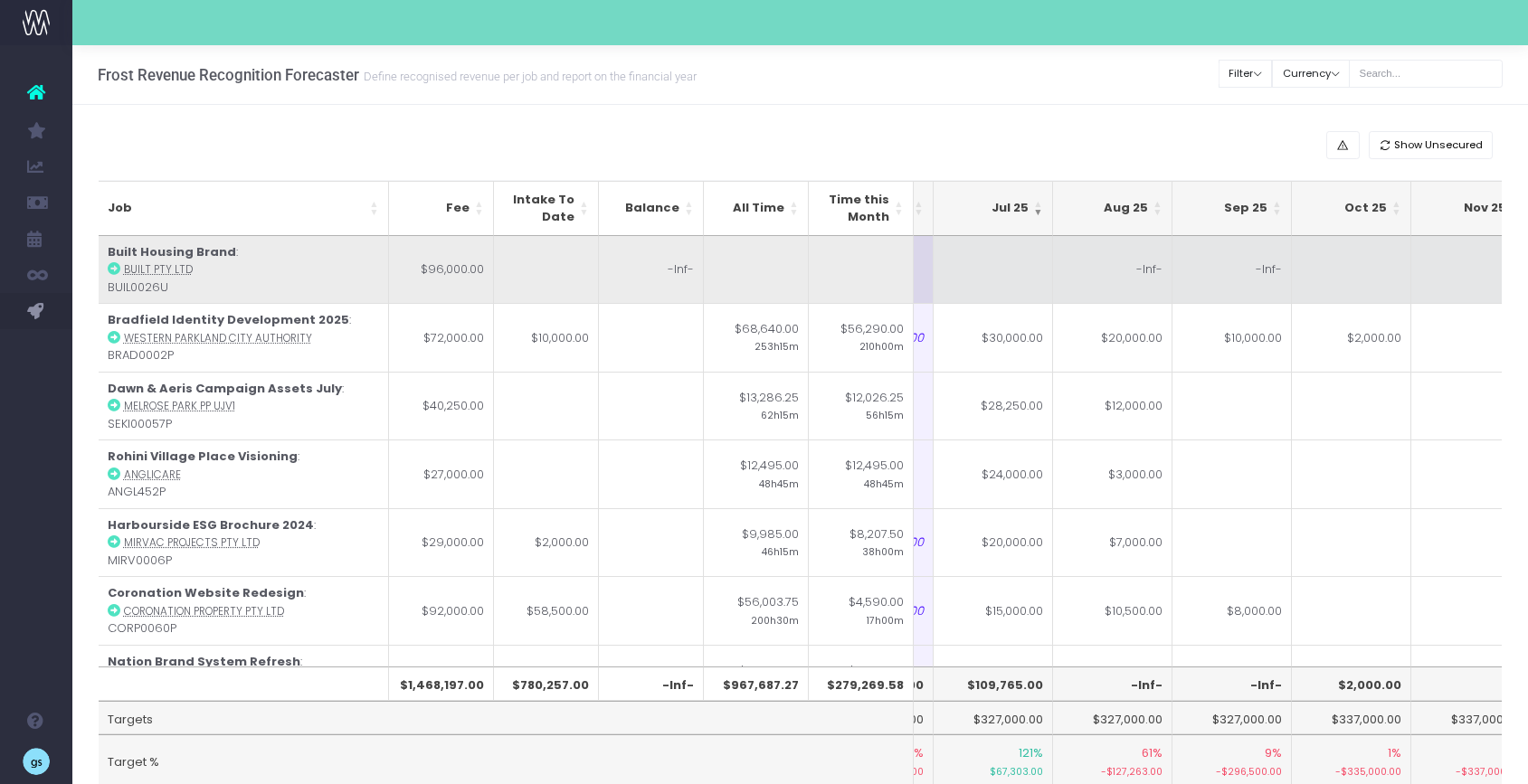 click on "-Inf-" at bounding box center (1232, 269) 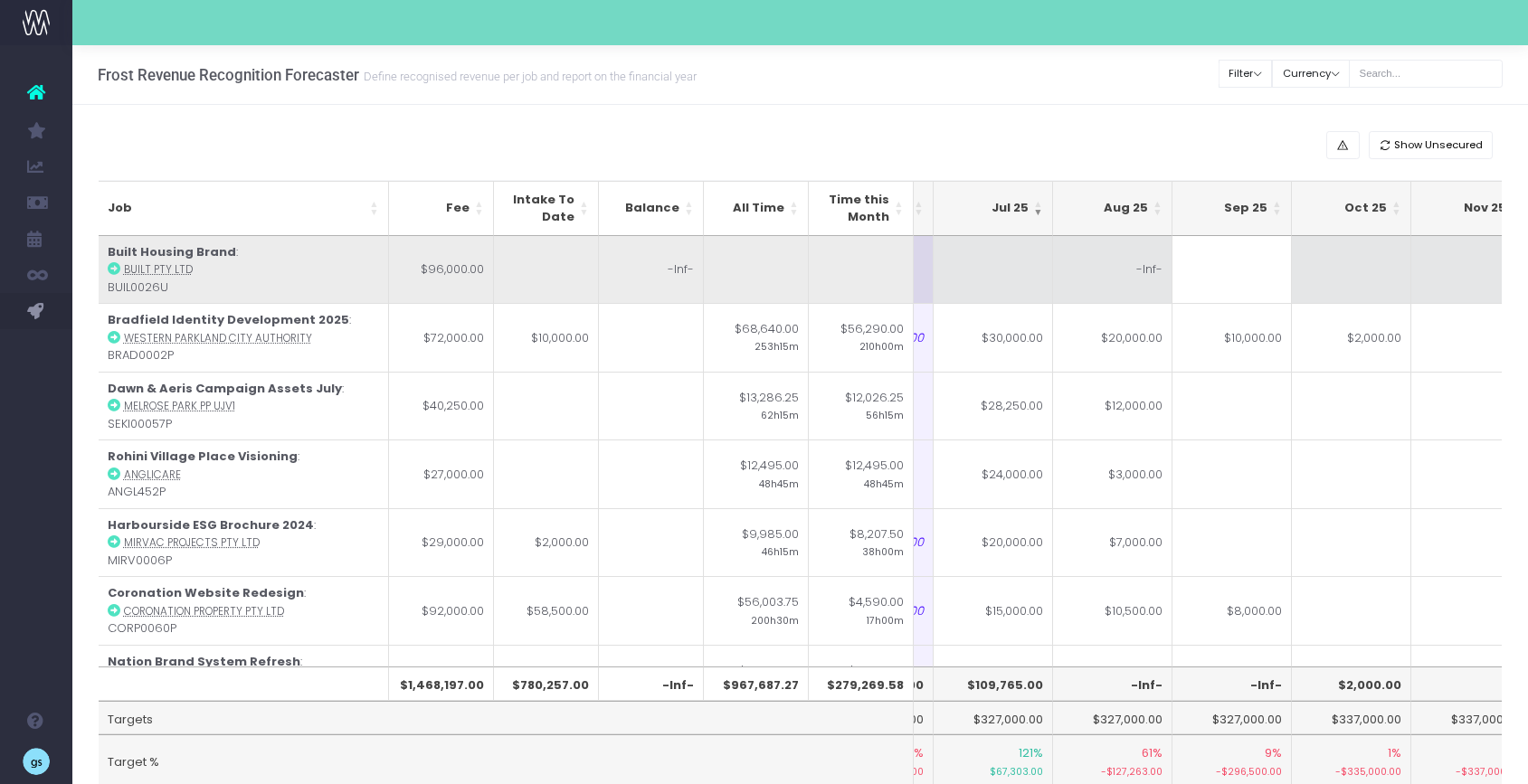 click on "-Inf-" at bounding box center (1113, 269) 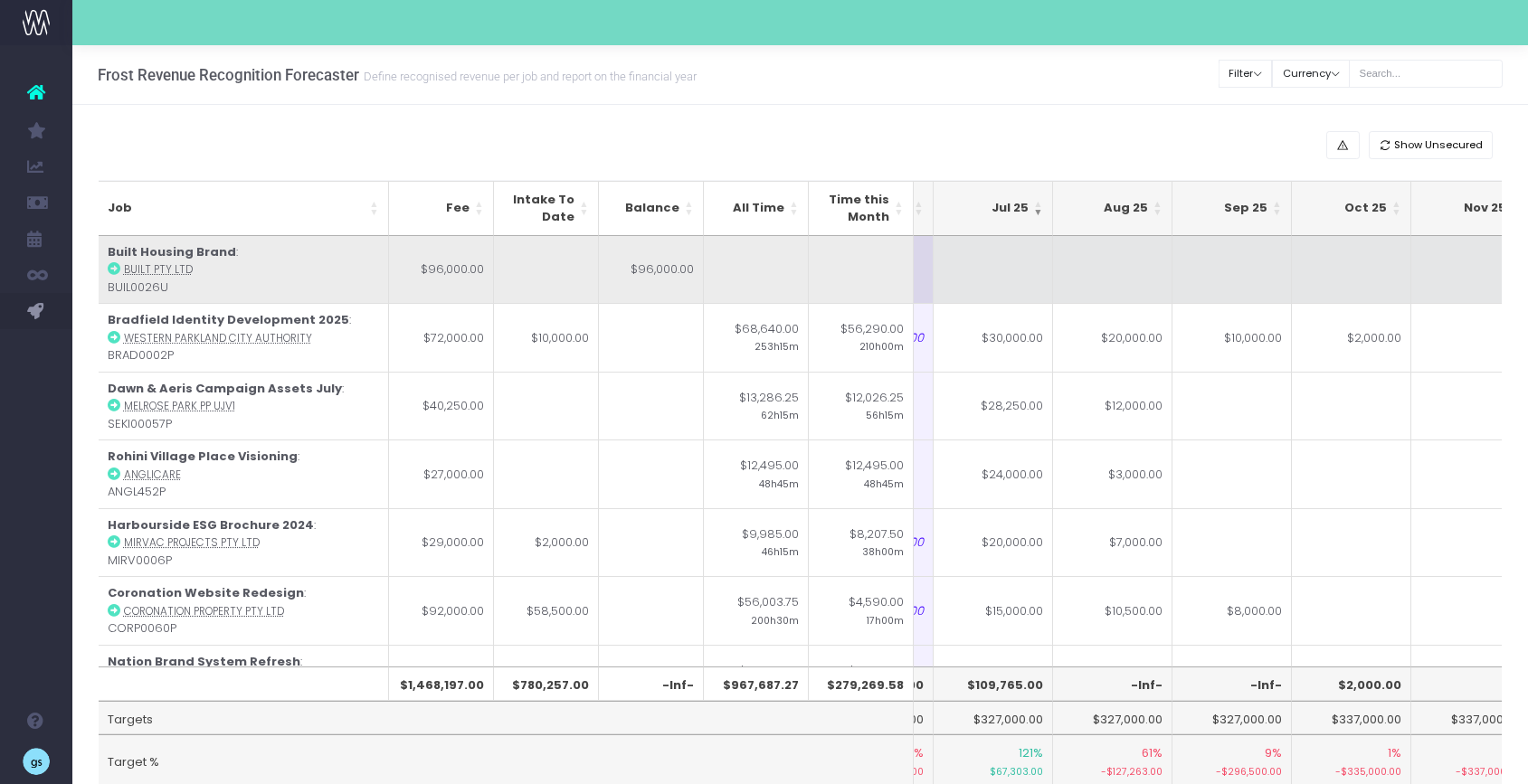 click at bounding box center [1232, 269] 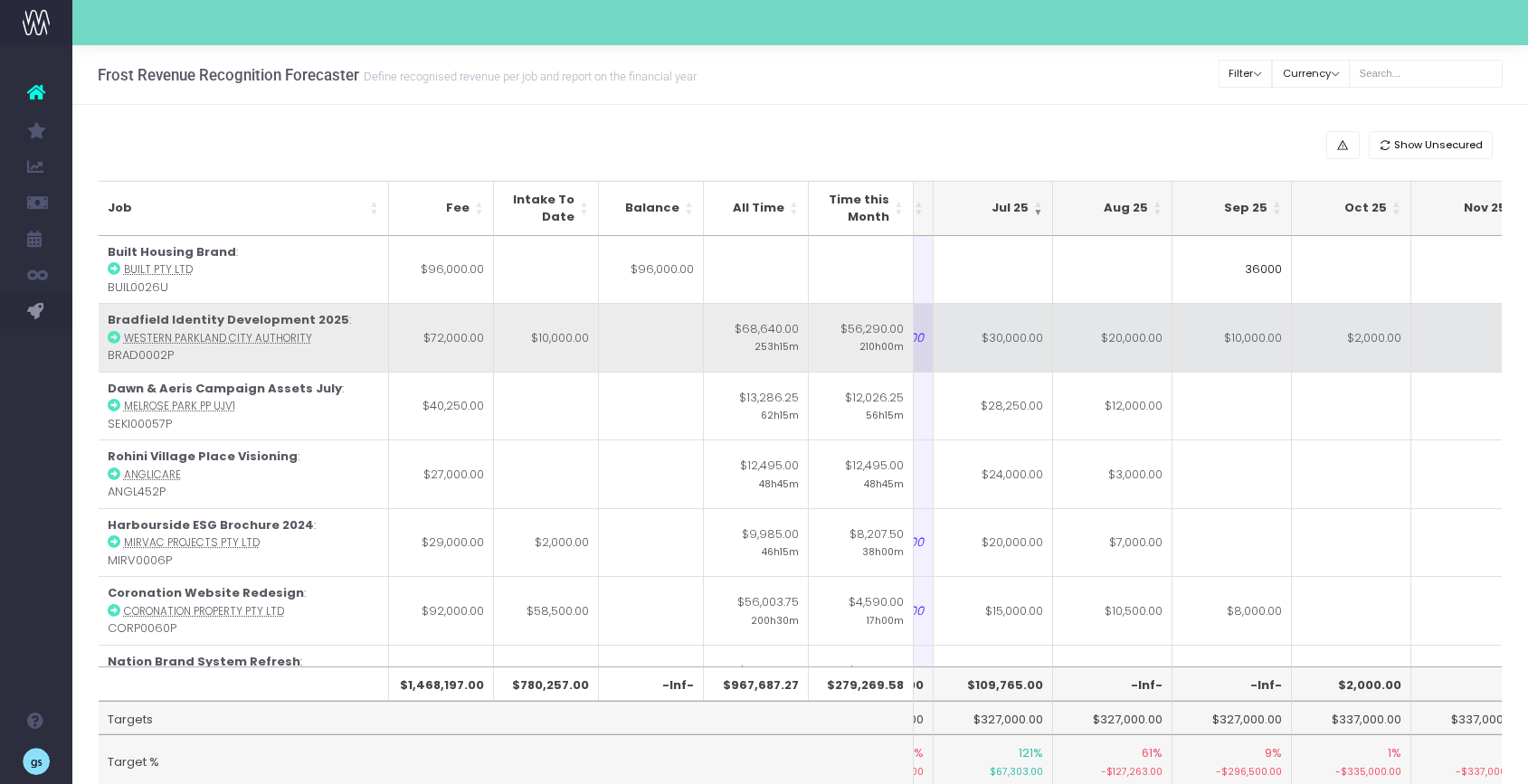 type on "36000" 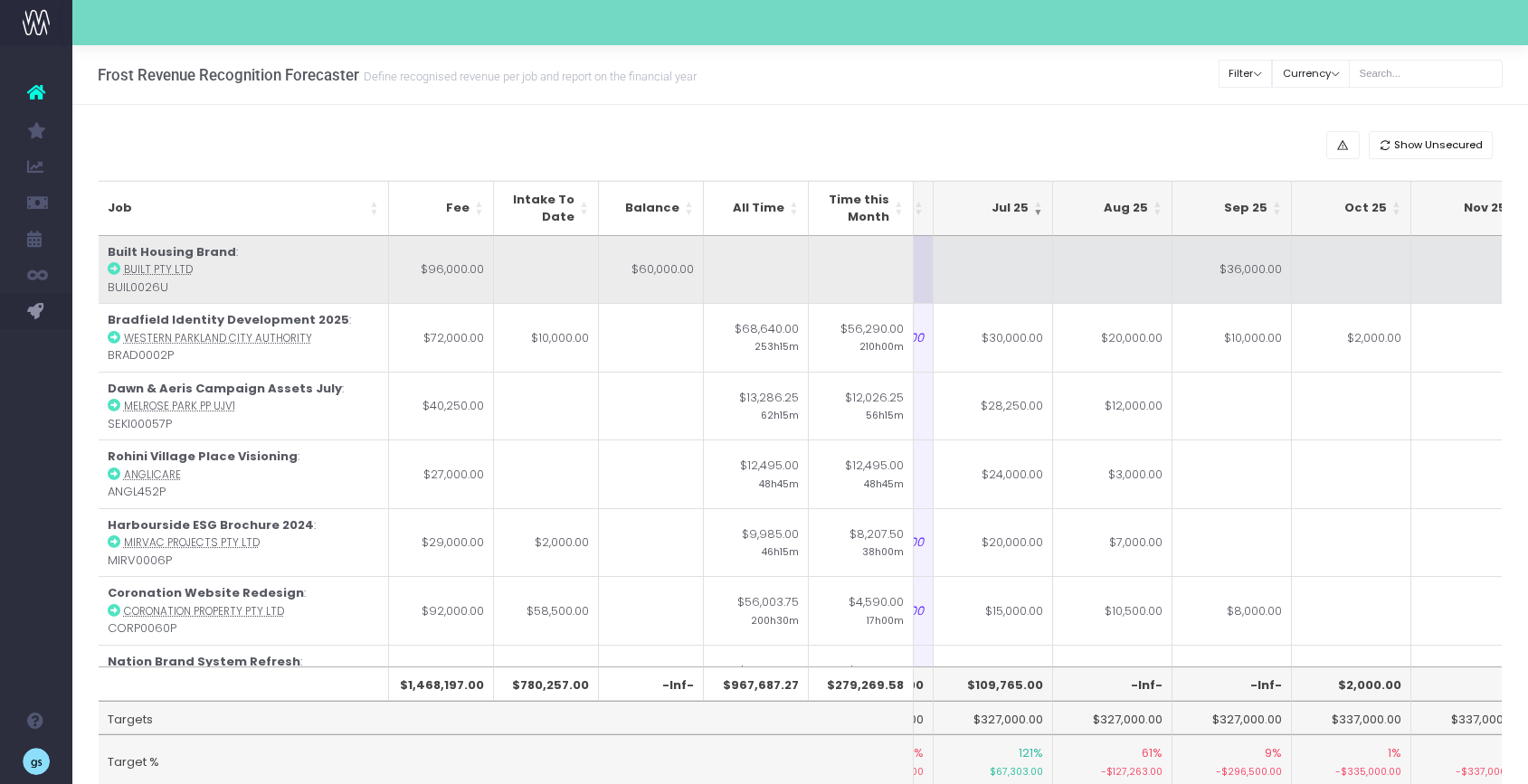 click at bounding box center (1113, 269) 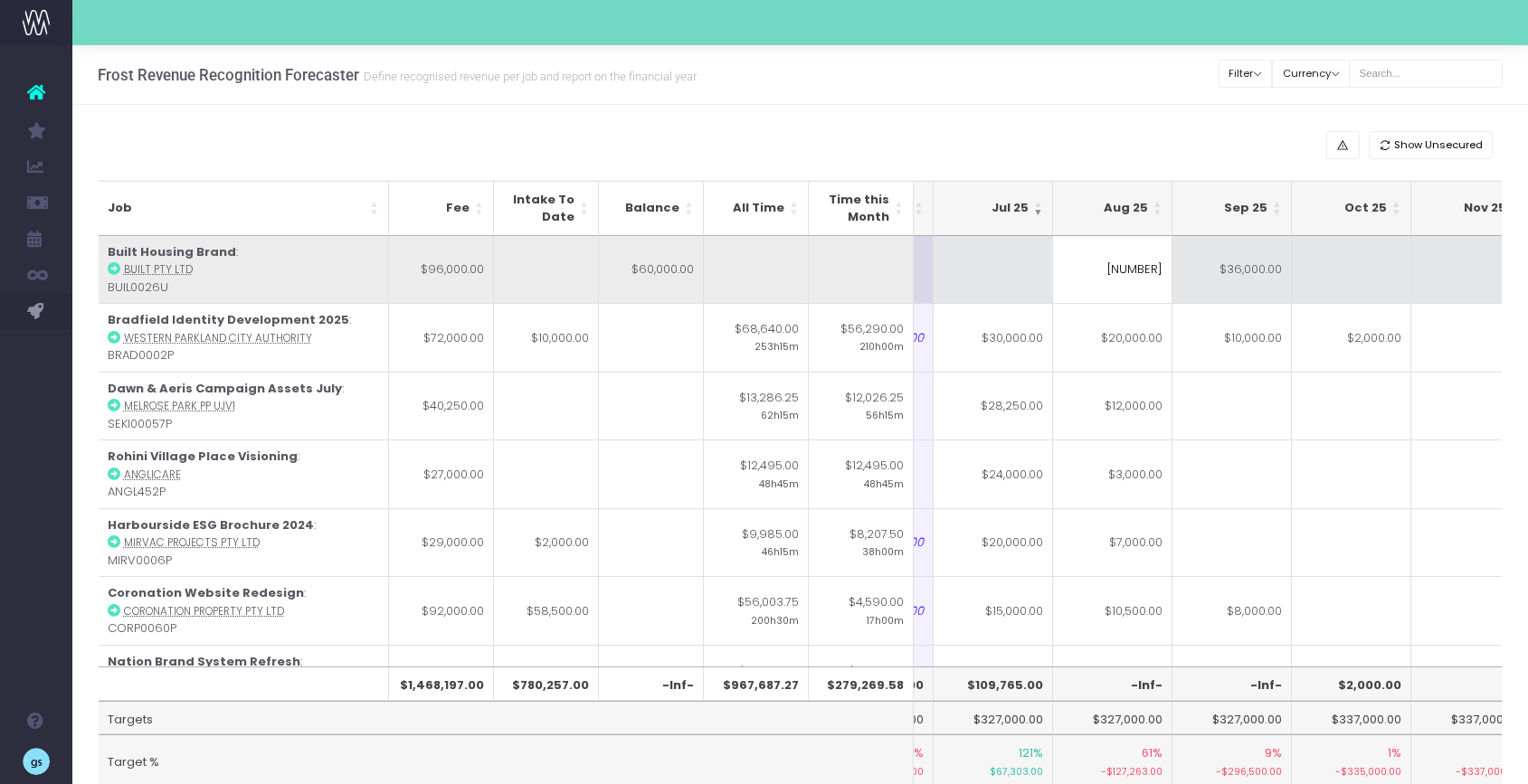type on "[NUMBER]" 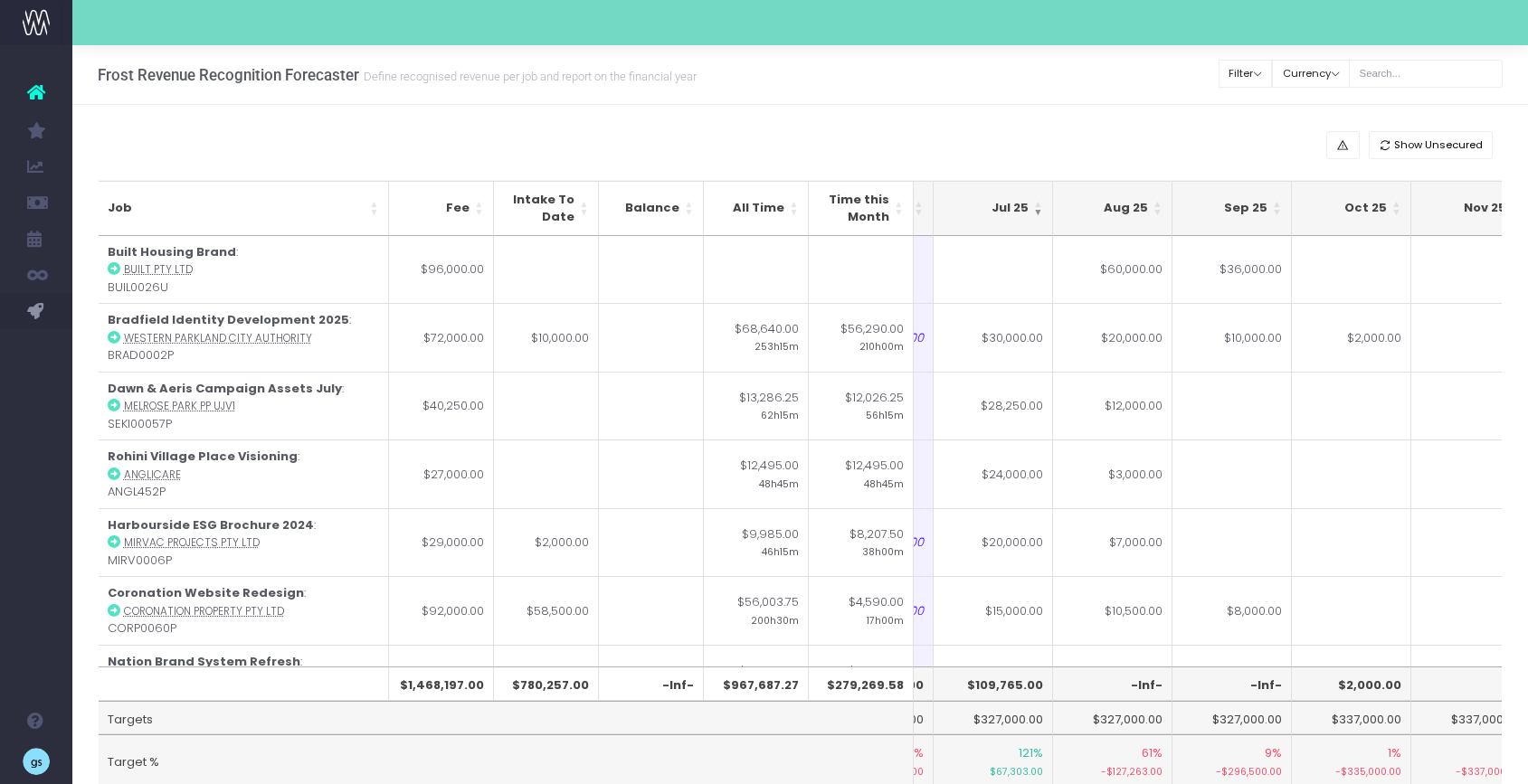 click on "Job" at bounding box center [243, 208] 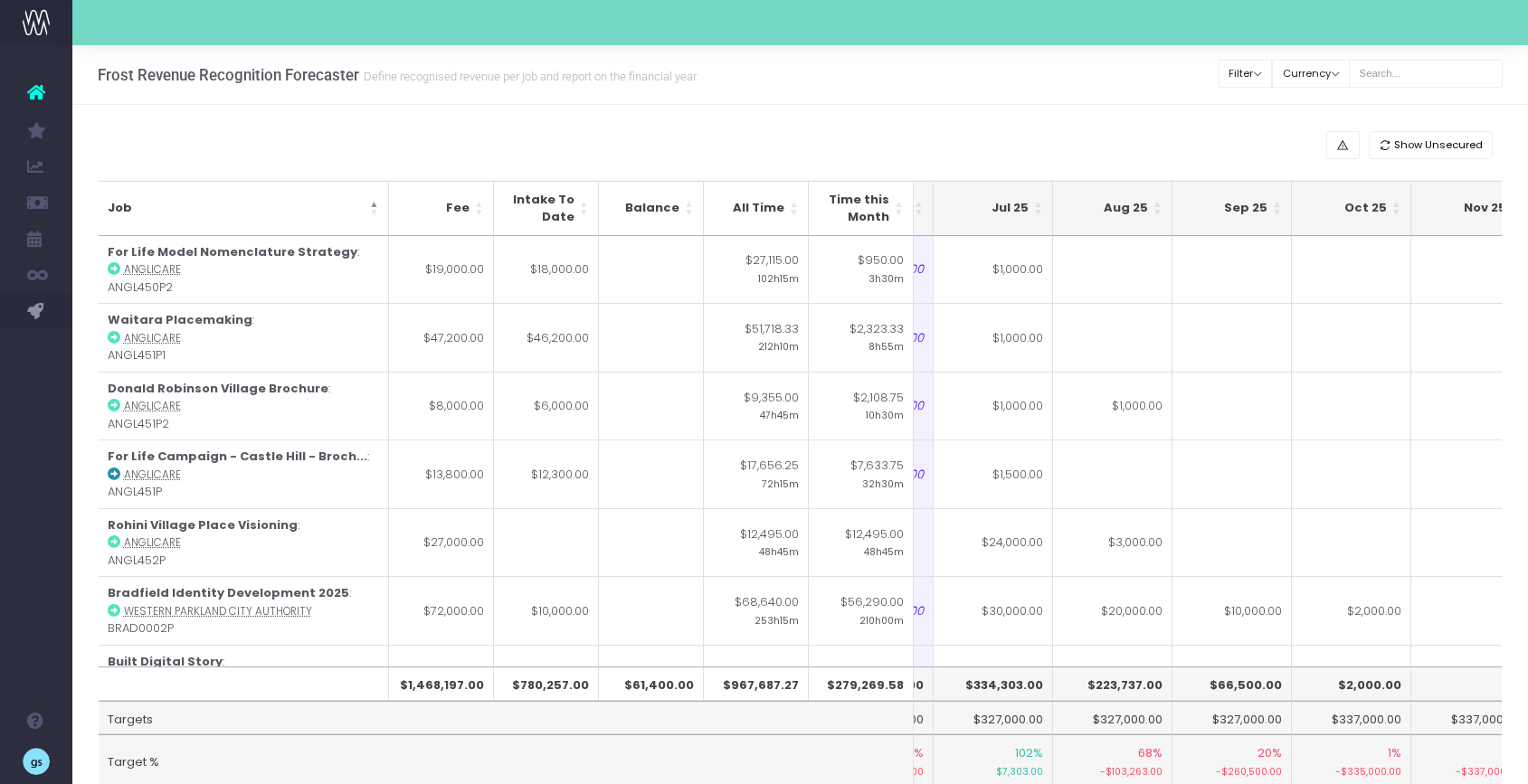 click on "Job" at bounding box center [243, 208] 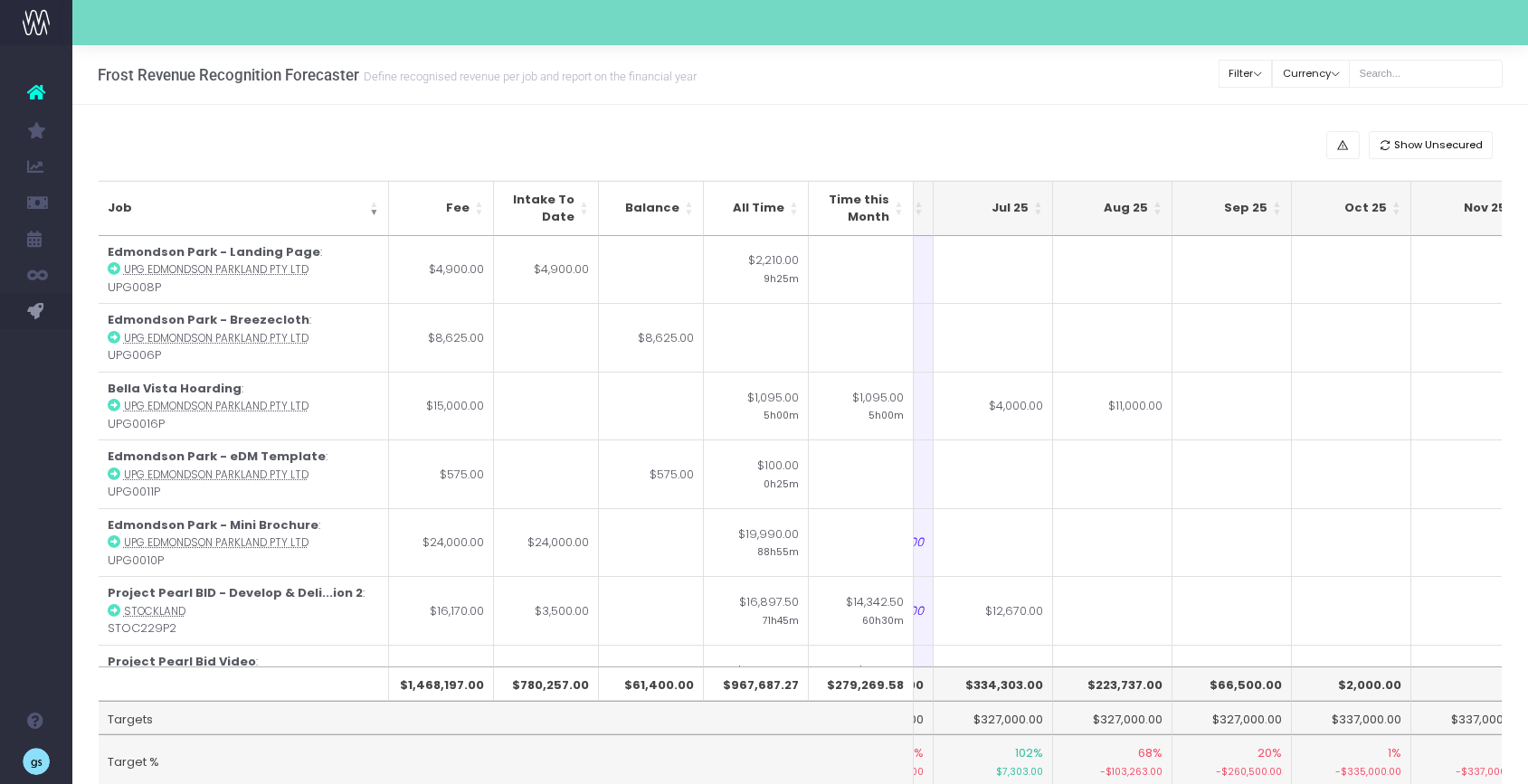 click on "Job" at bounding box center [243, 208] 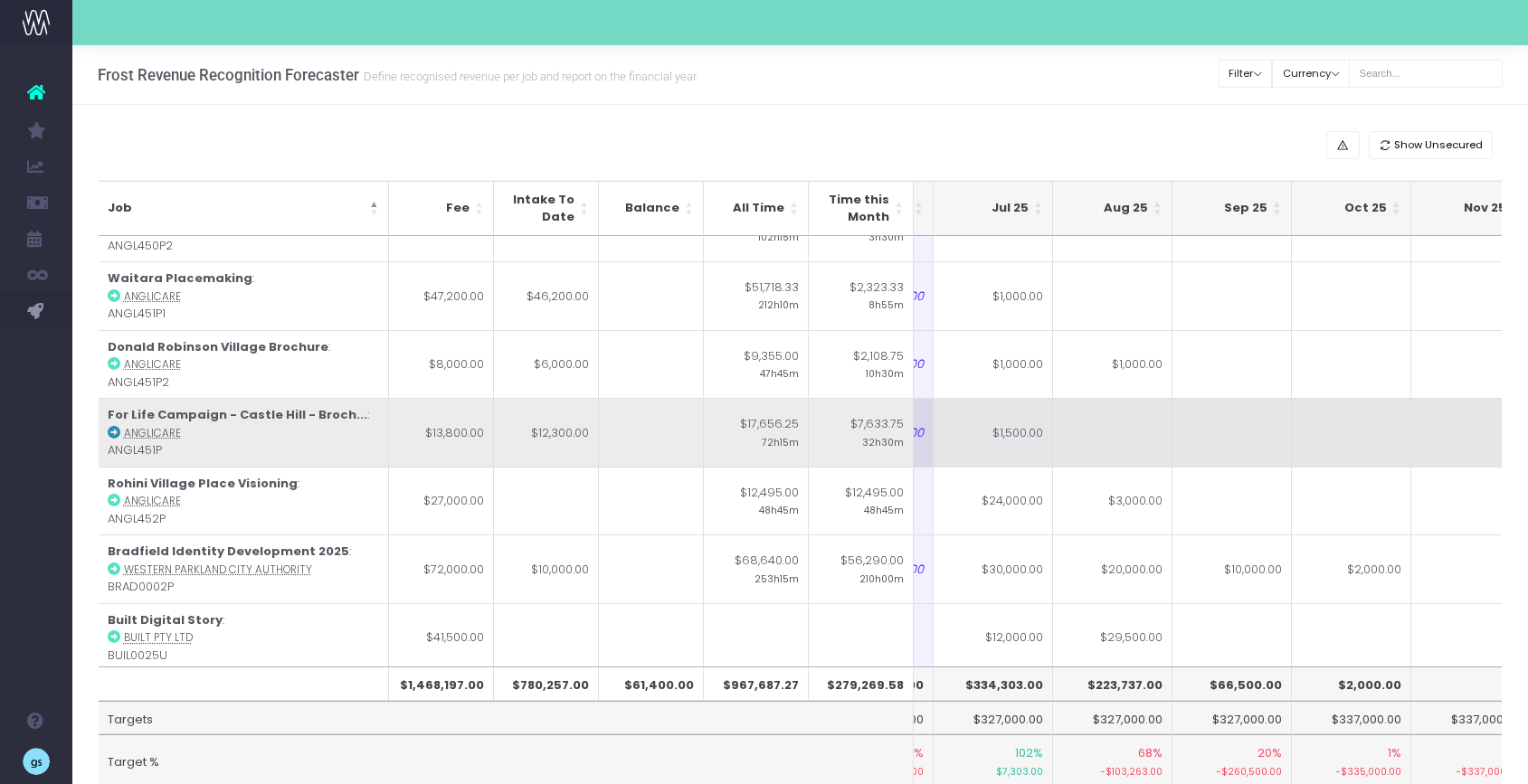 scroll, scrollTop: 0, scrollLeft: 220, axis: horizontal 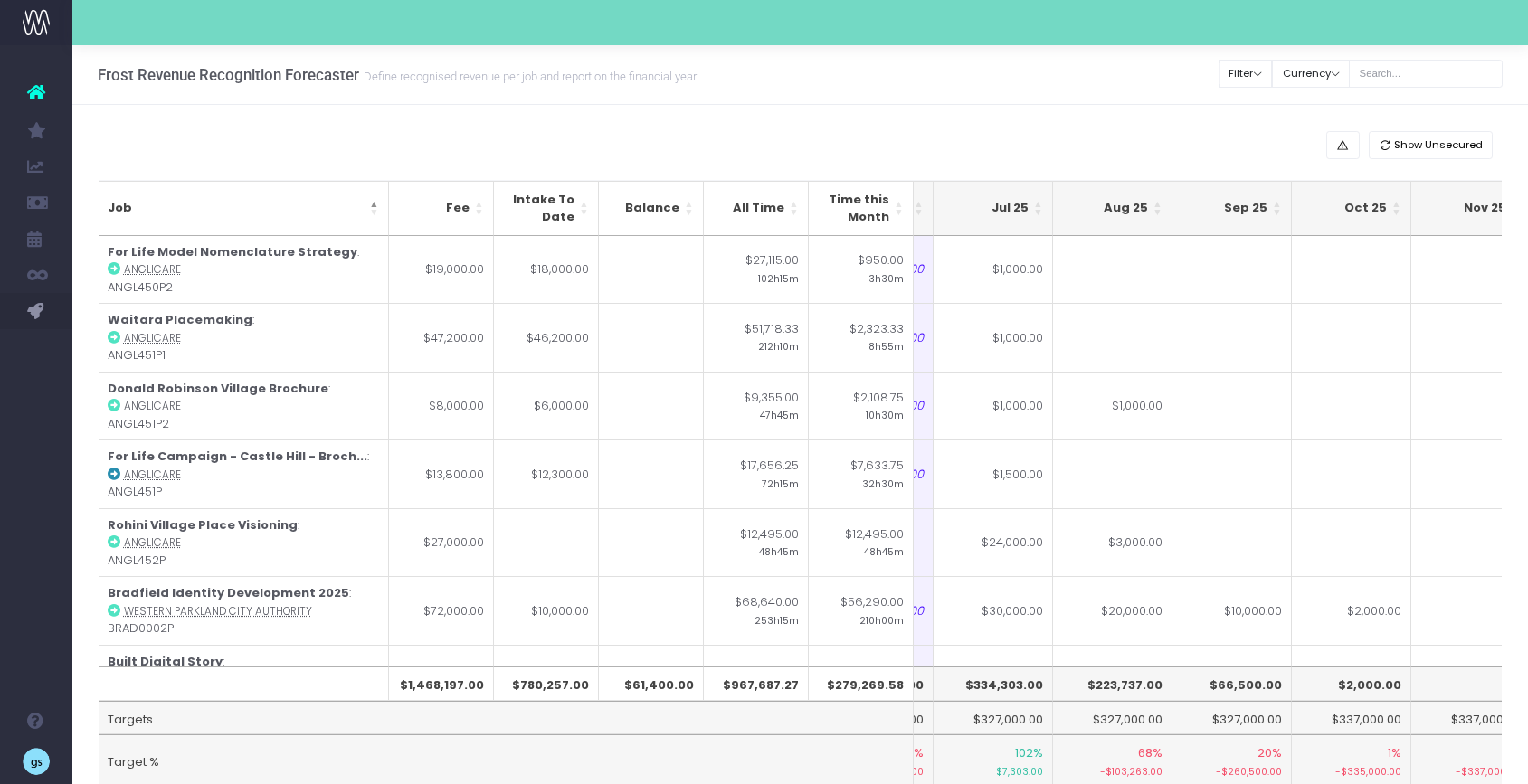 click on "Jul 25" at bounding box center [993, 208] 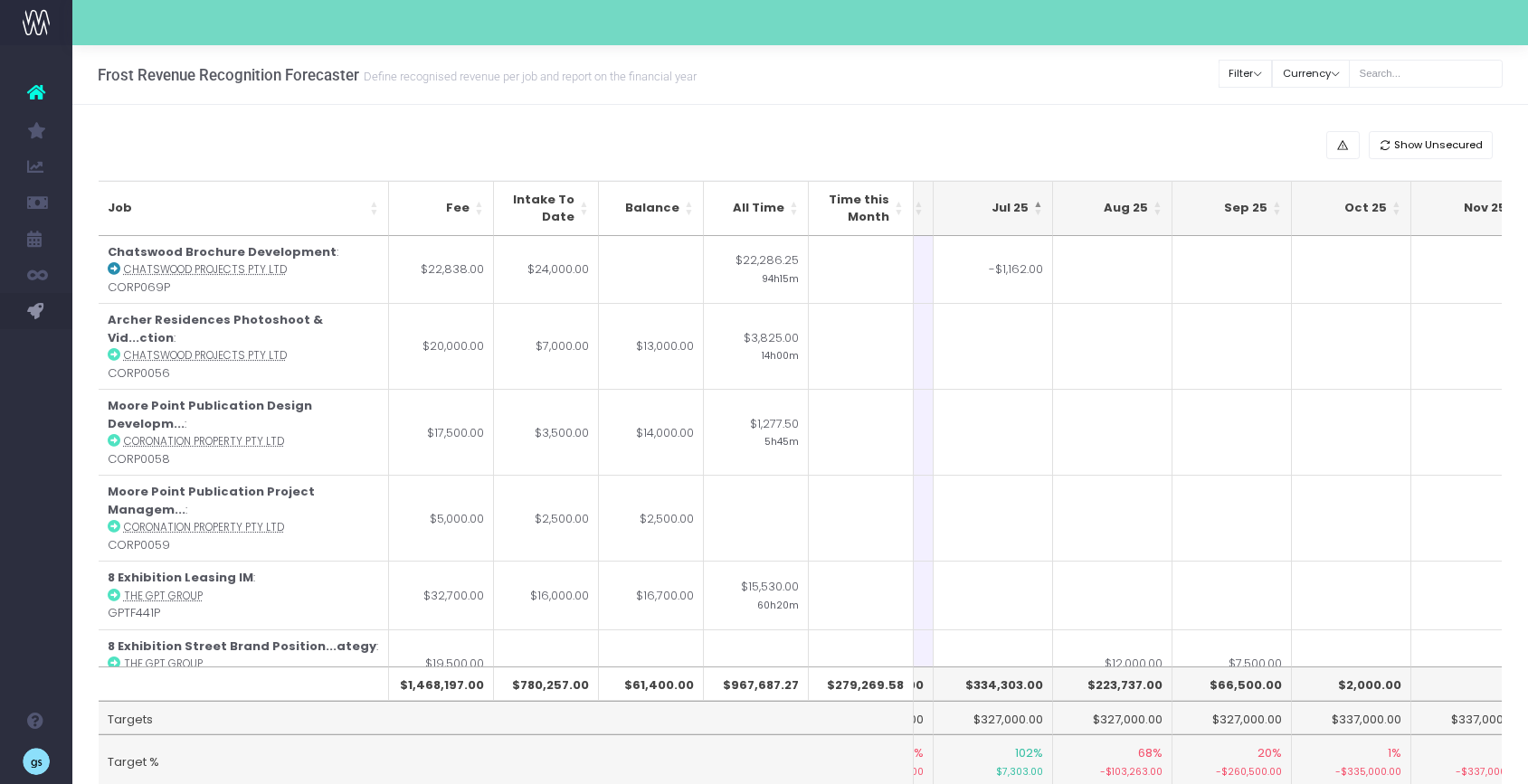click on "Jul 25" at bounding box center (993, 208) 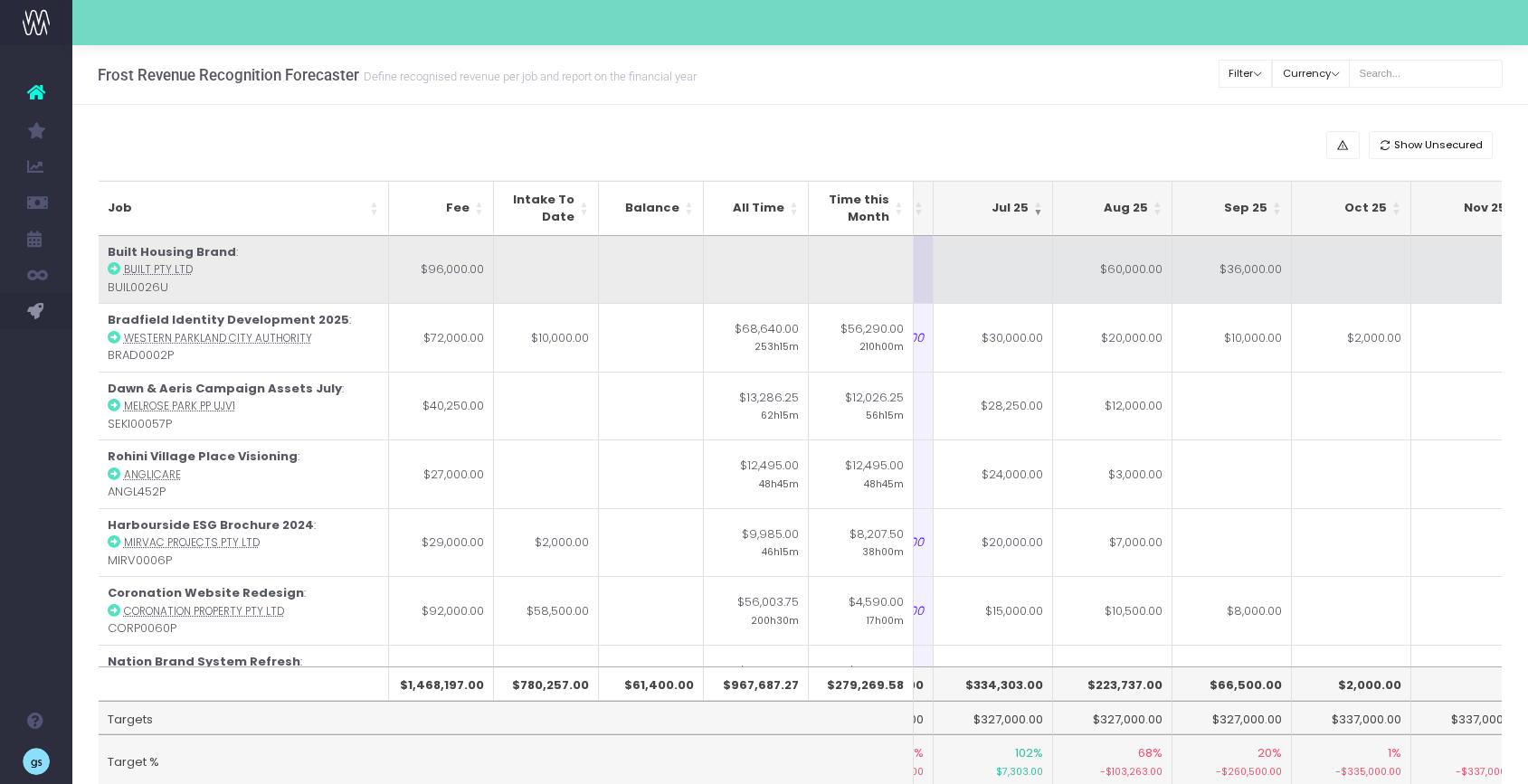 scroll, scrollTop: 0, scrollLeft: 202, axis: horizontal 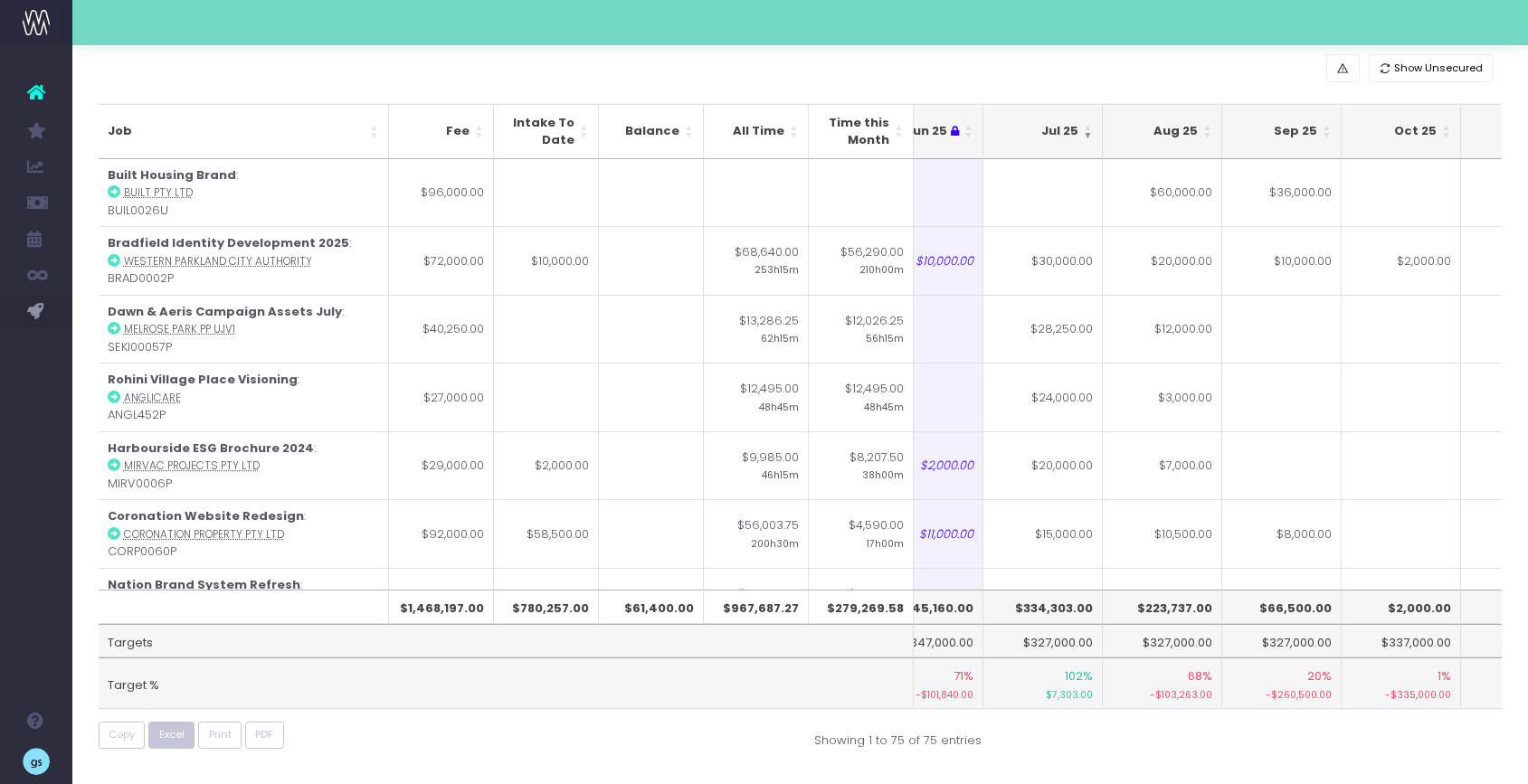 click on "Excel" at bounding box center (172, 734) 